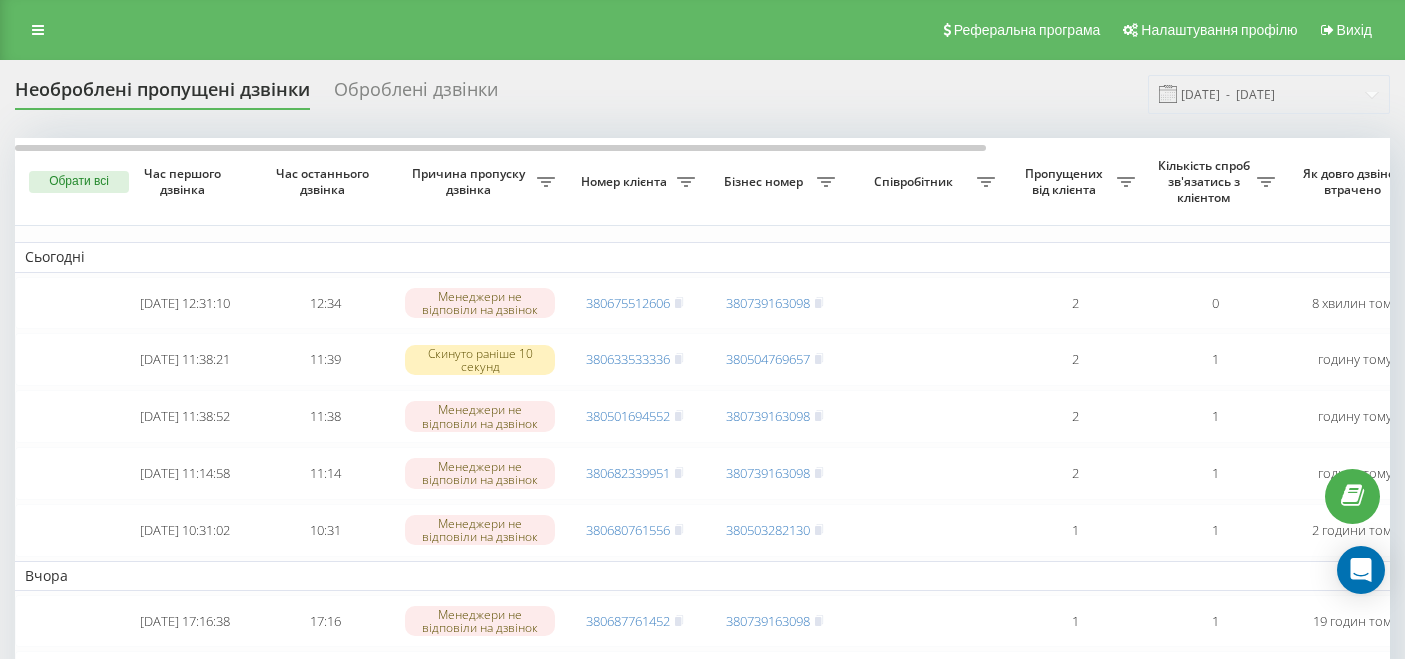 scroll, scrollTop: 0, scrollLeft: 0, axis: both 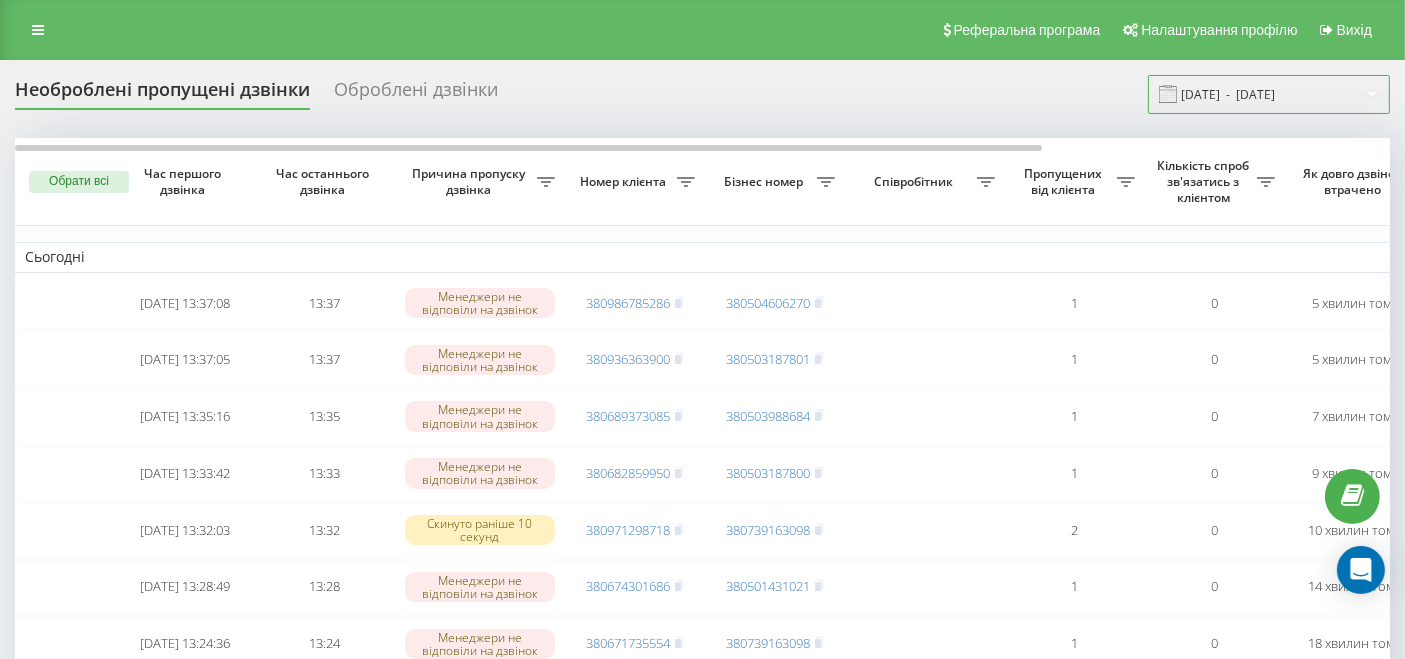 click on "11.06.2025  -  11.07.2025" at bounding box center [1269, 94] 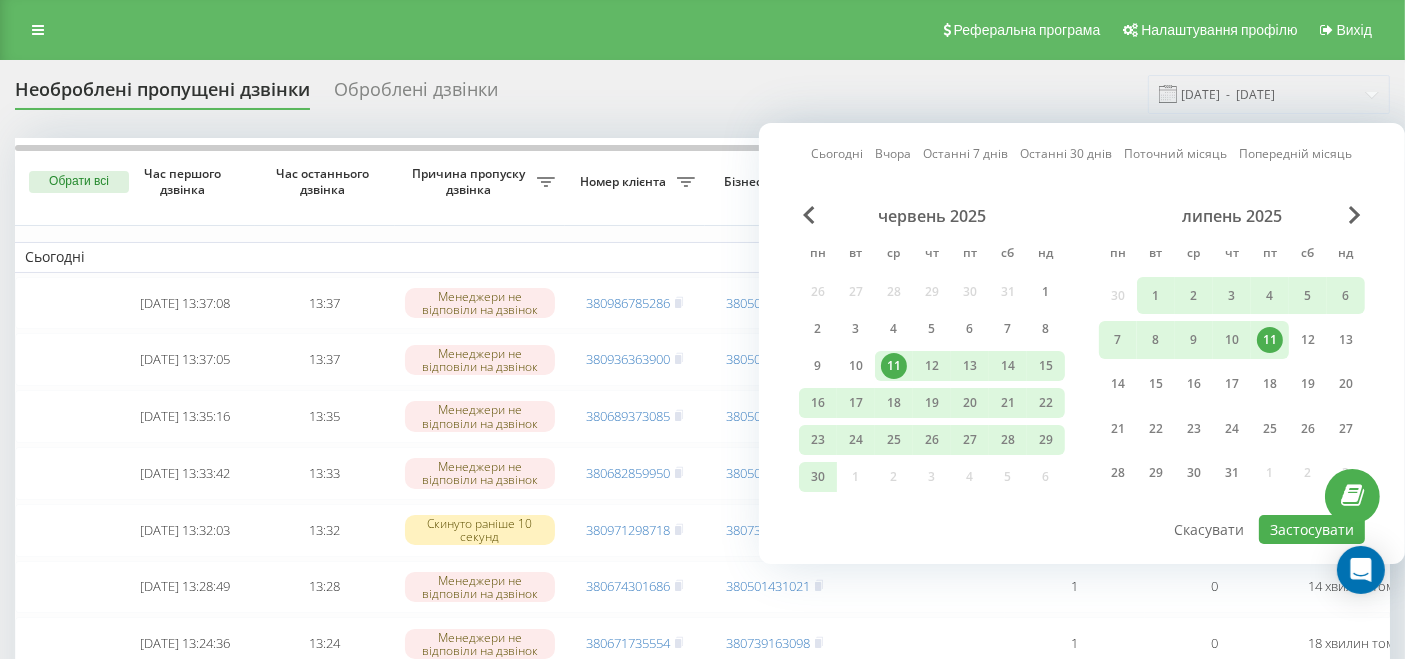 click on "11" at bounding box center (1270, 340) 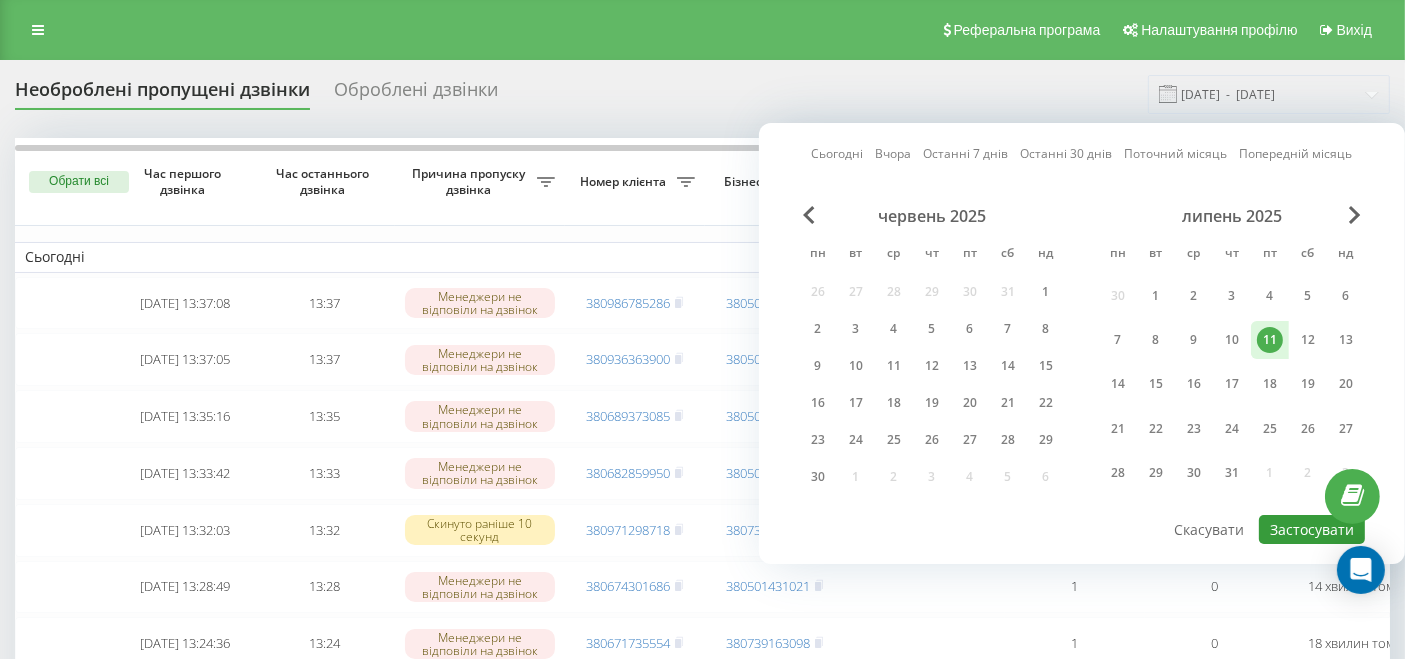 click on "Застосувати" at bounding box center [1312, 529] 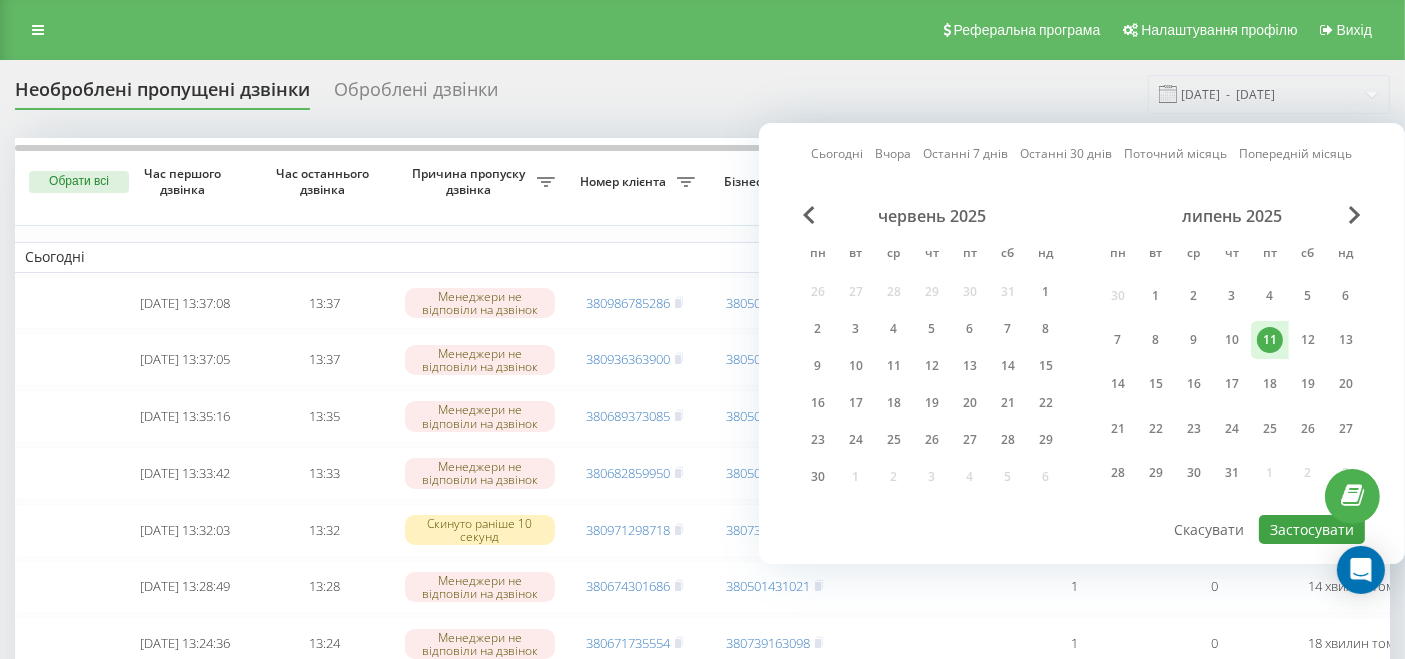 type on "[DATE]  -  [DATE]" 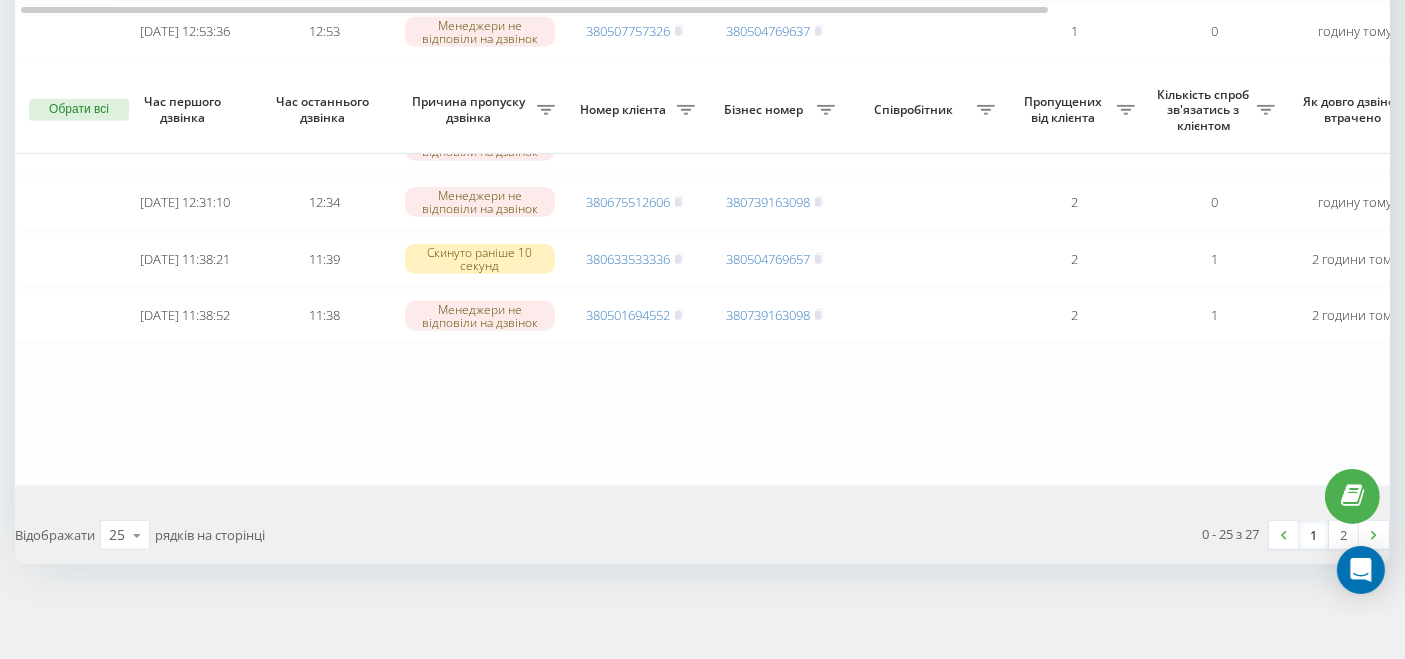 scroll, scrollTop: 1301, scrollLeft: 0, axis: vertical 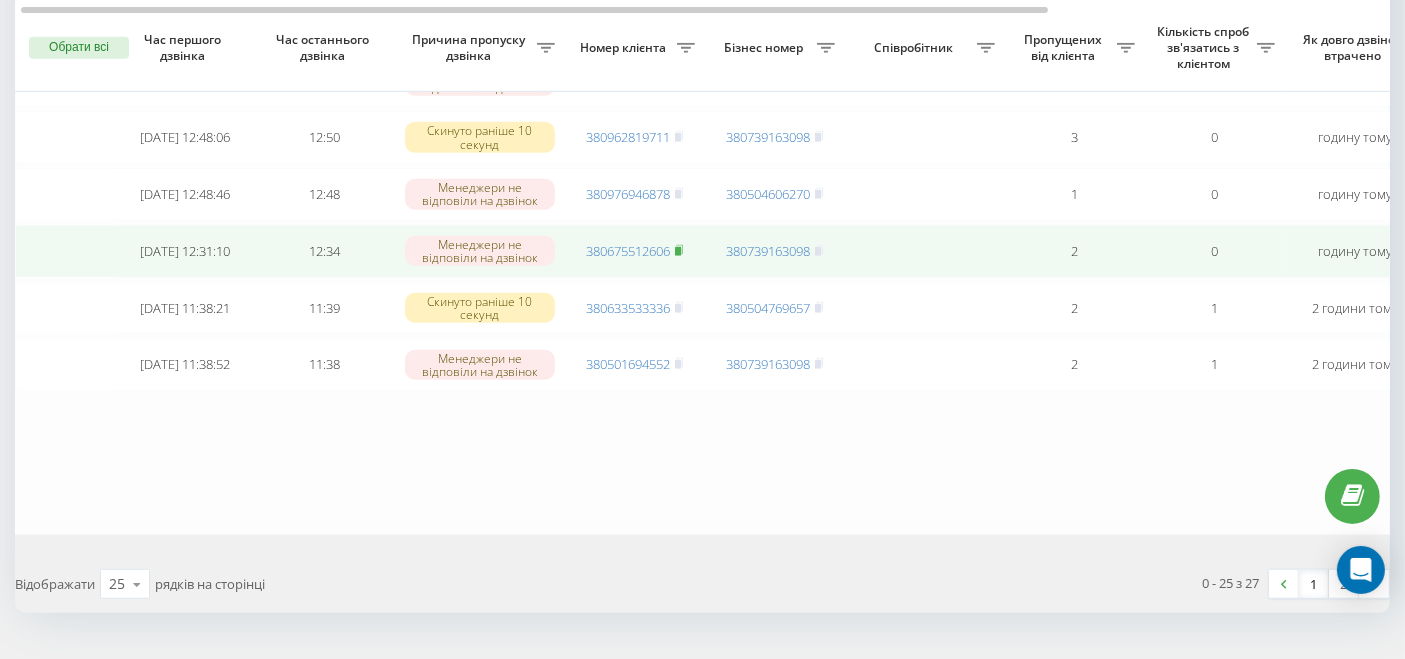 click 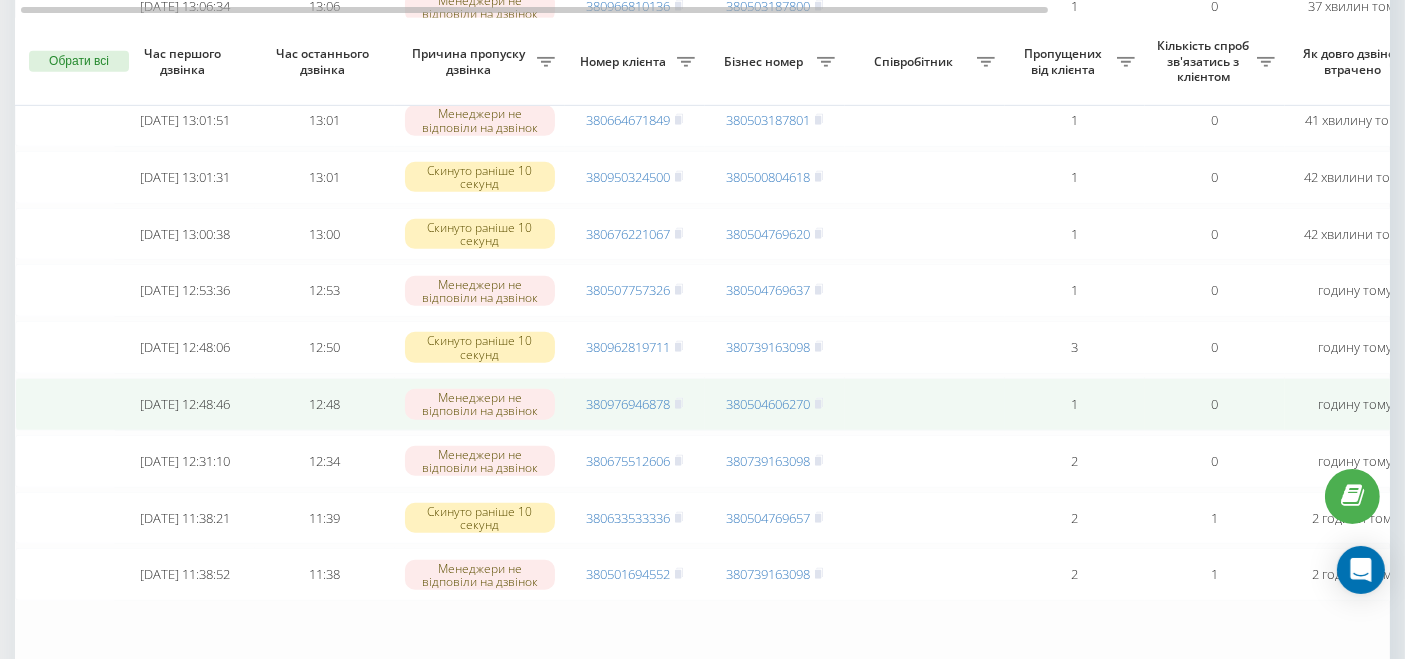 scroll, scrollTop: 1079, scrollLeft: 0, axis: vertical 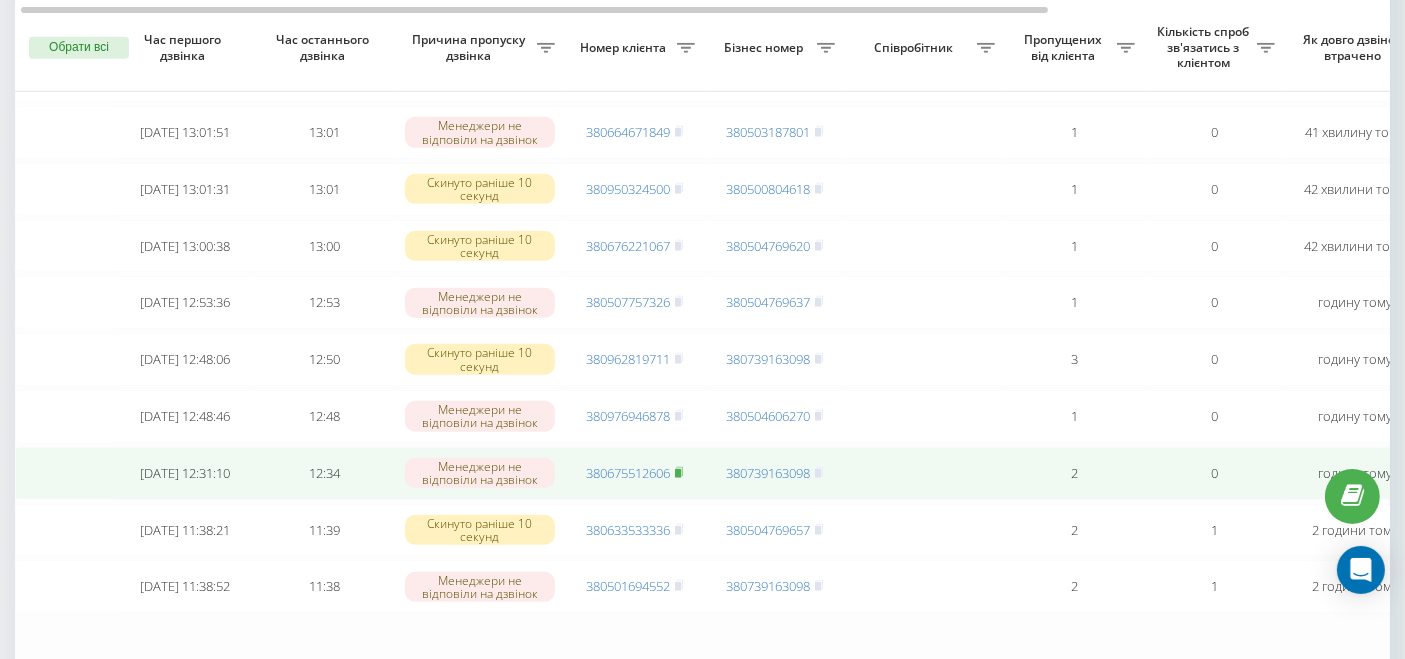 click 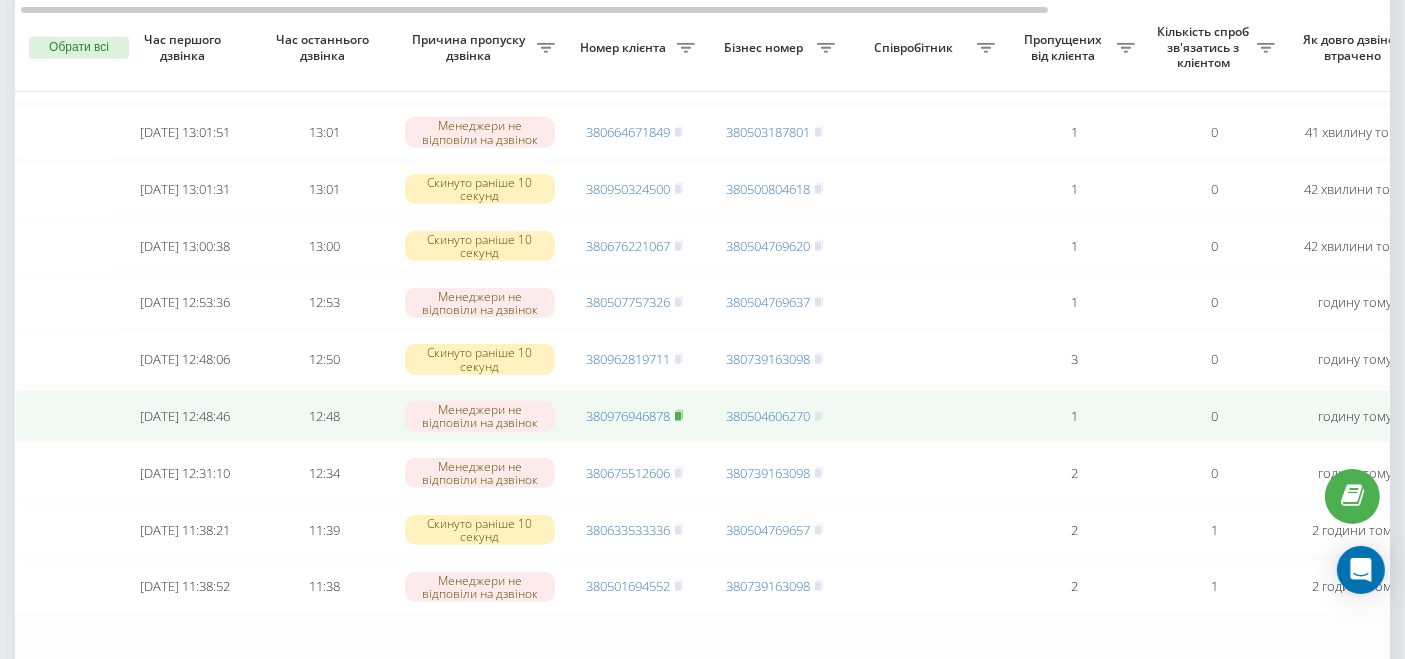 click 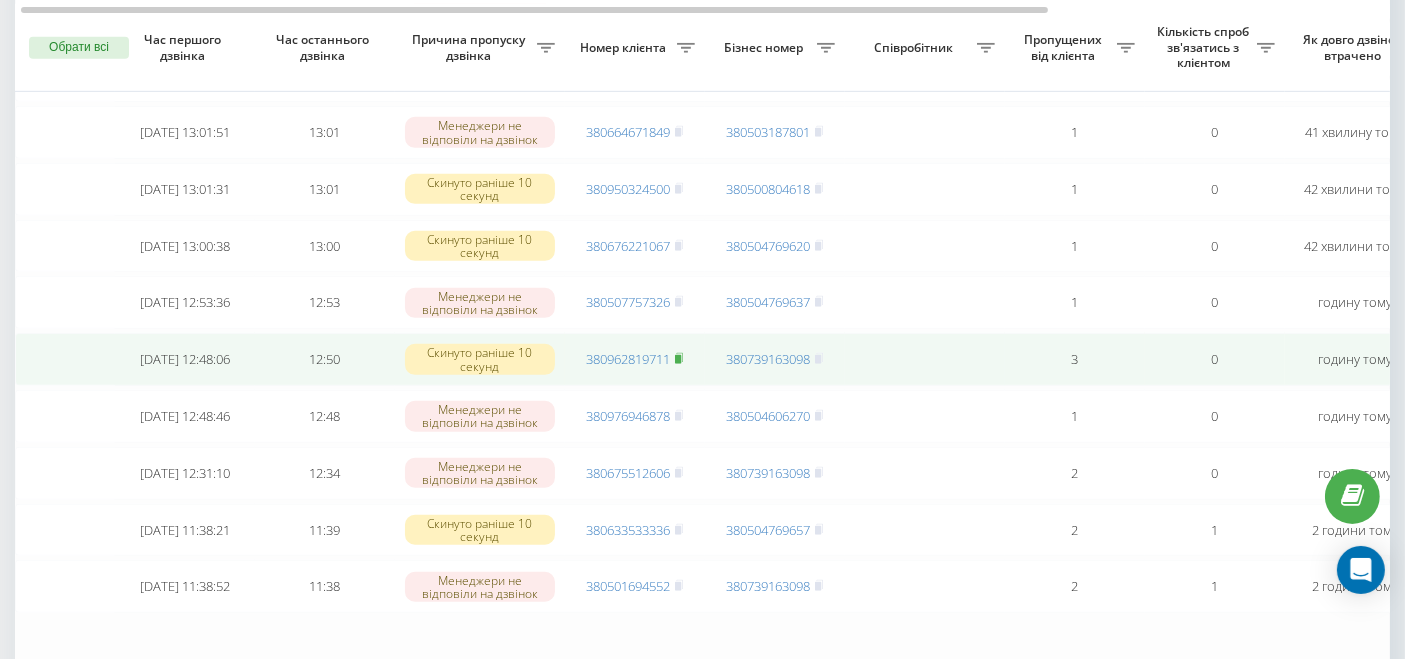 click 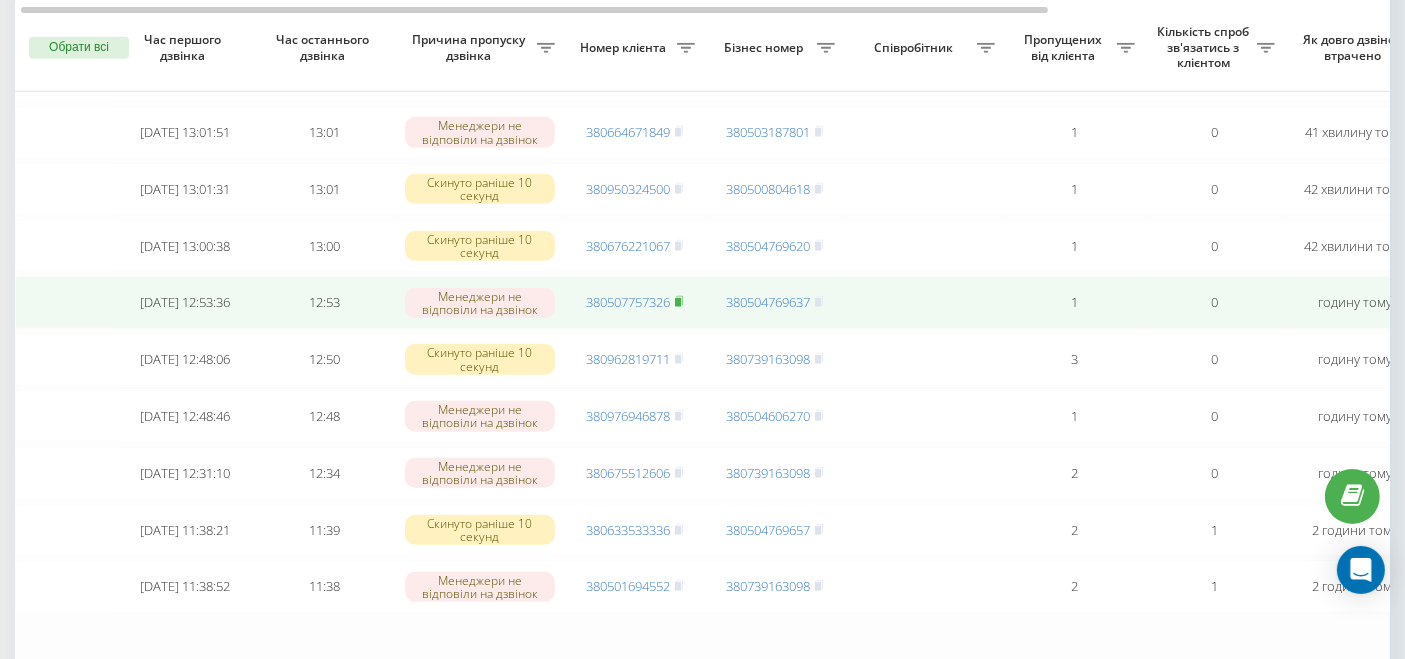 click 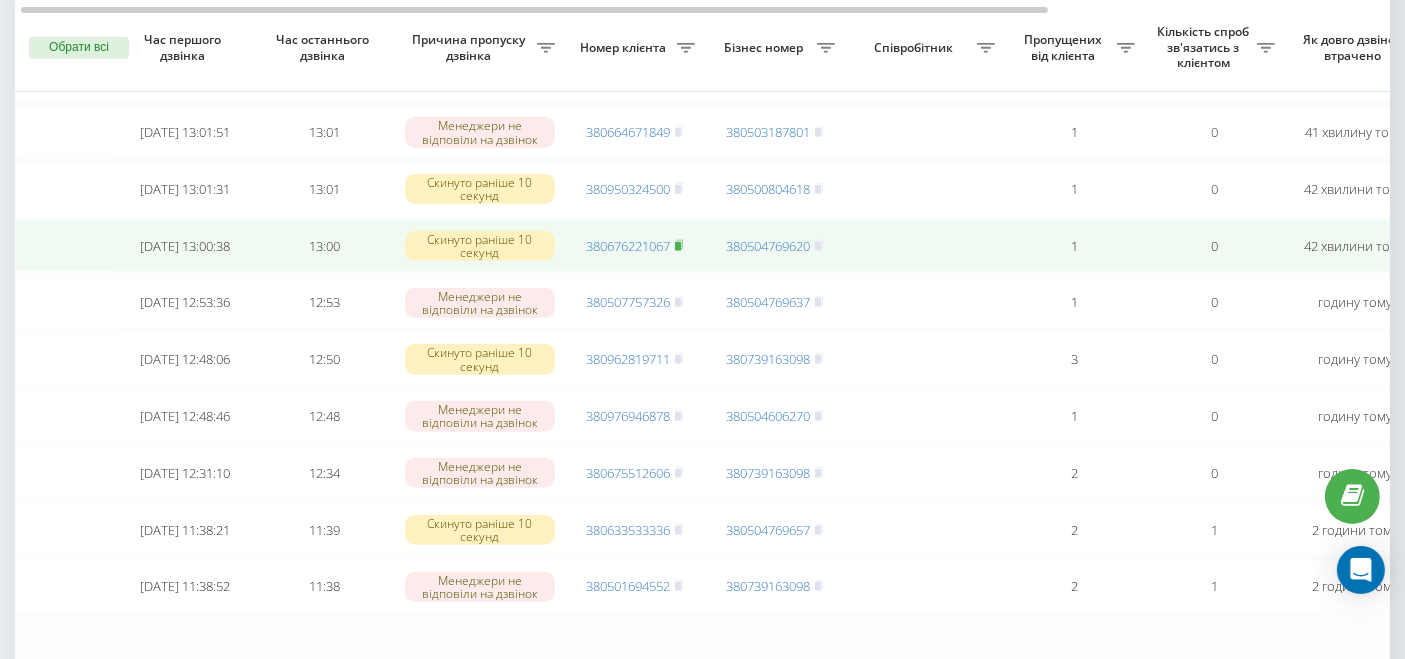 click 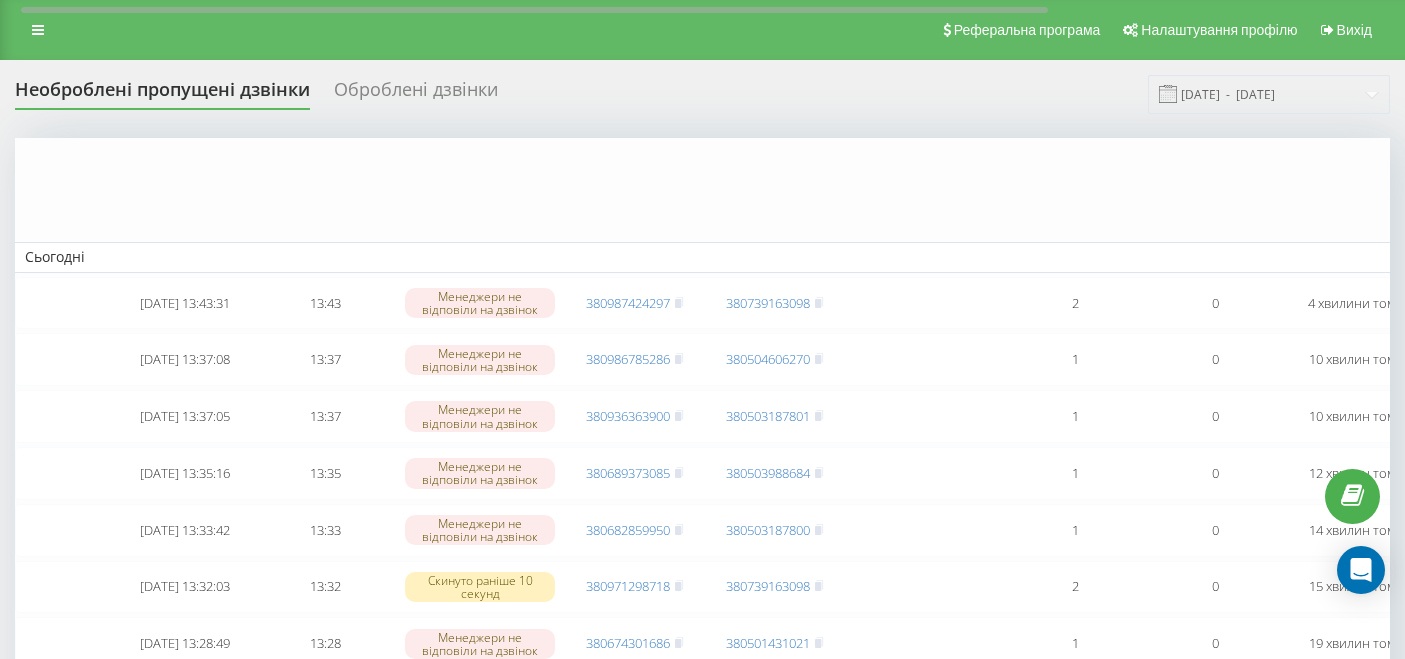 scroll, scrollTop: 857, scrollLeft: 0, axis: vertical 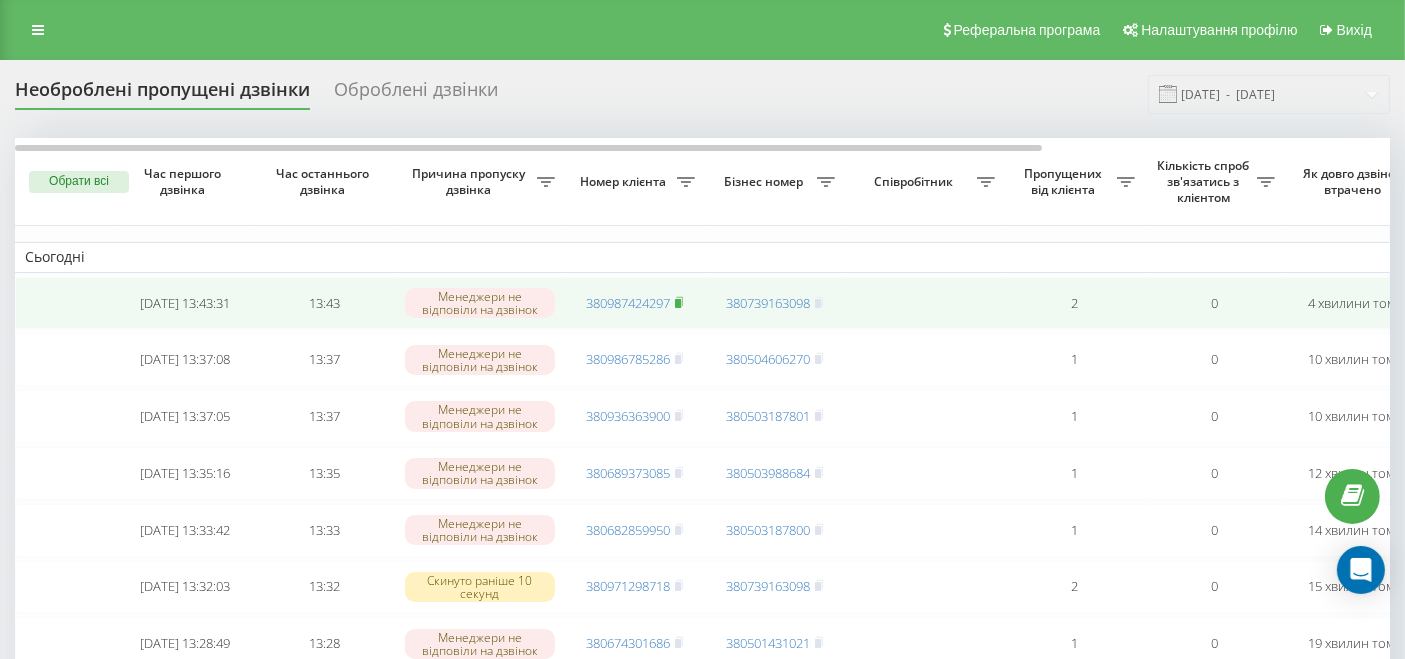 click 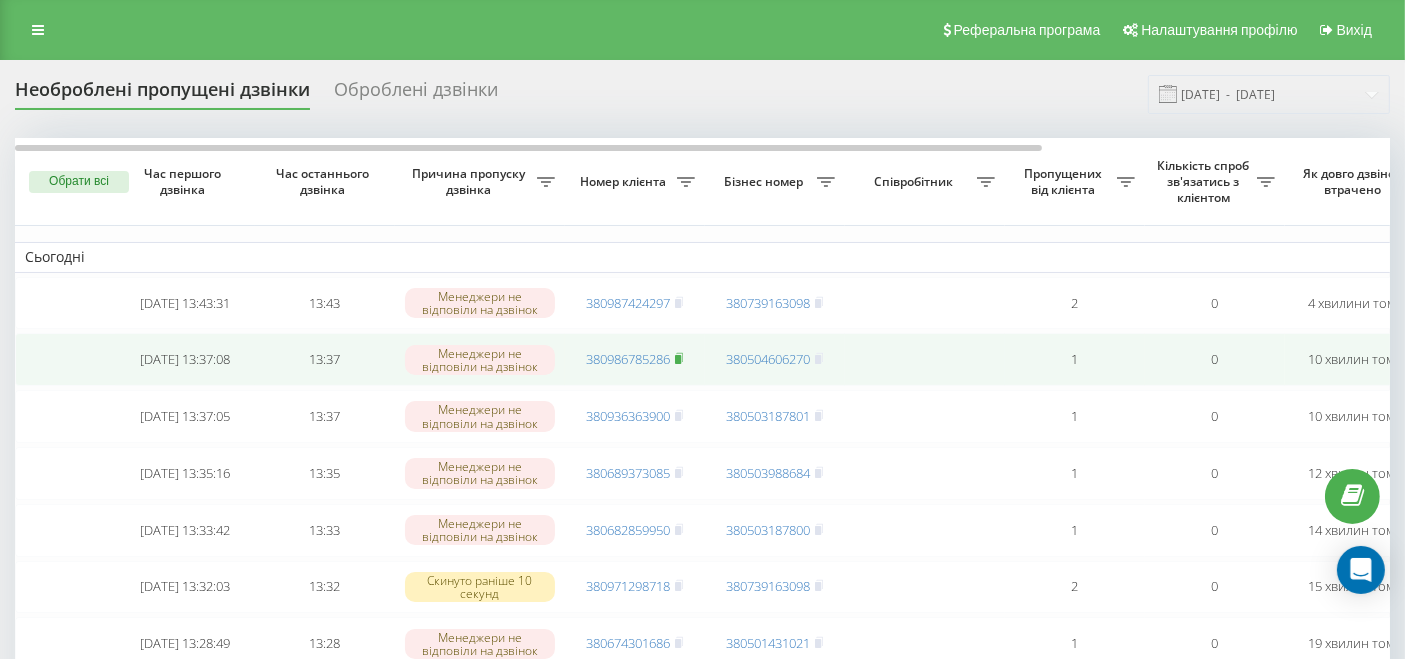 click 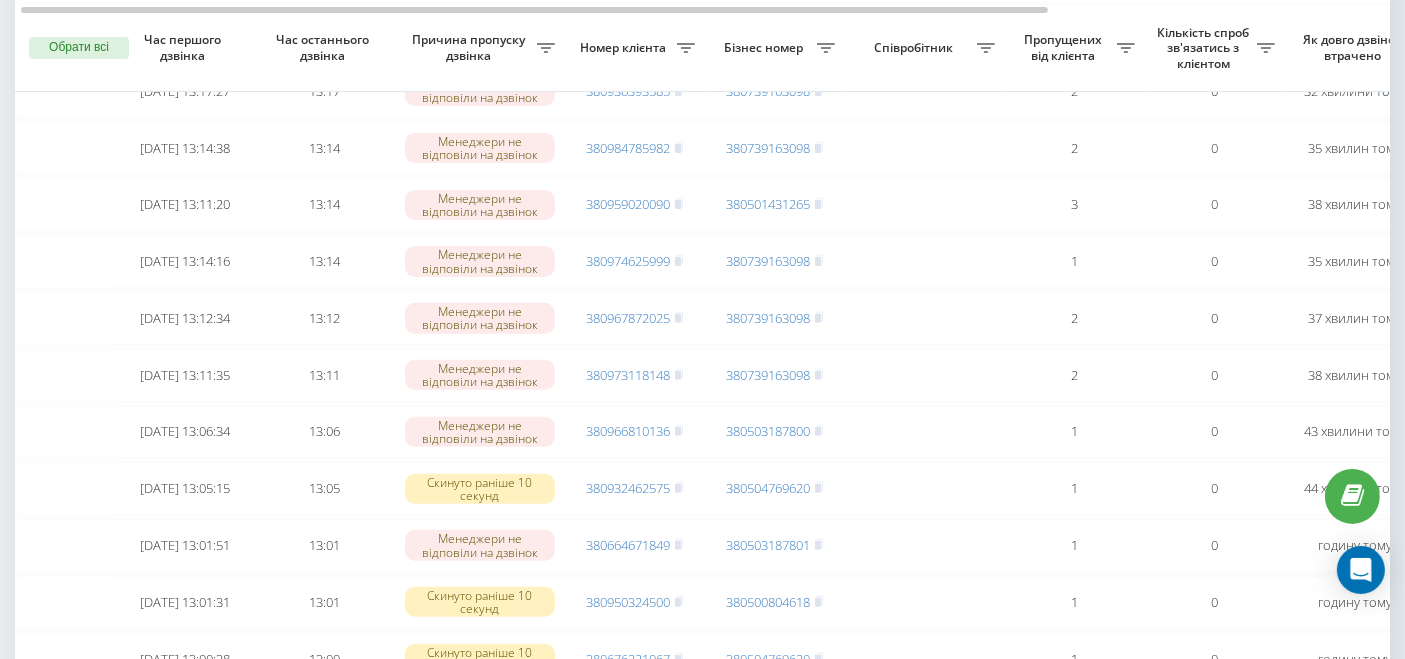 scroll, scrollTop: 666, scrollLeft: 0, axis: vertical 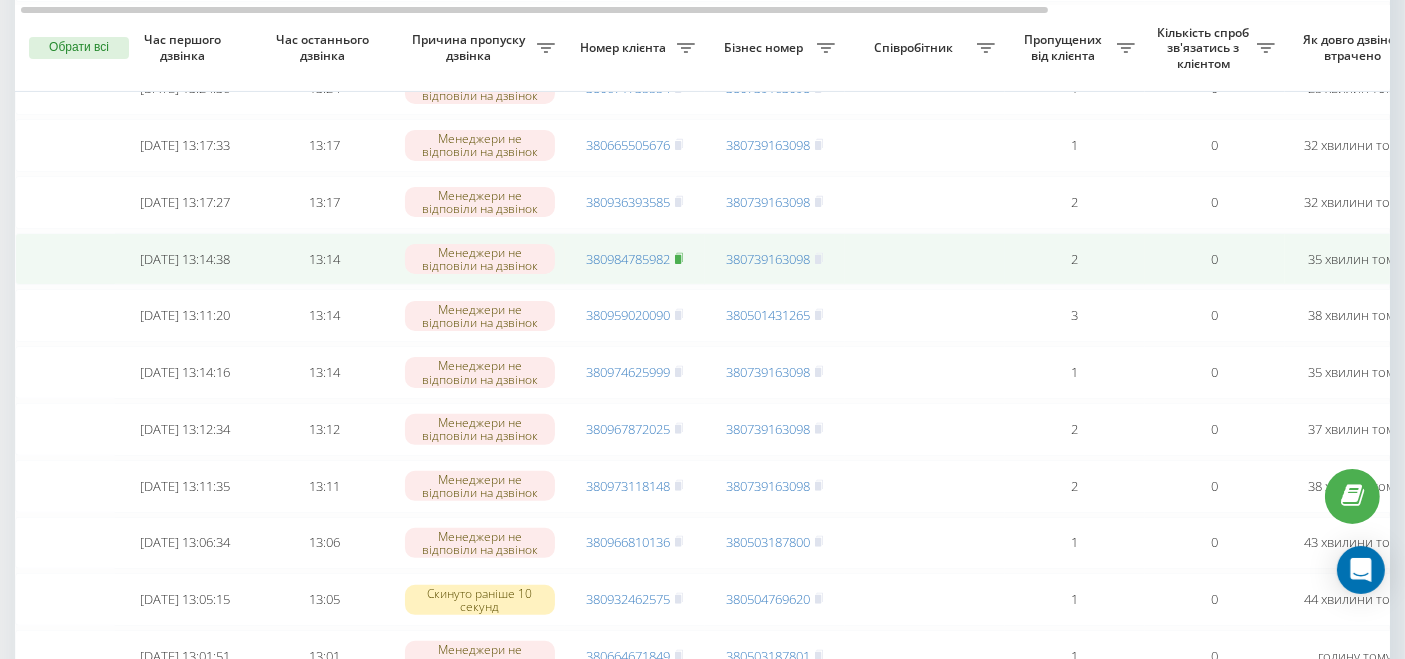 click 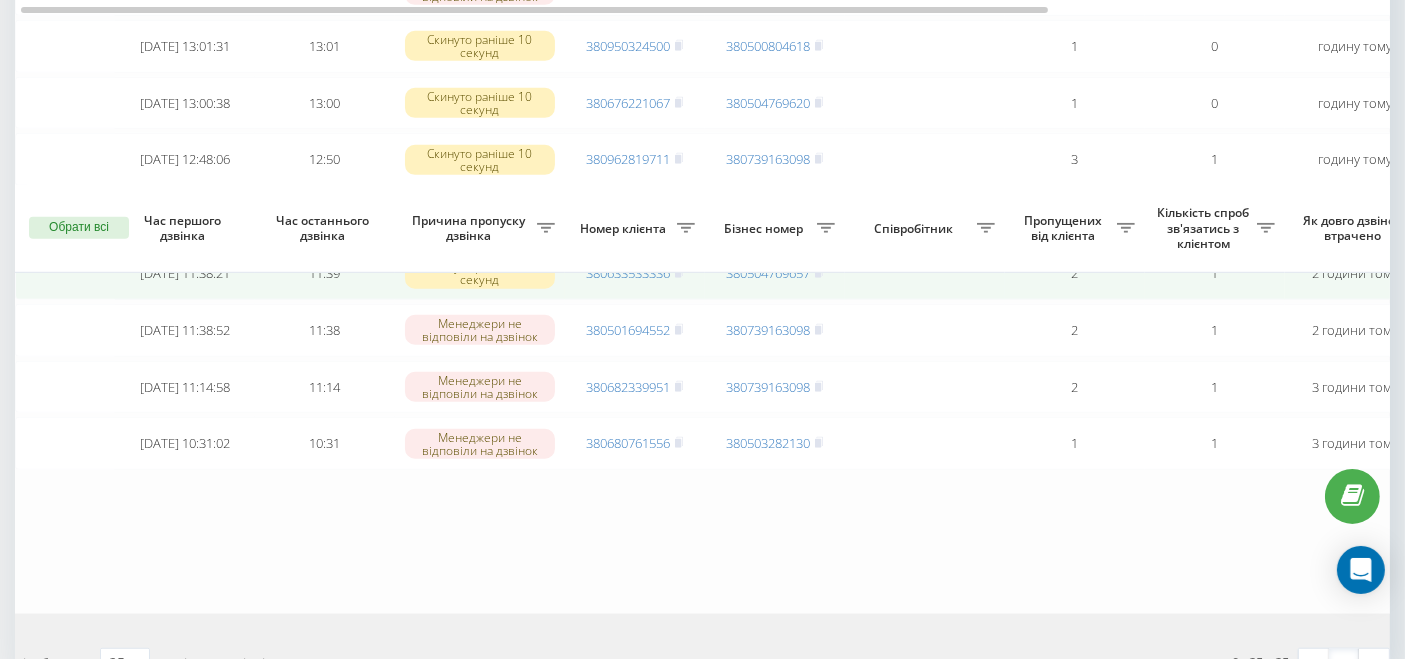 scroll, scrollTop: 1412, scrollLeft: 0, axis: vertical 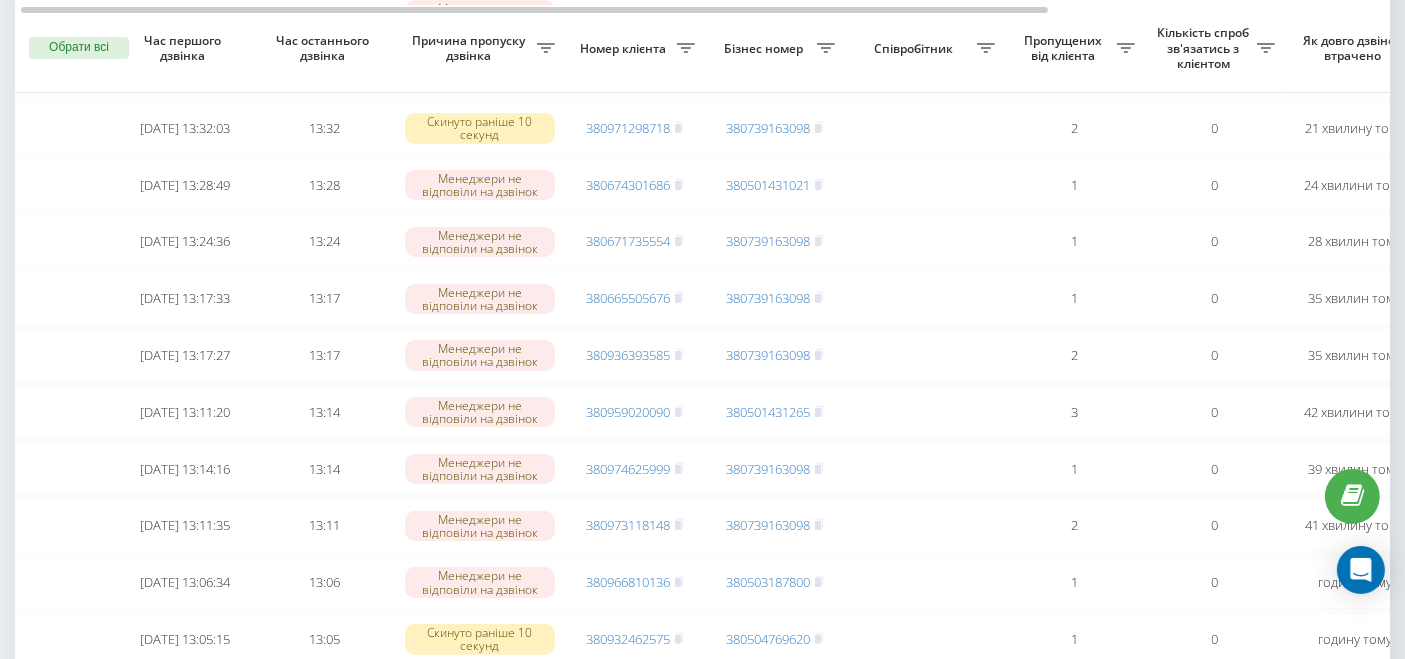click on "Обрати всі" at bounding box center [79, 48] 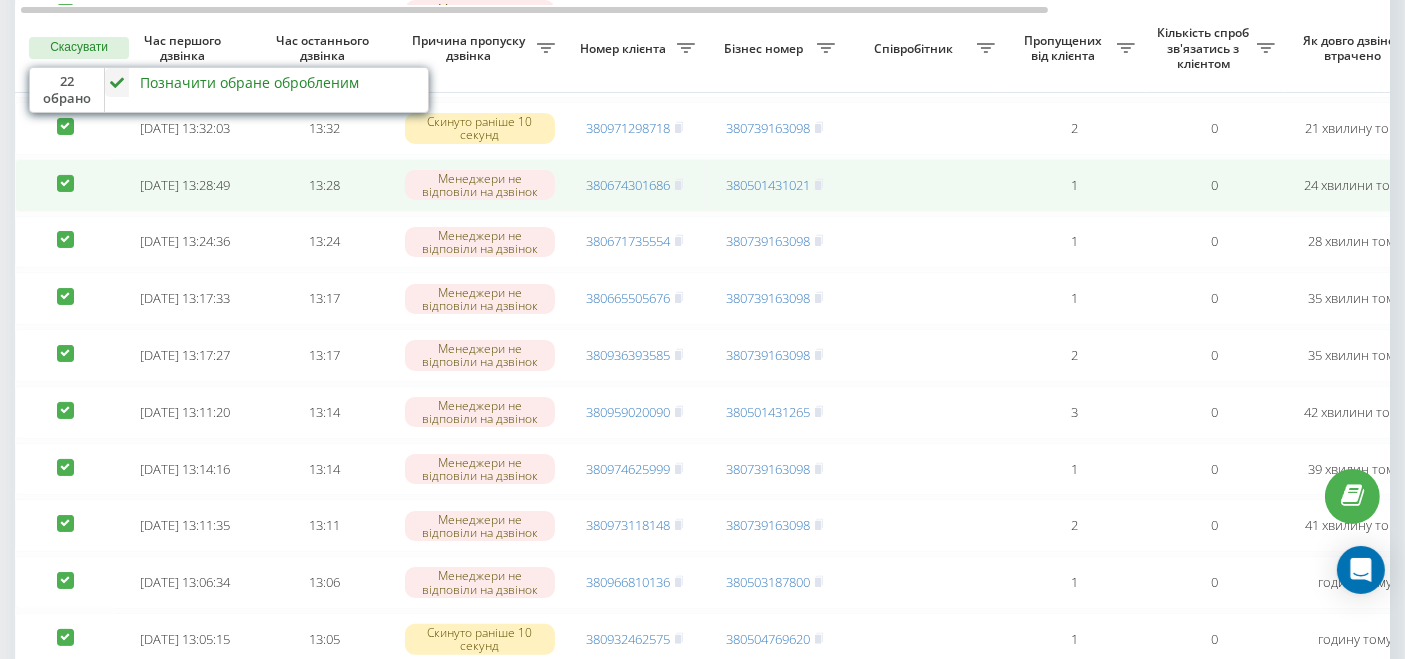 click at bounding box center [65, 175] 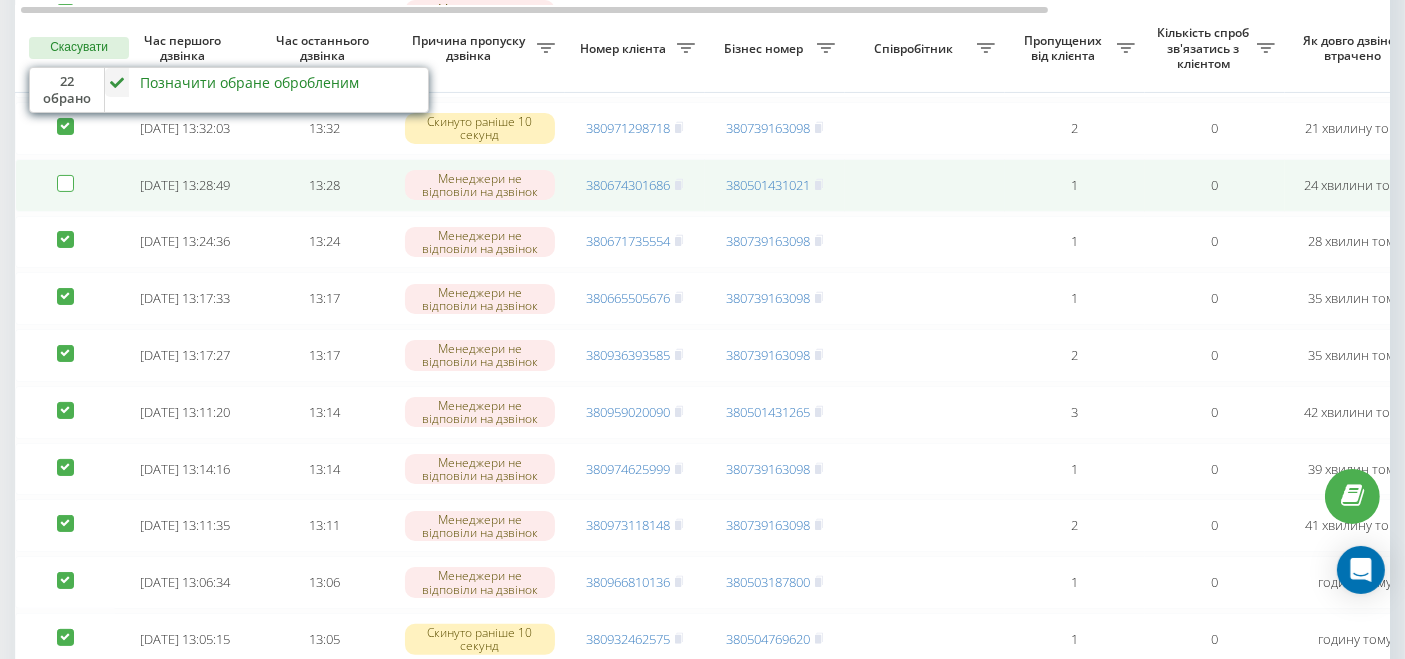 checkbox on "false" 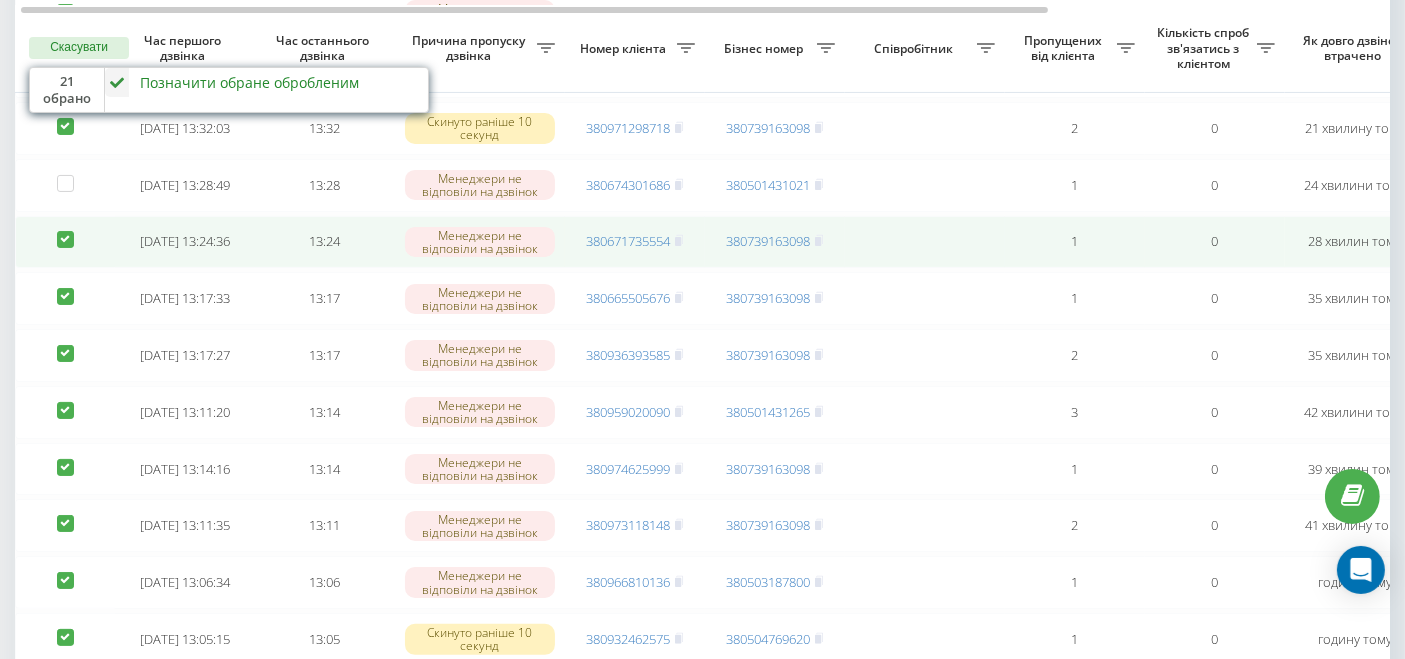 click at bounding box center (65, 231) 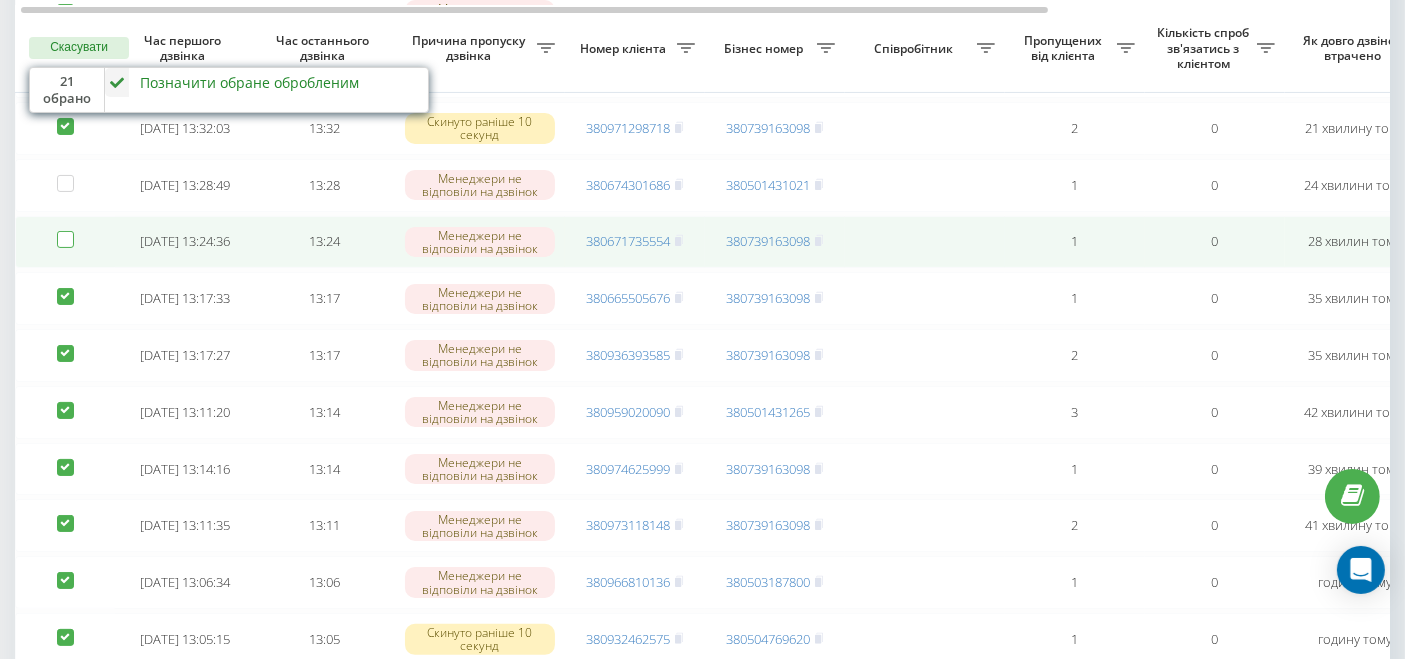 checkbox on "false" 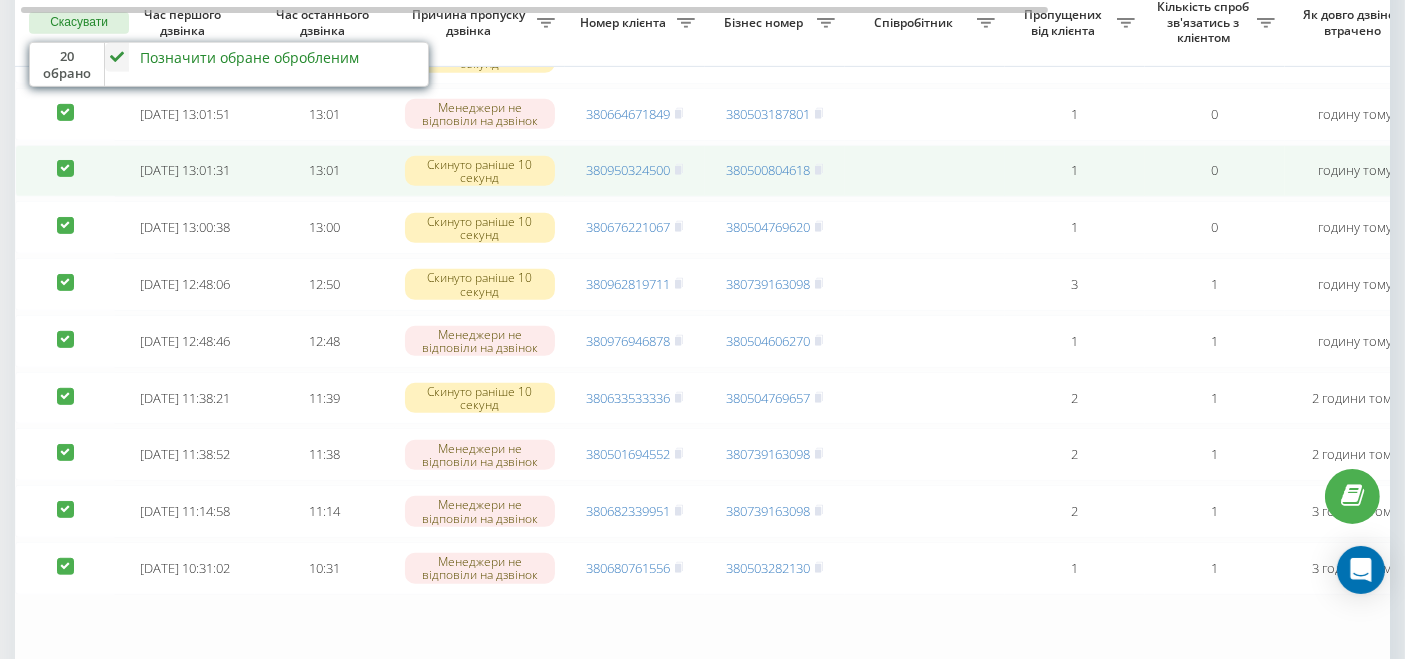 scroll, scrollTop: 901, scrollLeft: 0, axis: vertical 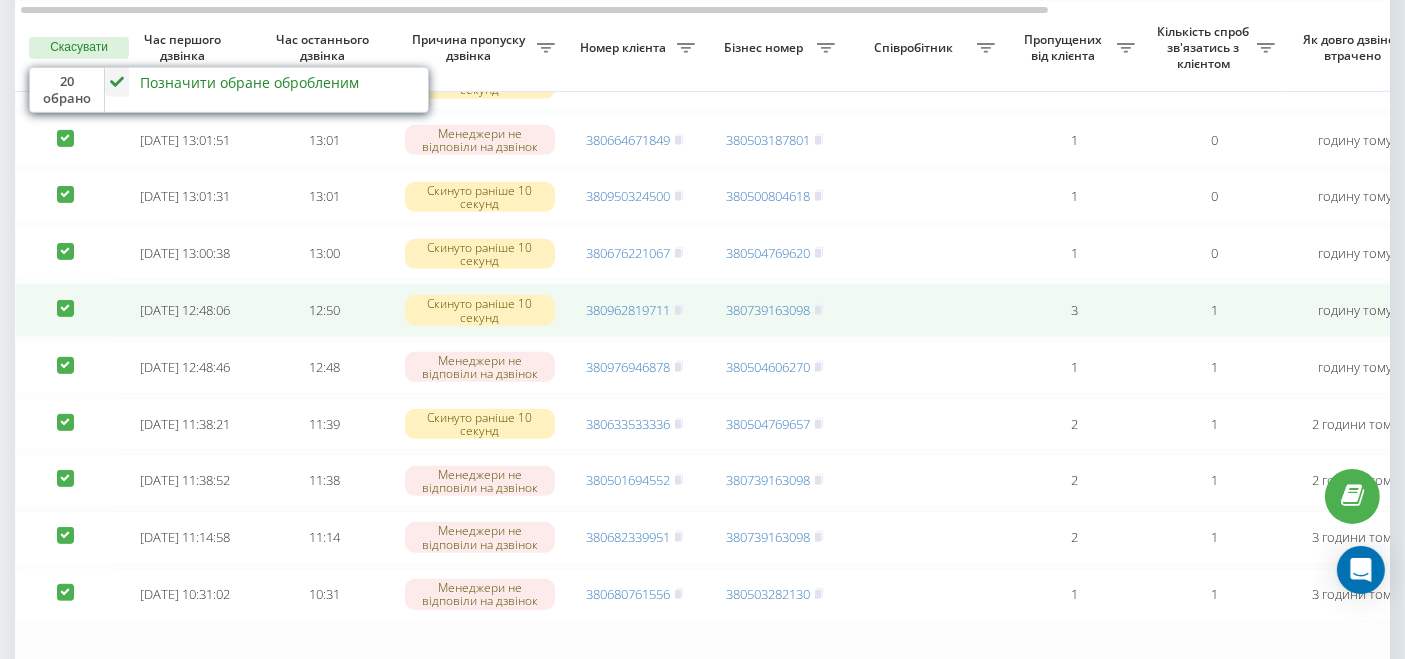 drag, startPoint x: 64, startPoint y: 352, endPoint x: 62, endPoint y: 324, distance: 28.071337 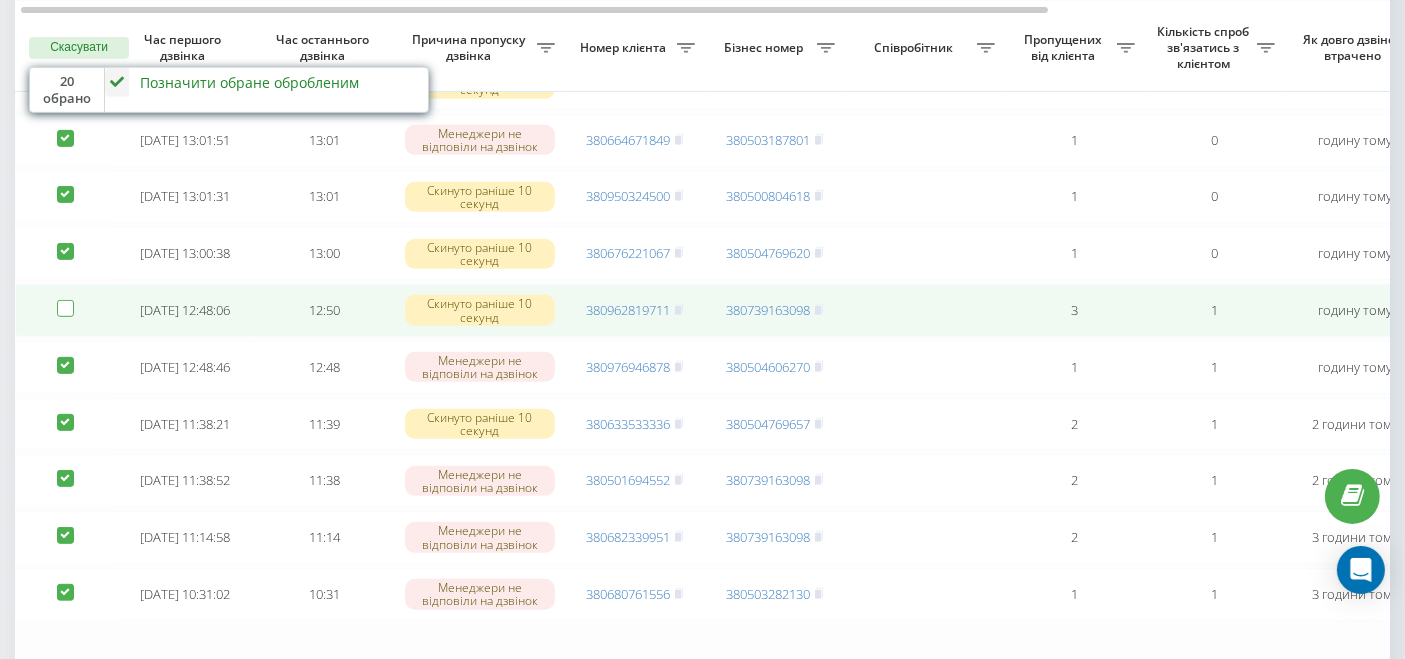 checkbox on "false" 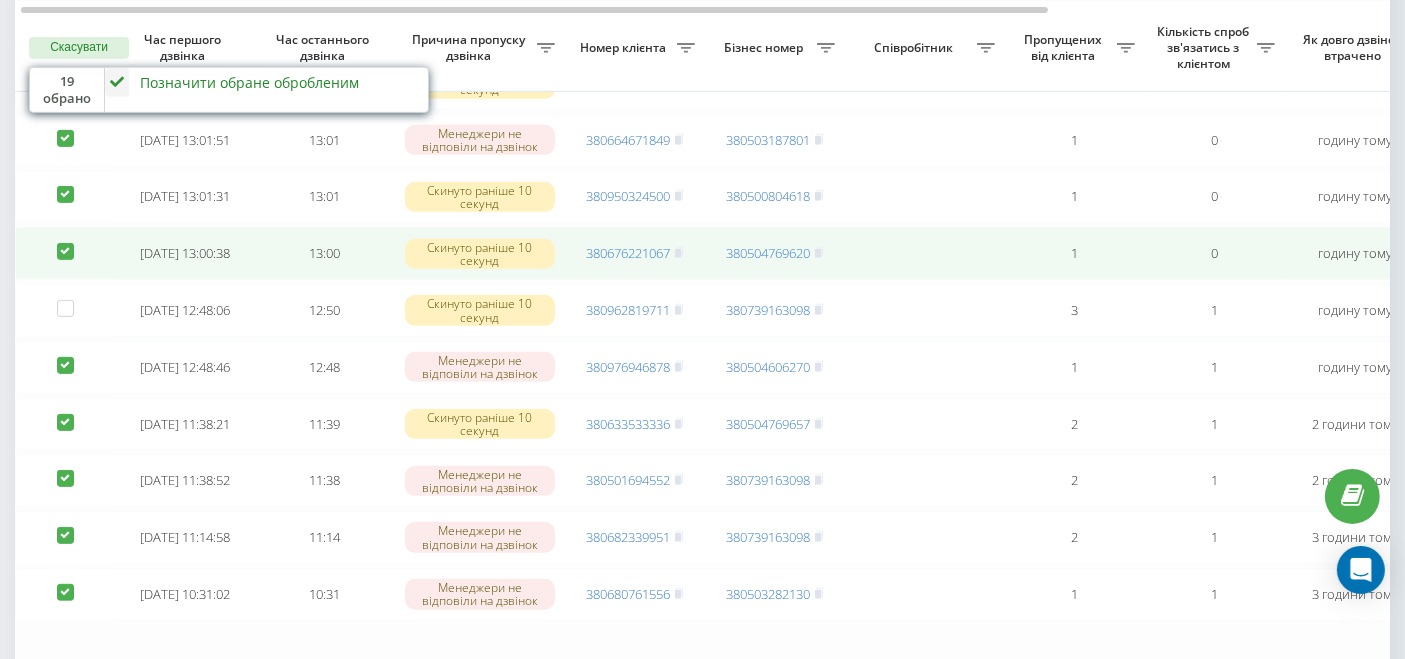 click at bounding box center [65, 253] 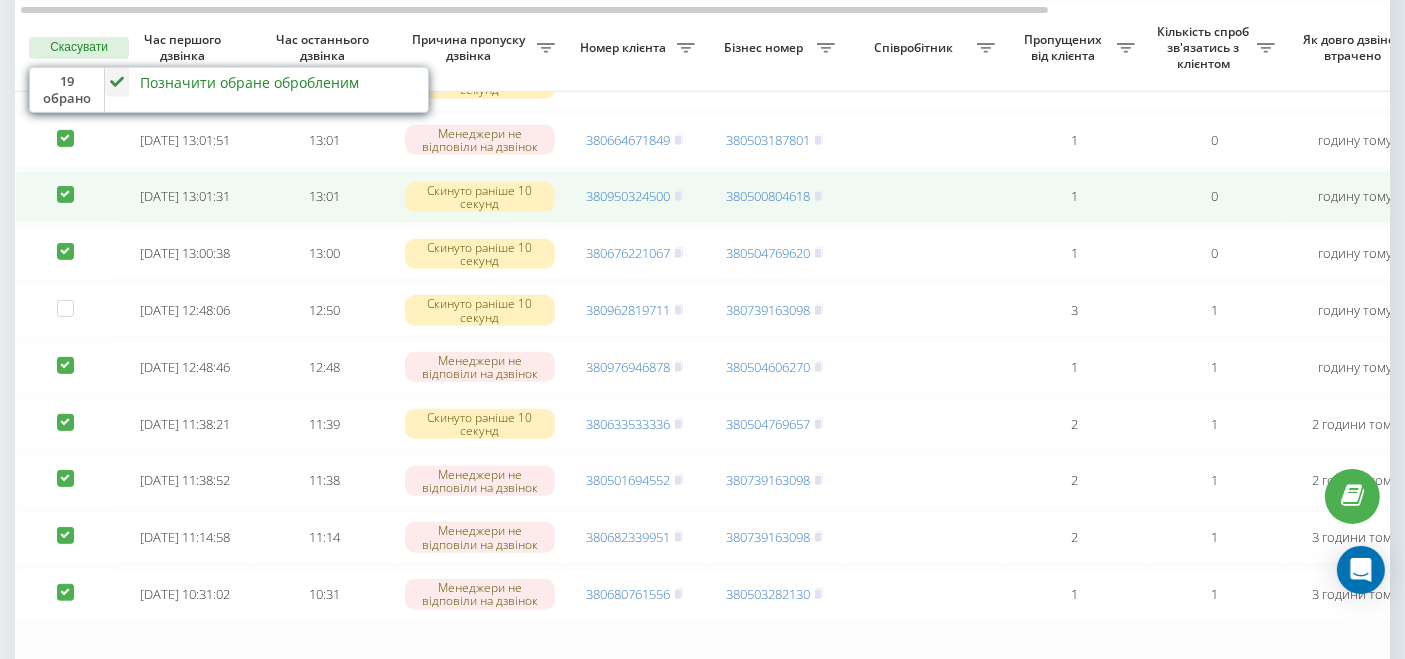 click at bounding box center [65, 197] 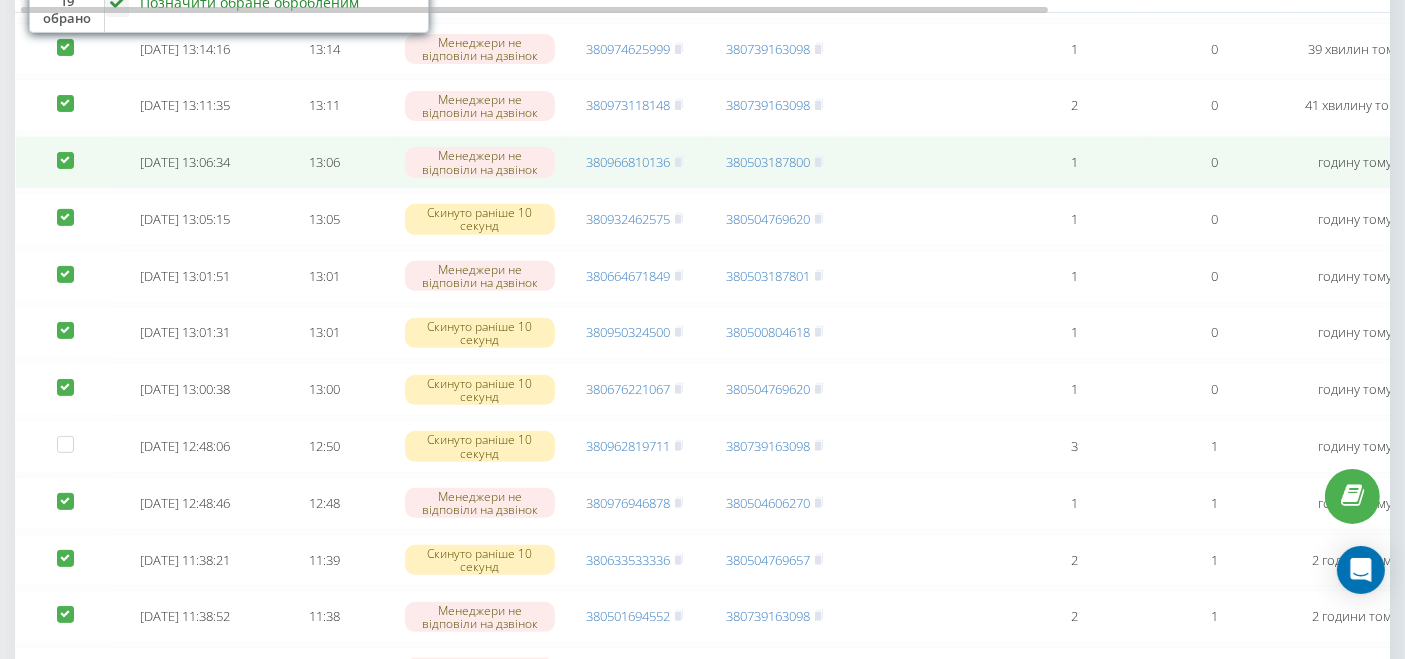 scroll, scrollTop: 679, scrollLeft: 0, axis: vertical 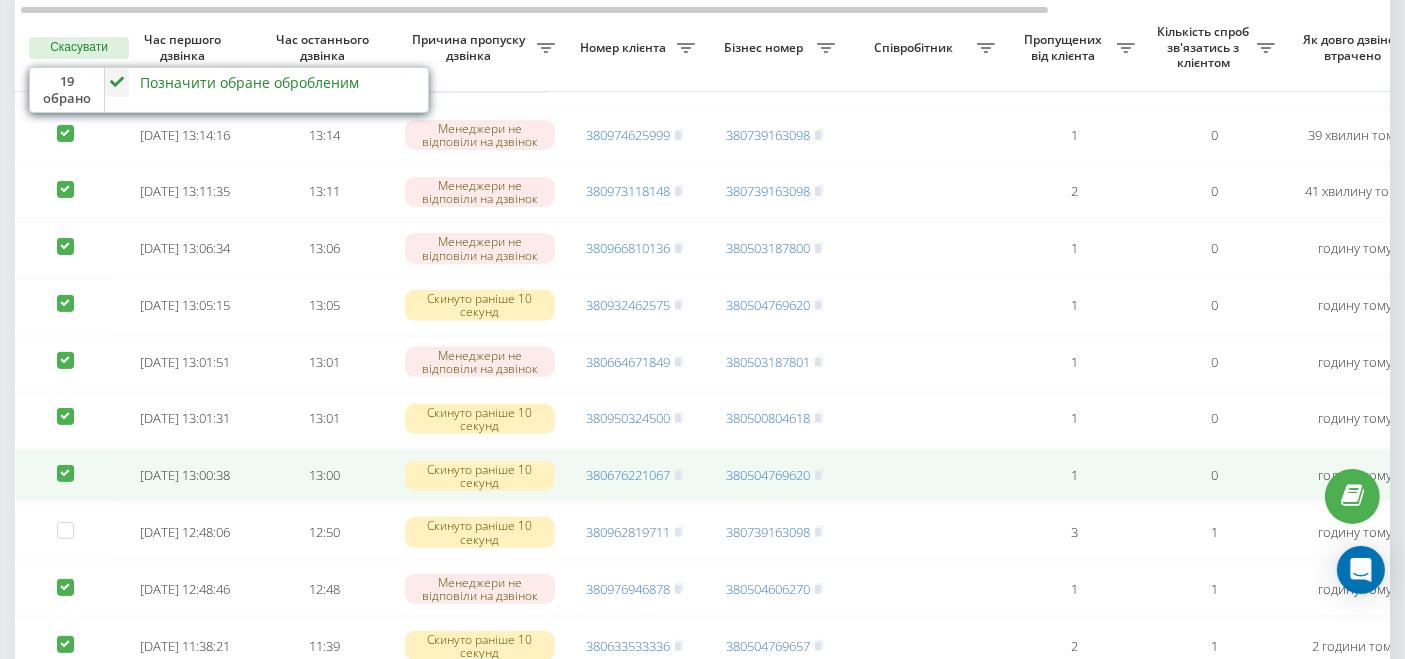 click at bounding box center (65, 475) 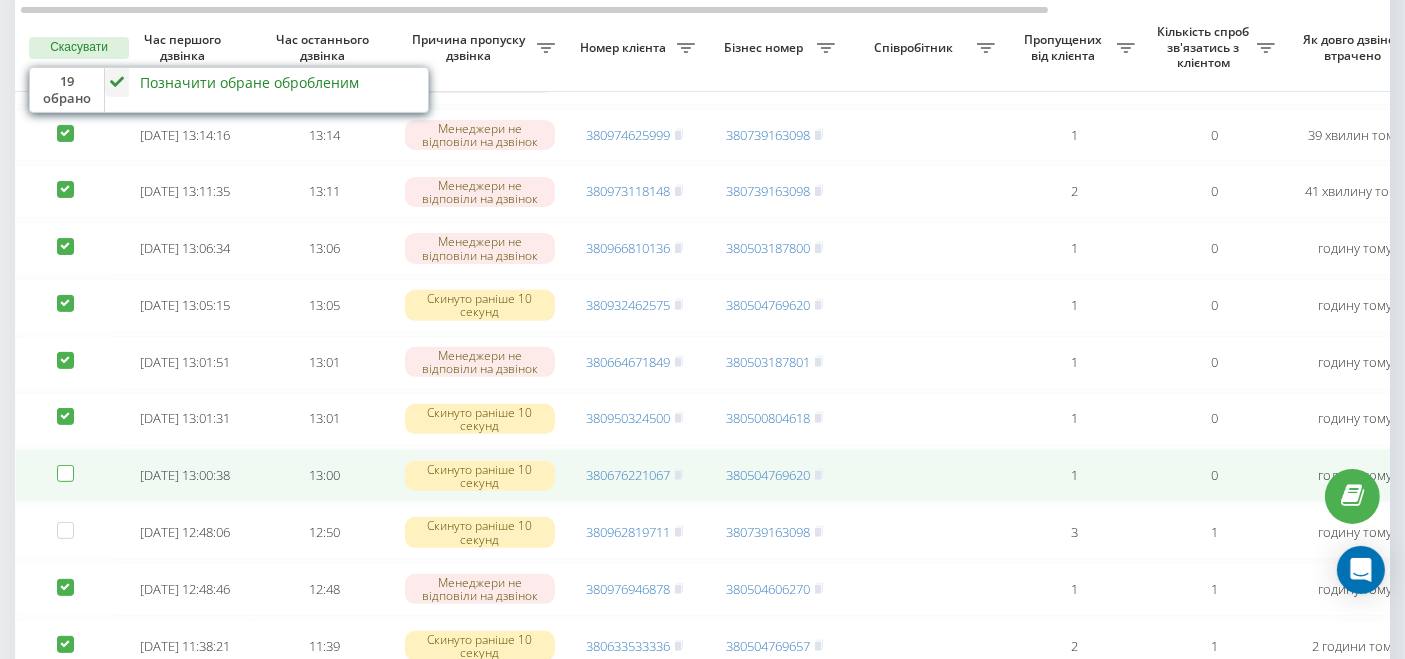 checkbox on "false" 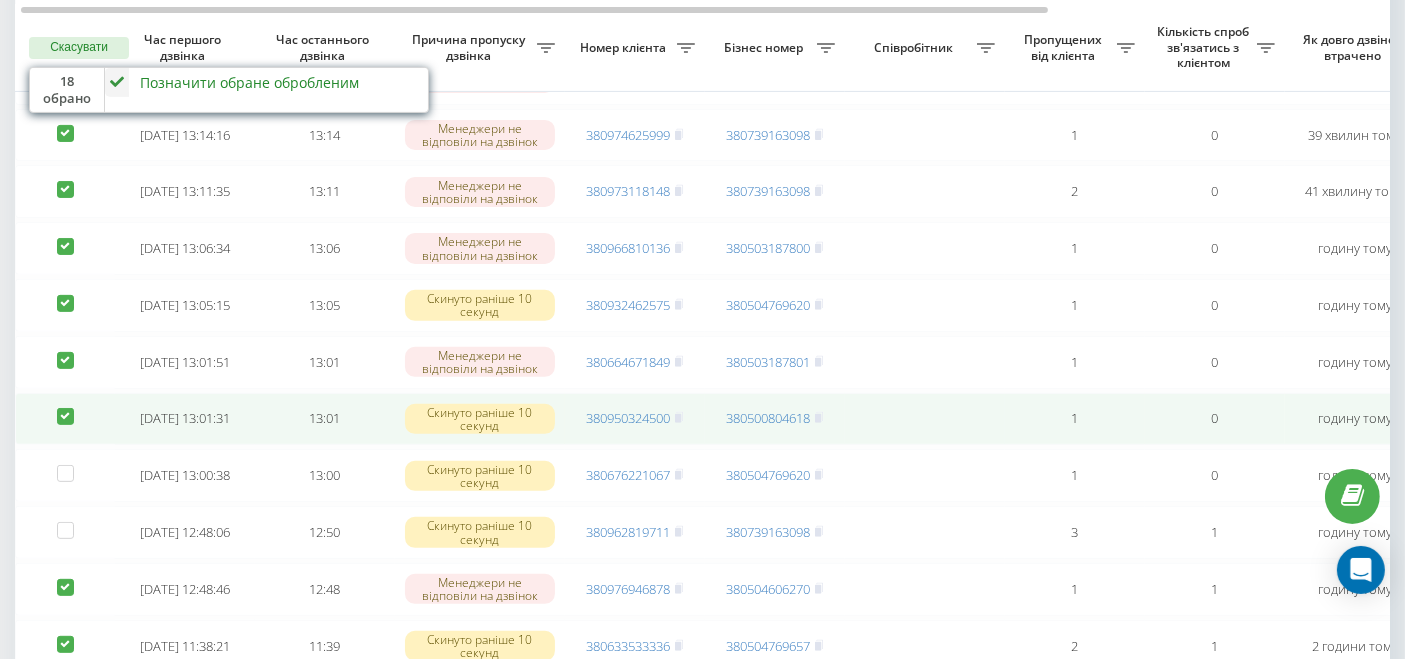 click at bounding box center (65, 408) 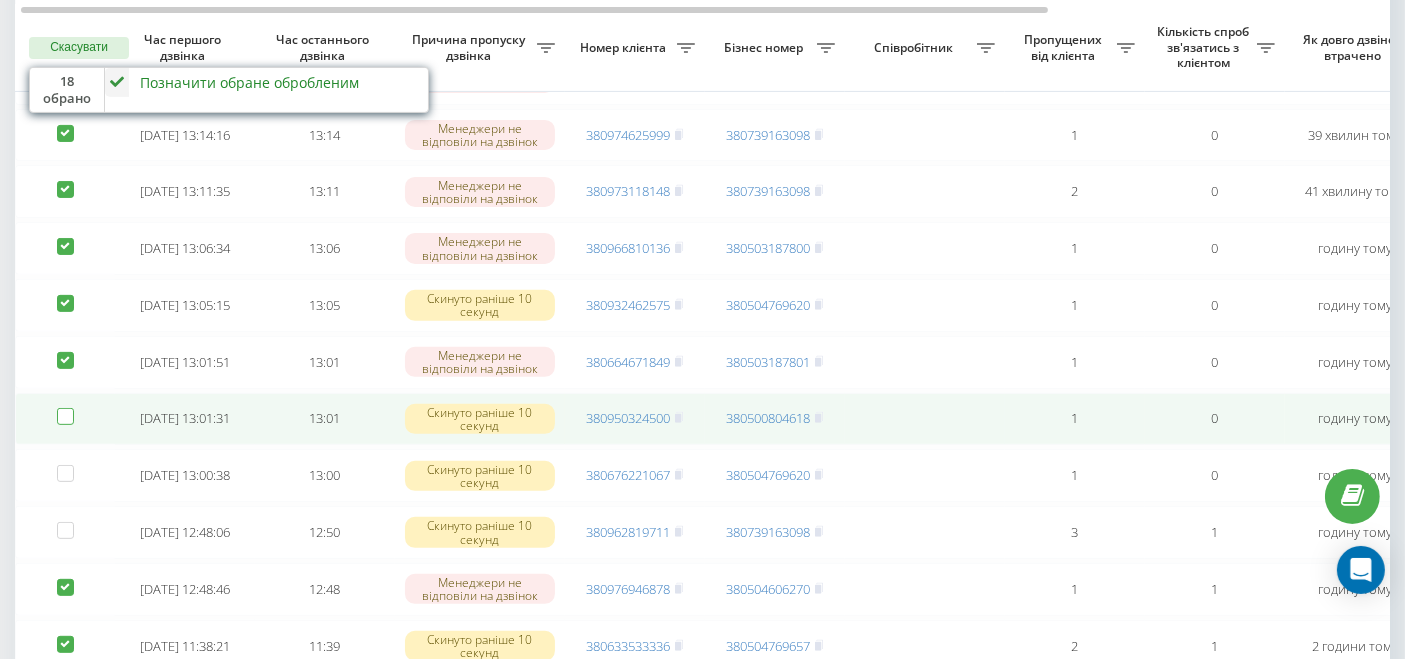 checkbox on "false" 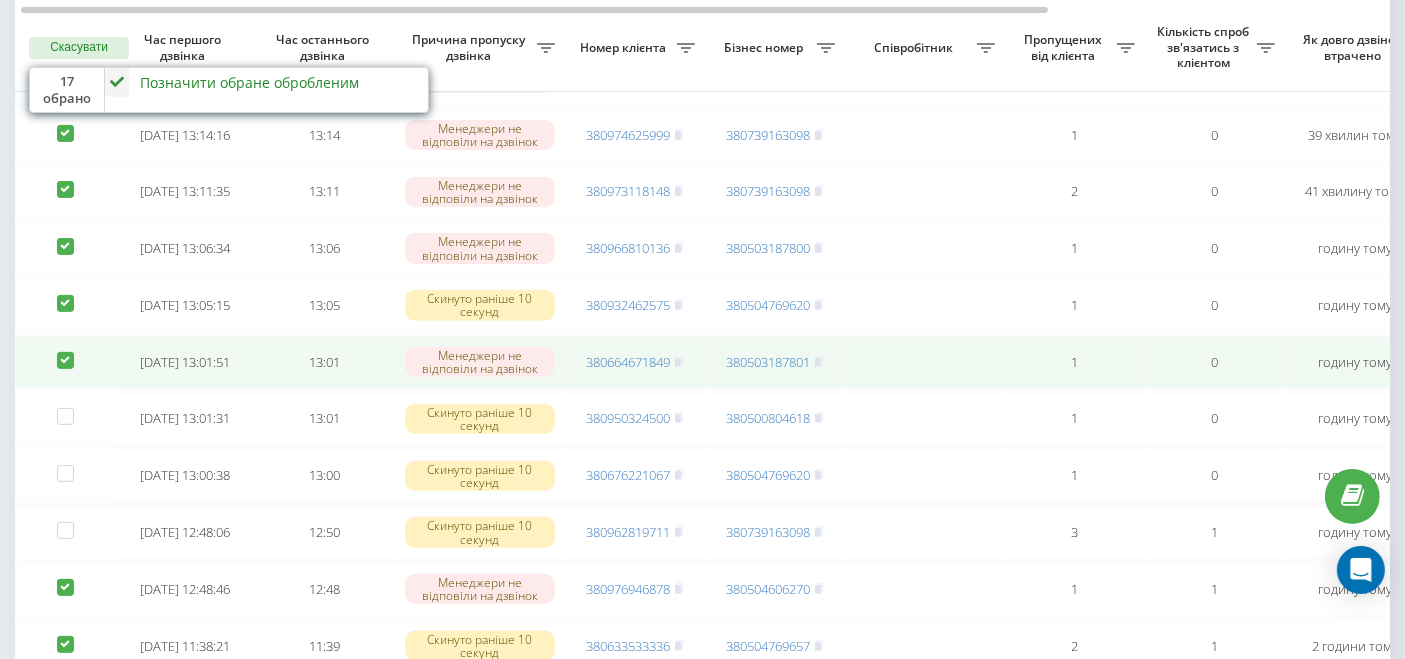click at bounding box center [65, 352] 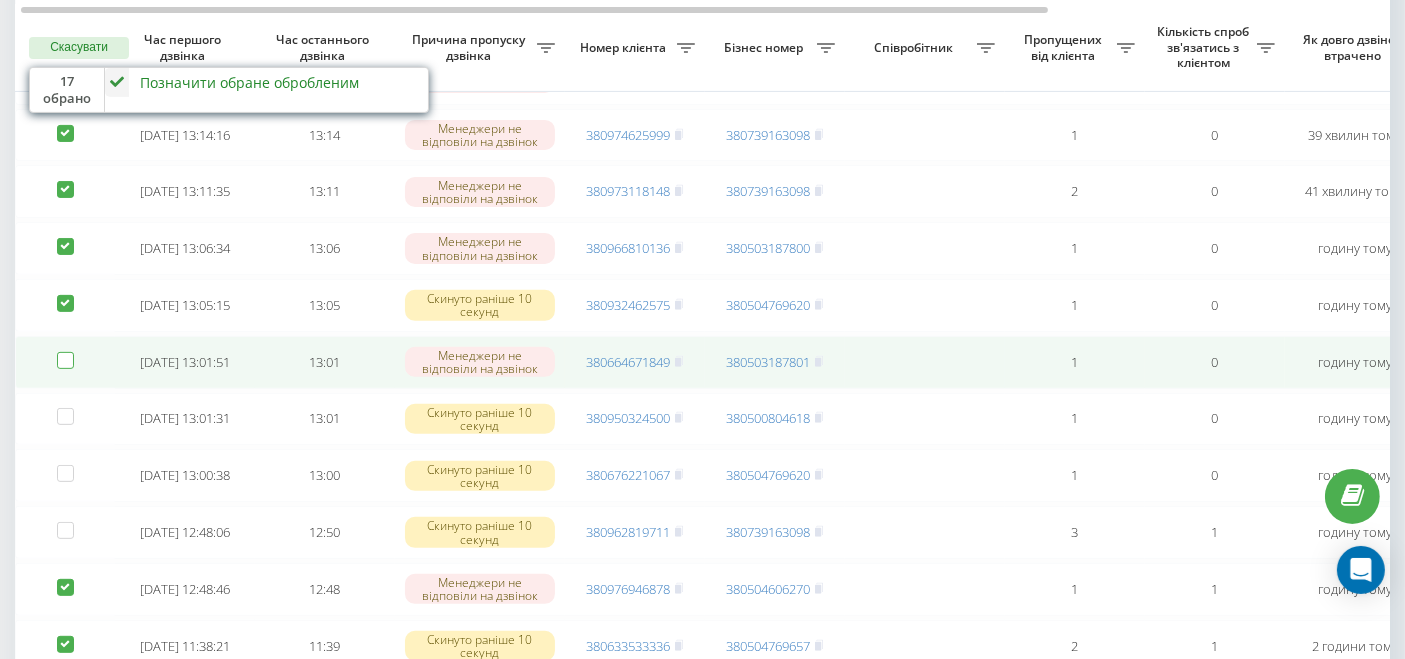 checkbox on "false" 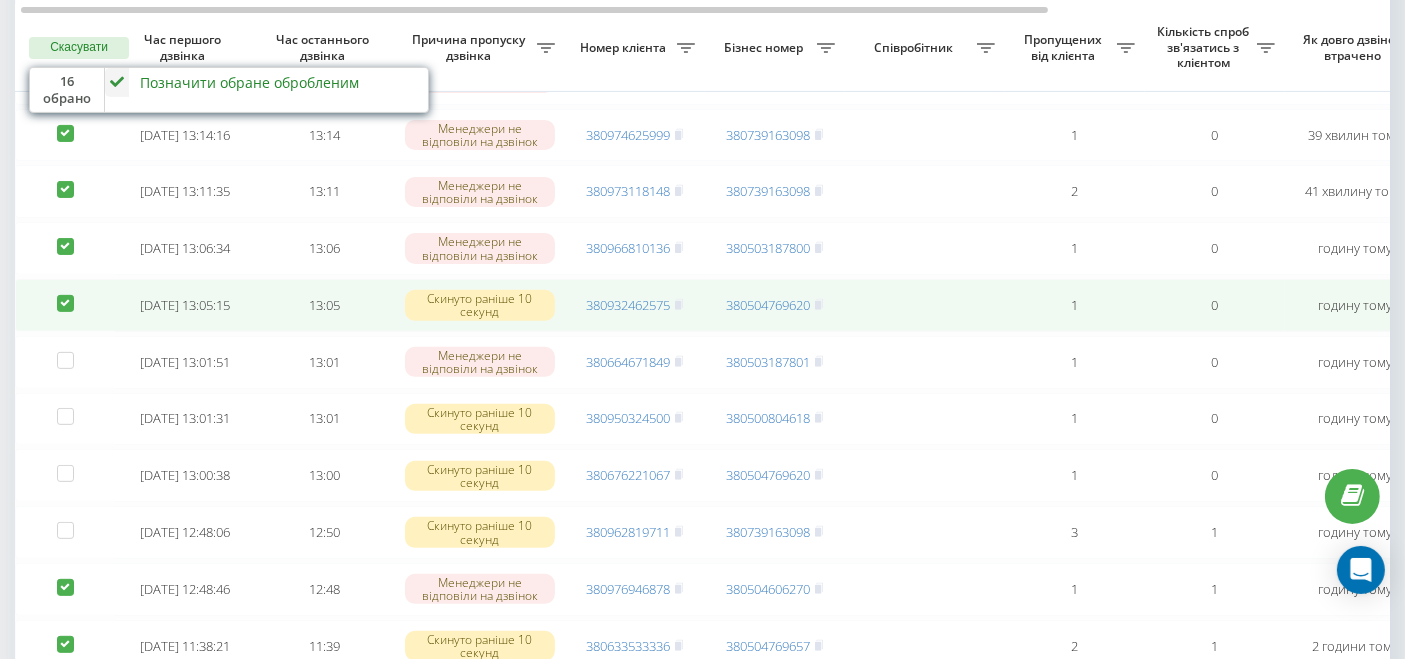 click at bounding box center [65, 305] 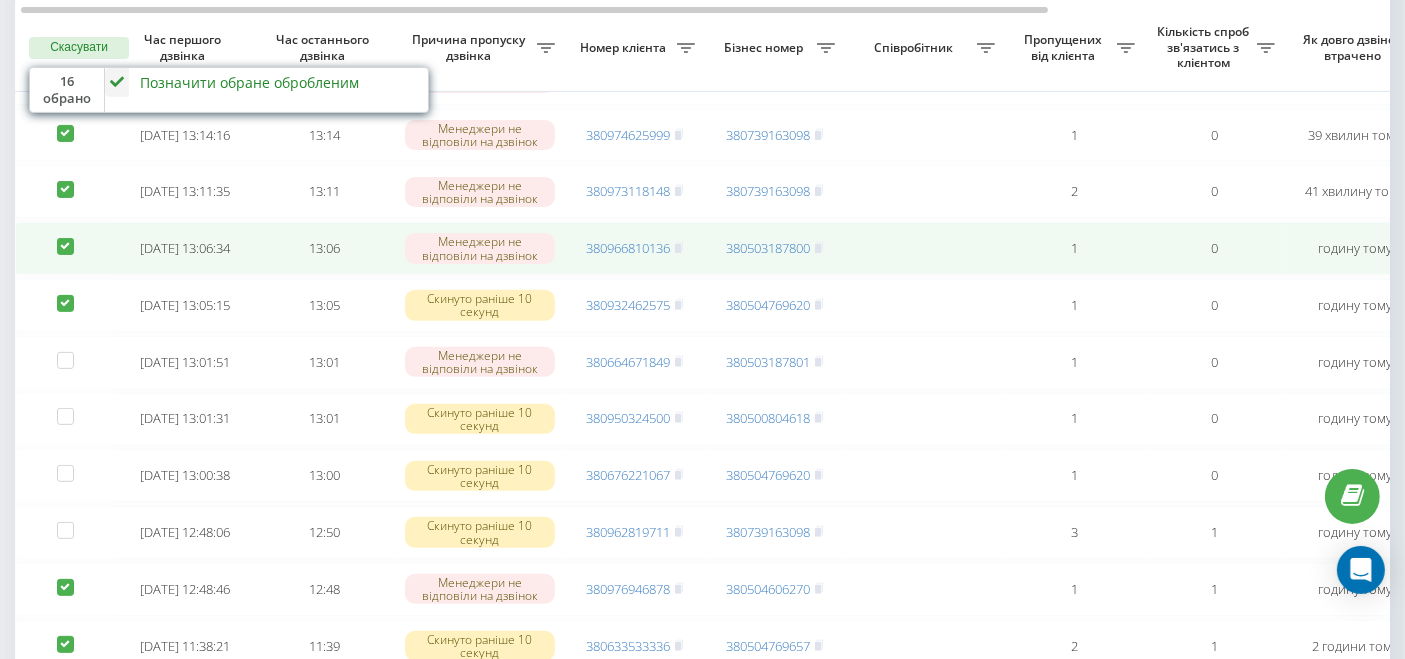 drag, startPoint x: 68, startPoint y: 271, endPoint x: 57, endPoint y: 316, distance: 46.32494 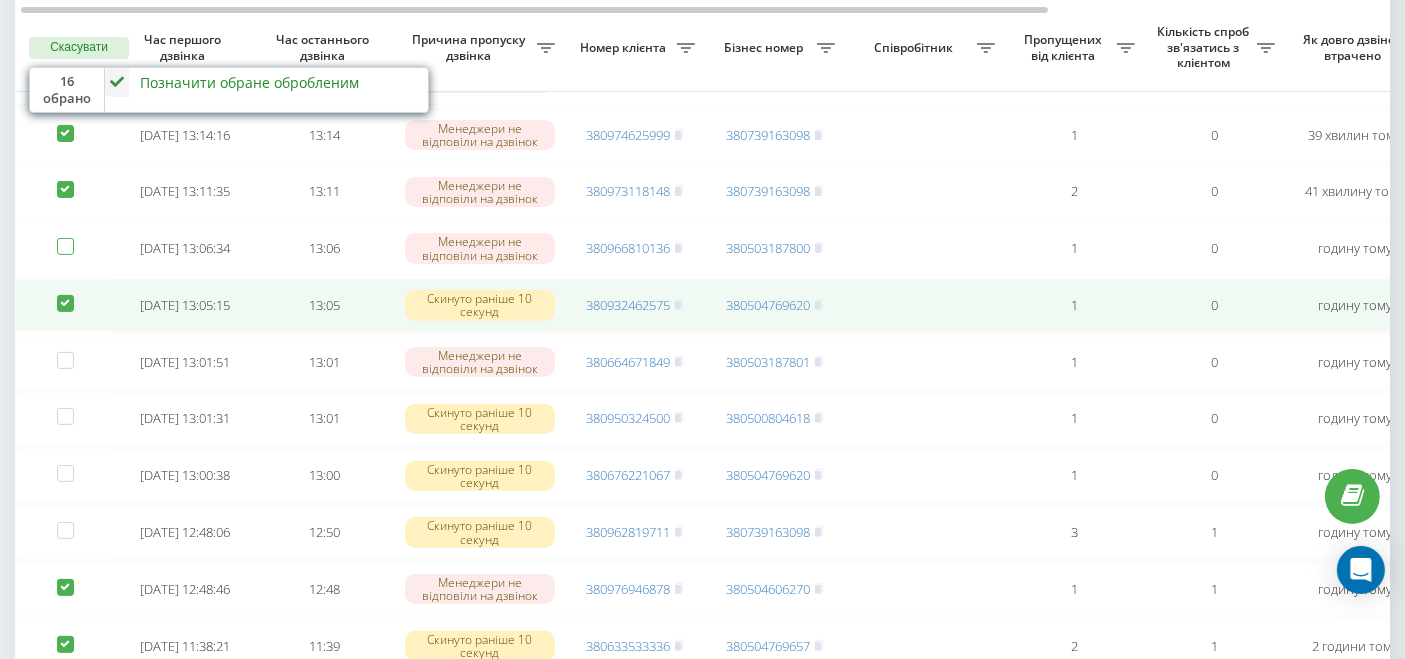checkbox on "false" 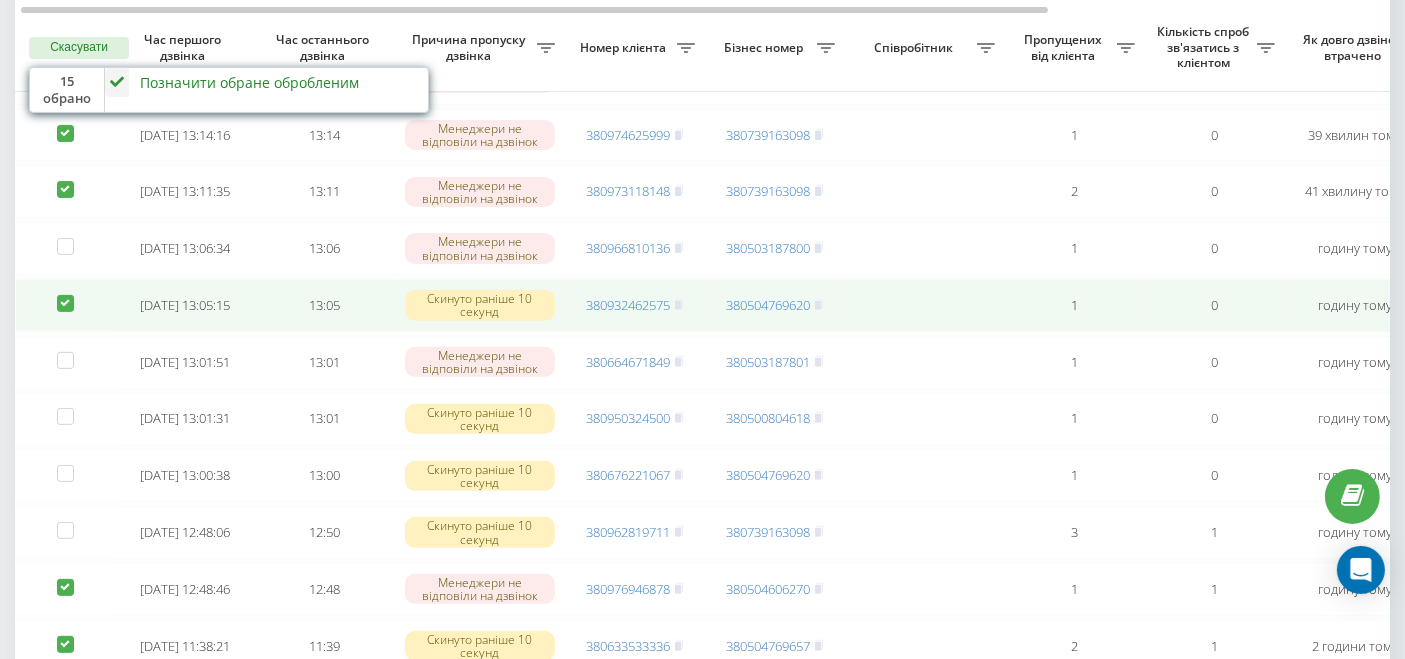 click at bounding box center [65, 295] 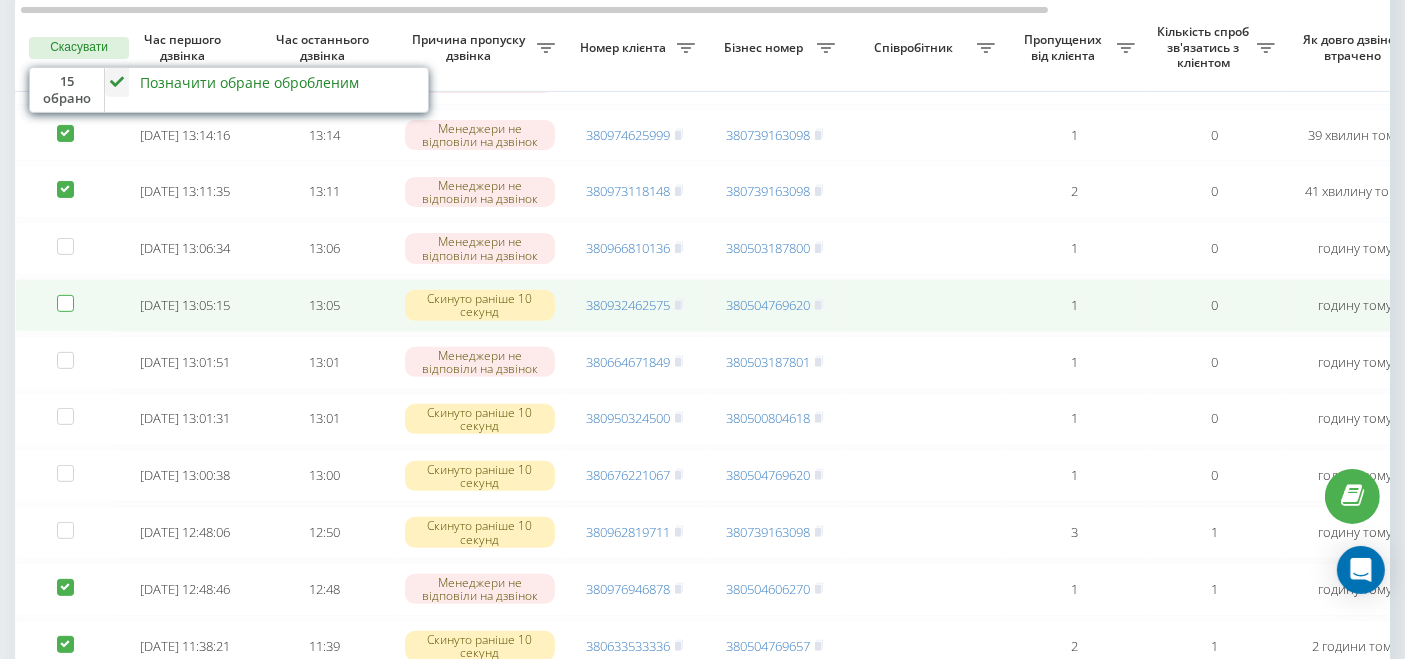 checkbox on "false" 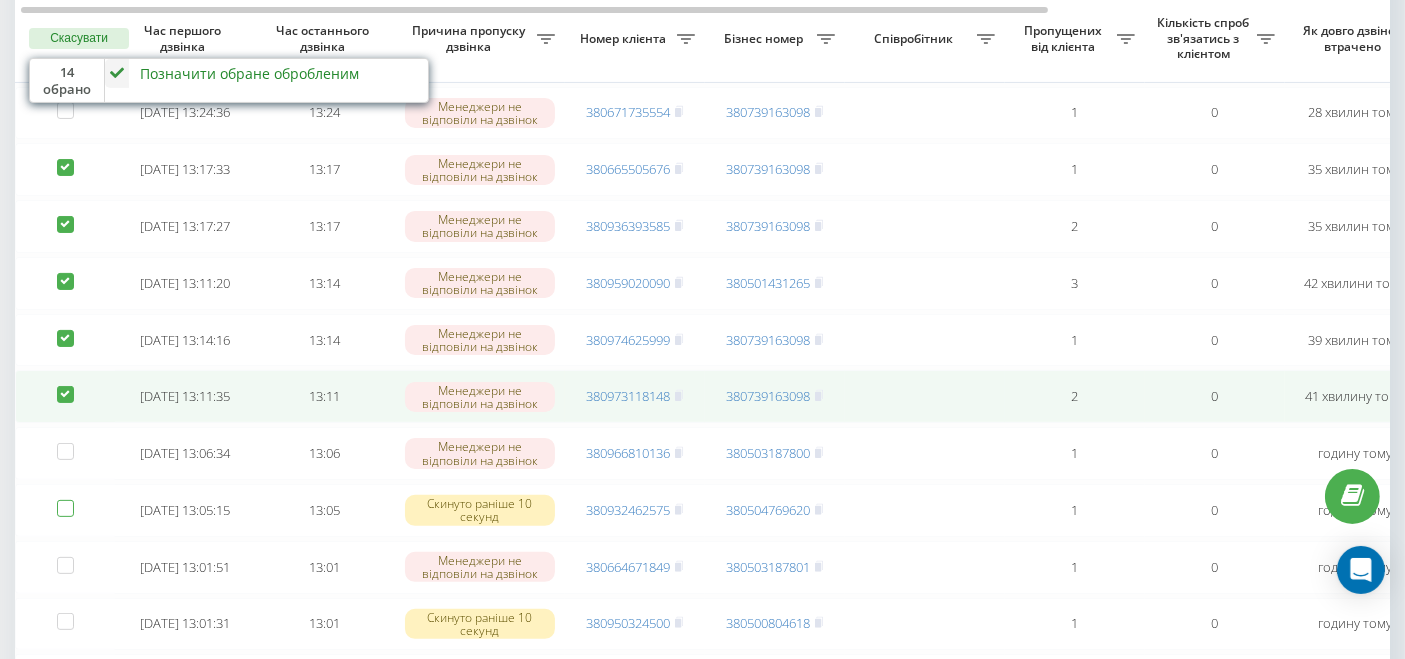 scroll, scrollTop: 457, scrollLeft: 0, axis: vertical 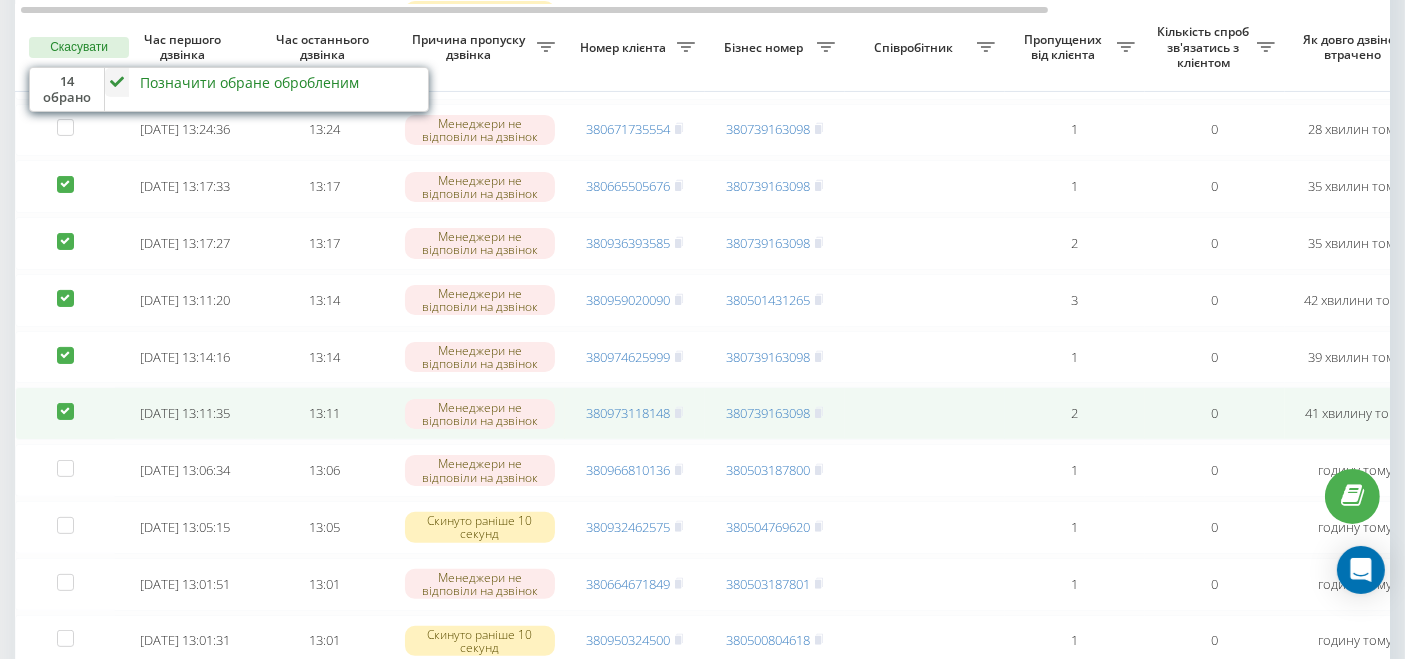 click at bounding box center (65, 403) 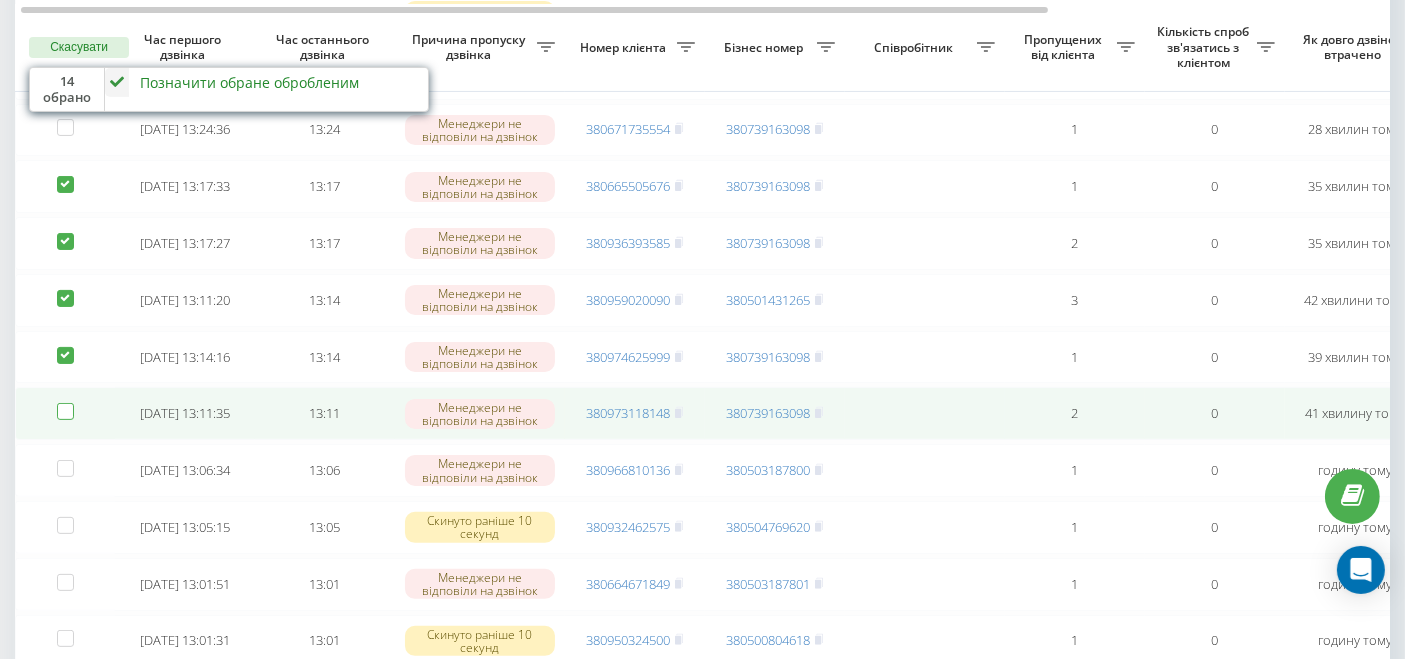 checkbox on "false" 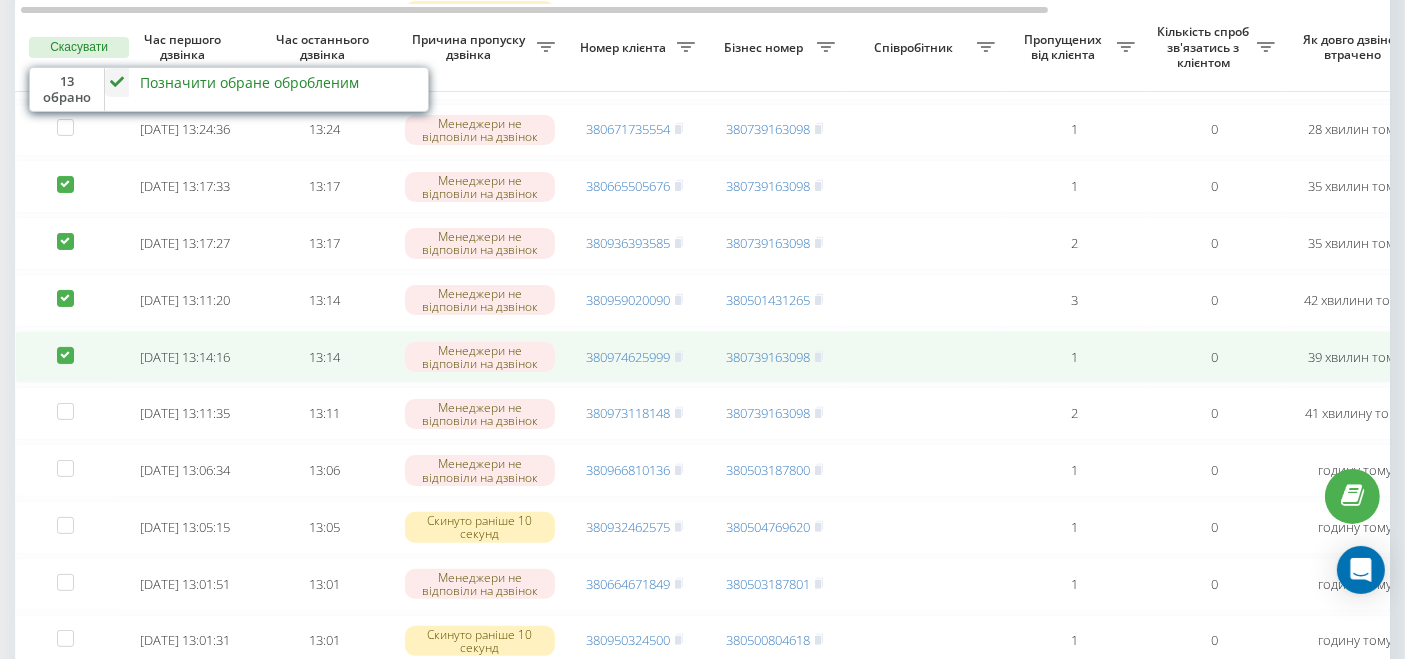 click at bounding box center (65, 347) 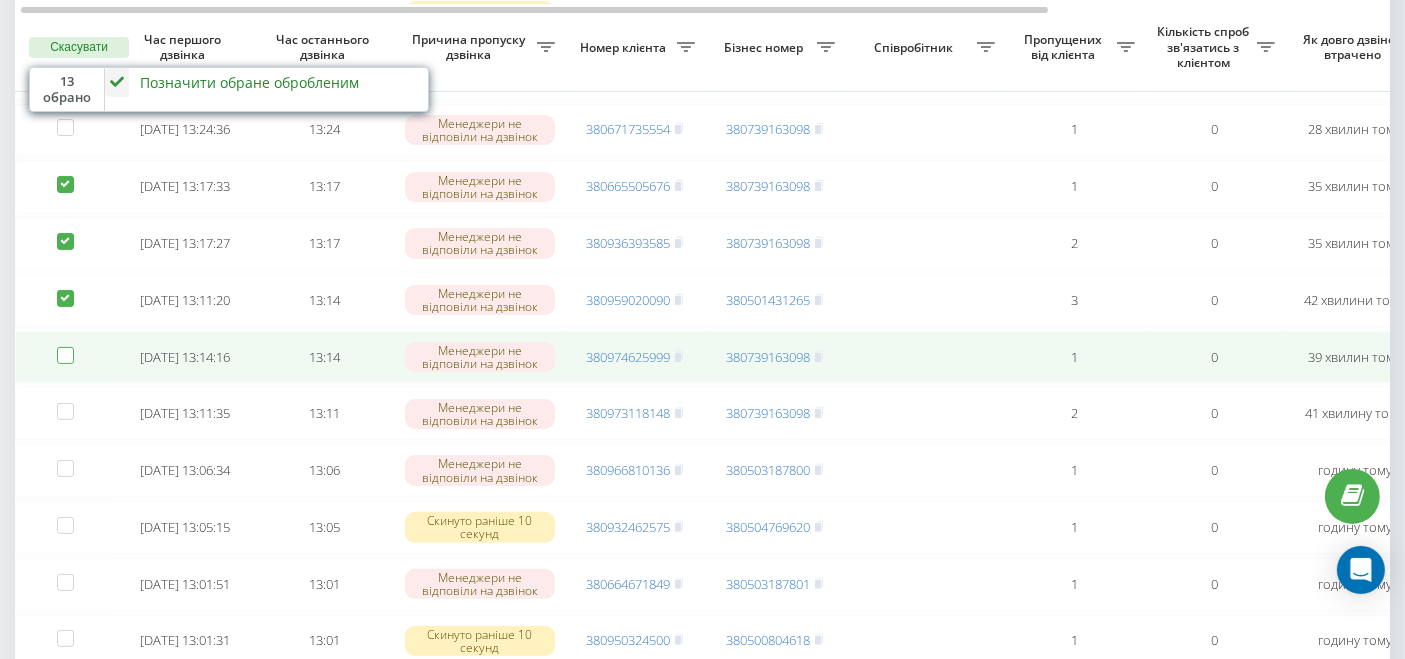 checkbox on "false" 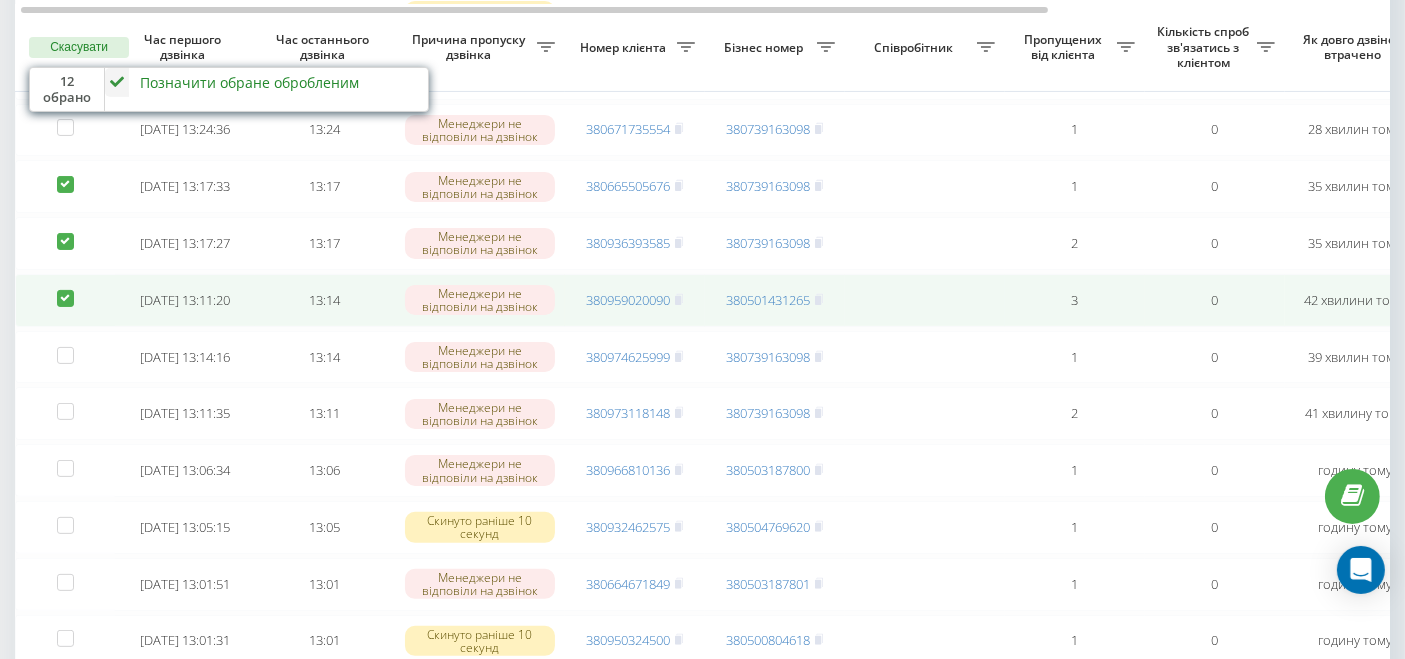 click at bounding box center [65, 290] 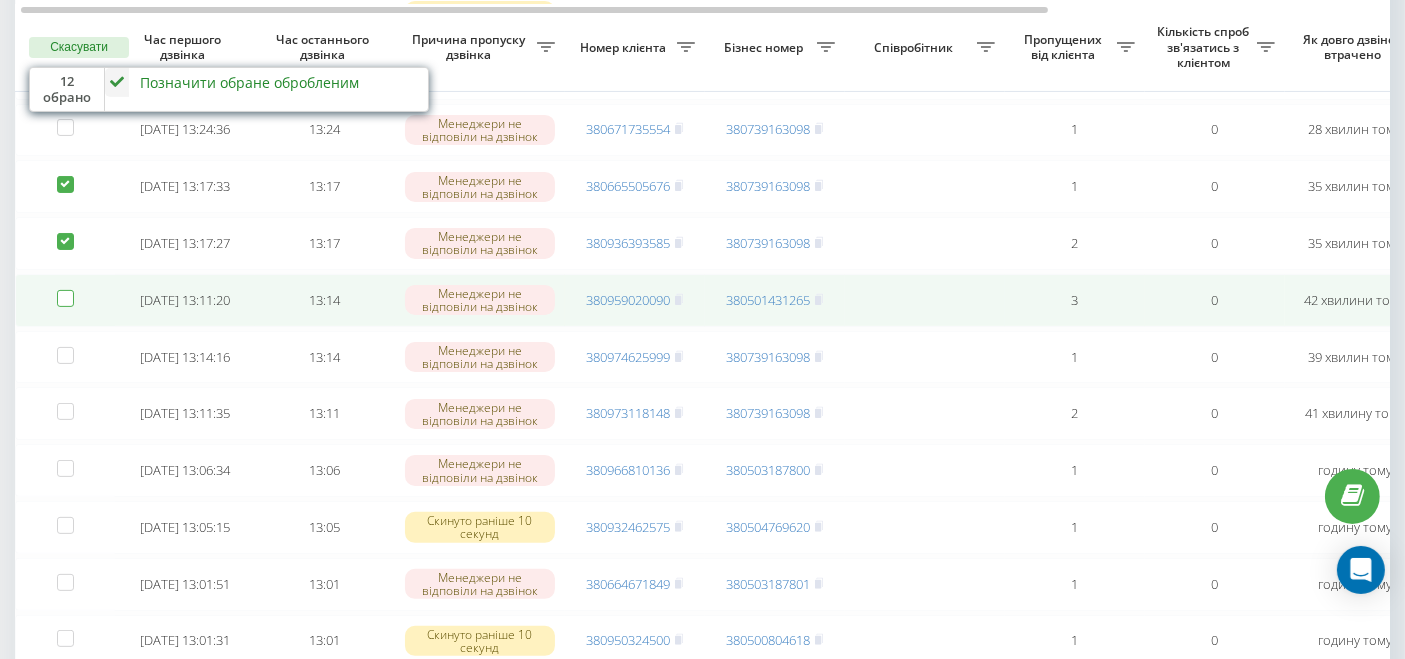 checkbox on "false" 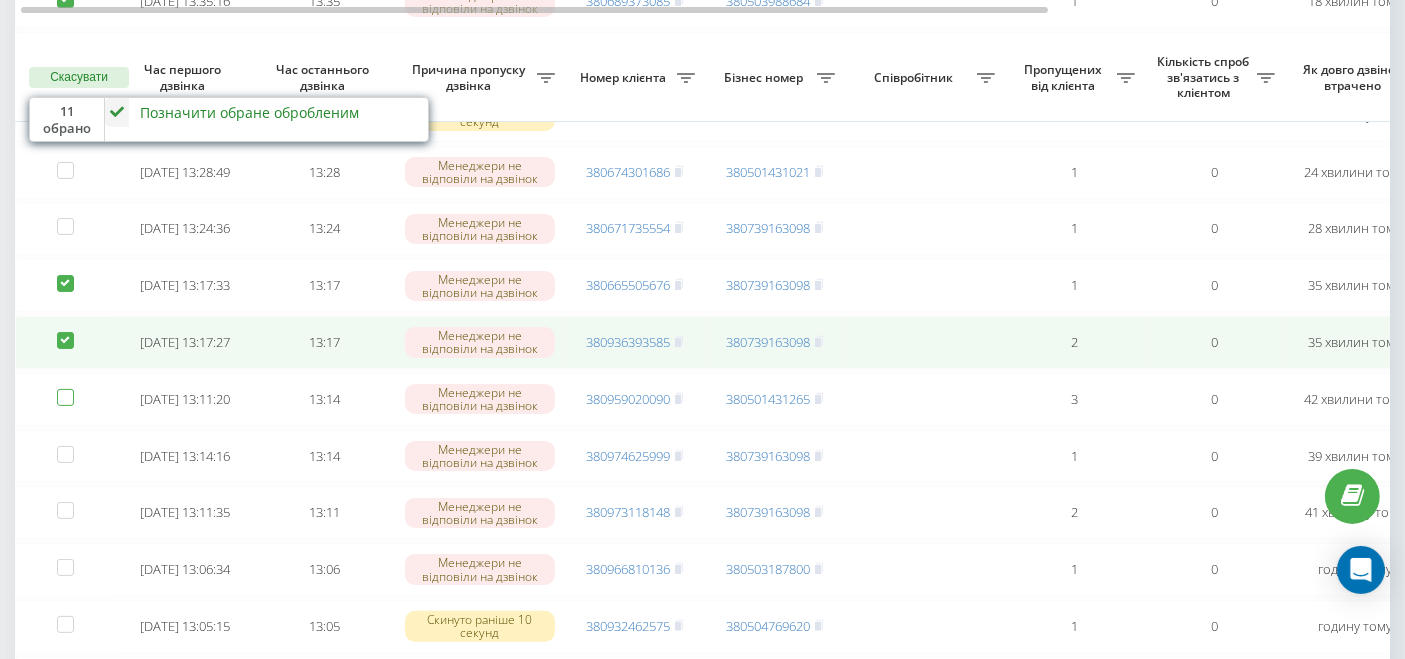 scroll, scrollTop: 345, scrollLeft: 0, axis: vertical 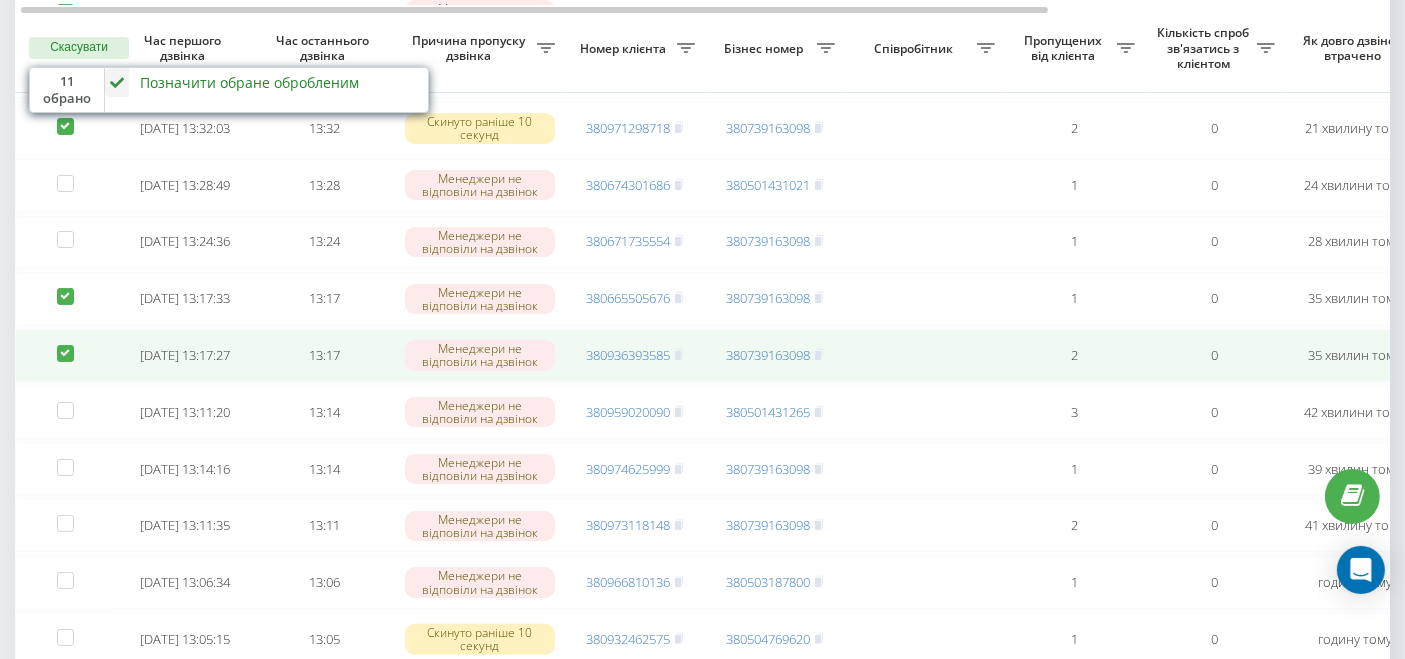 click at bounding box center (65, 345) 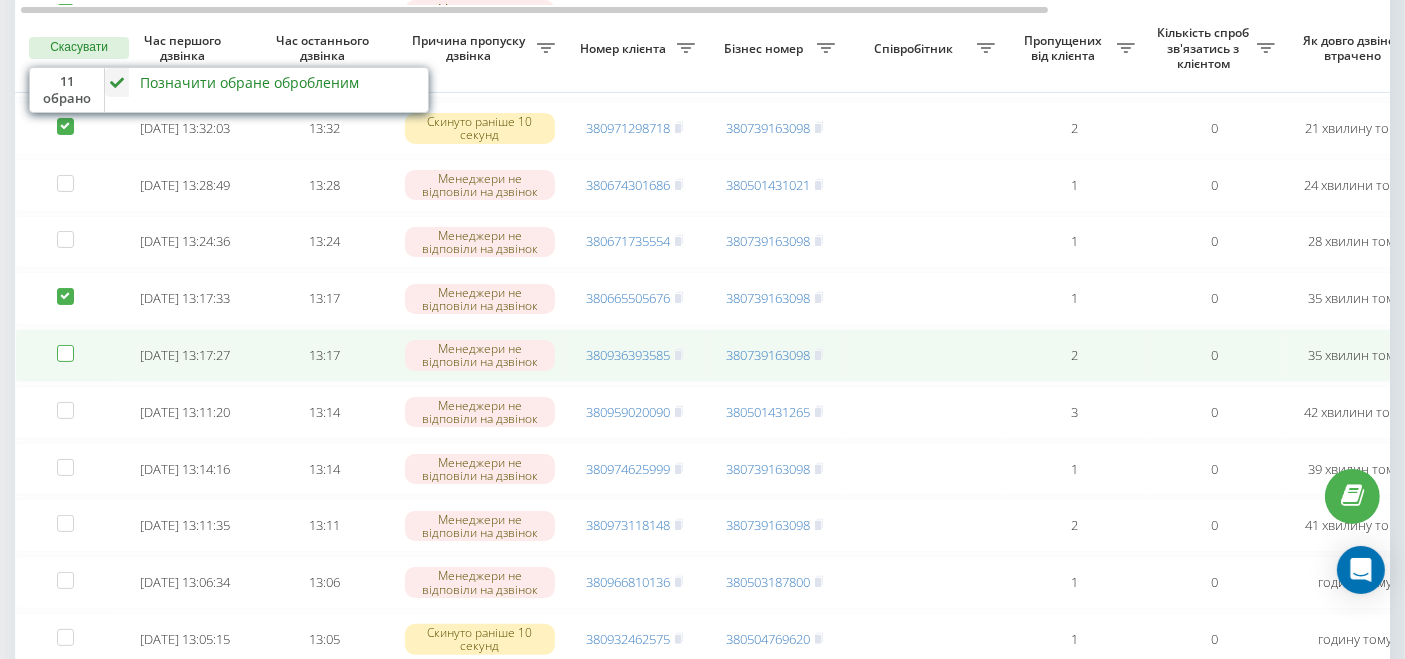 checkbox on "false" 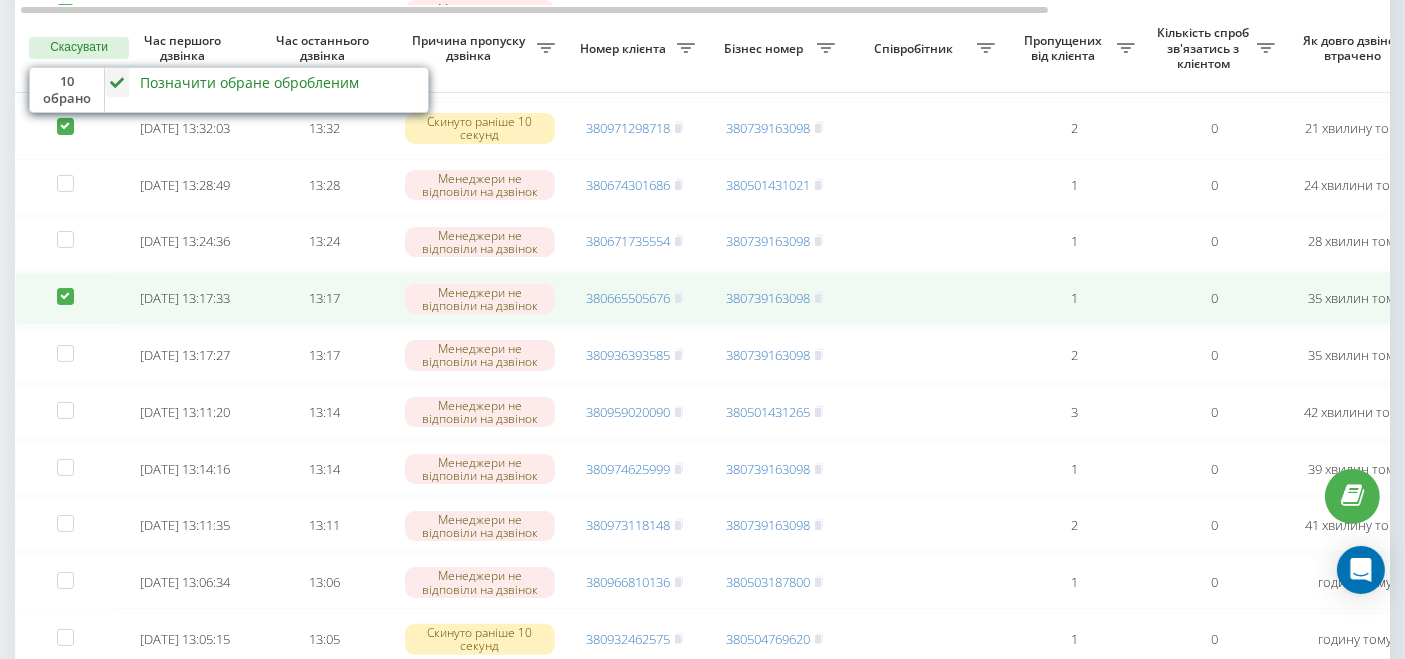 click at bounding box center (65, 288) 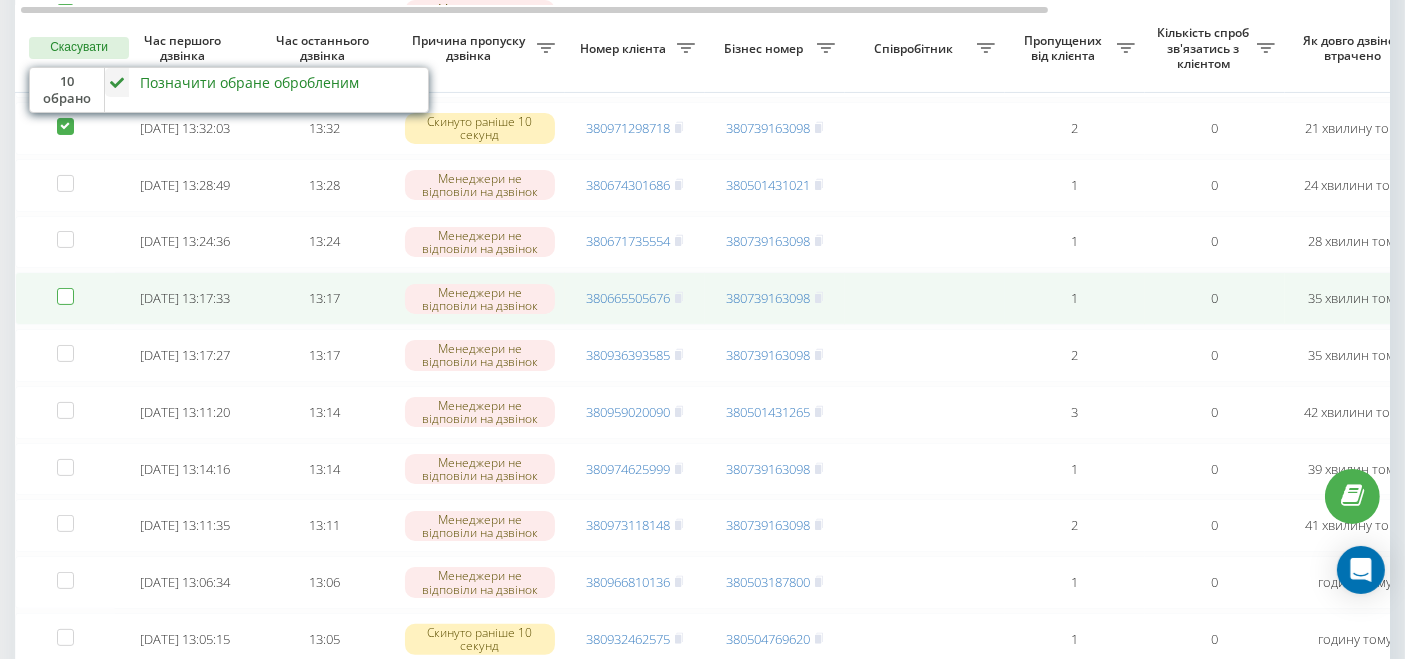 checkbox on "false" 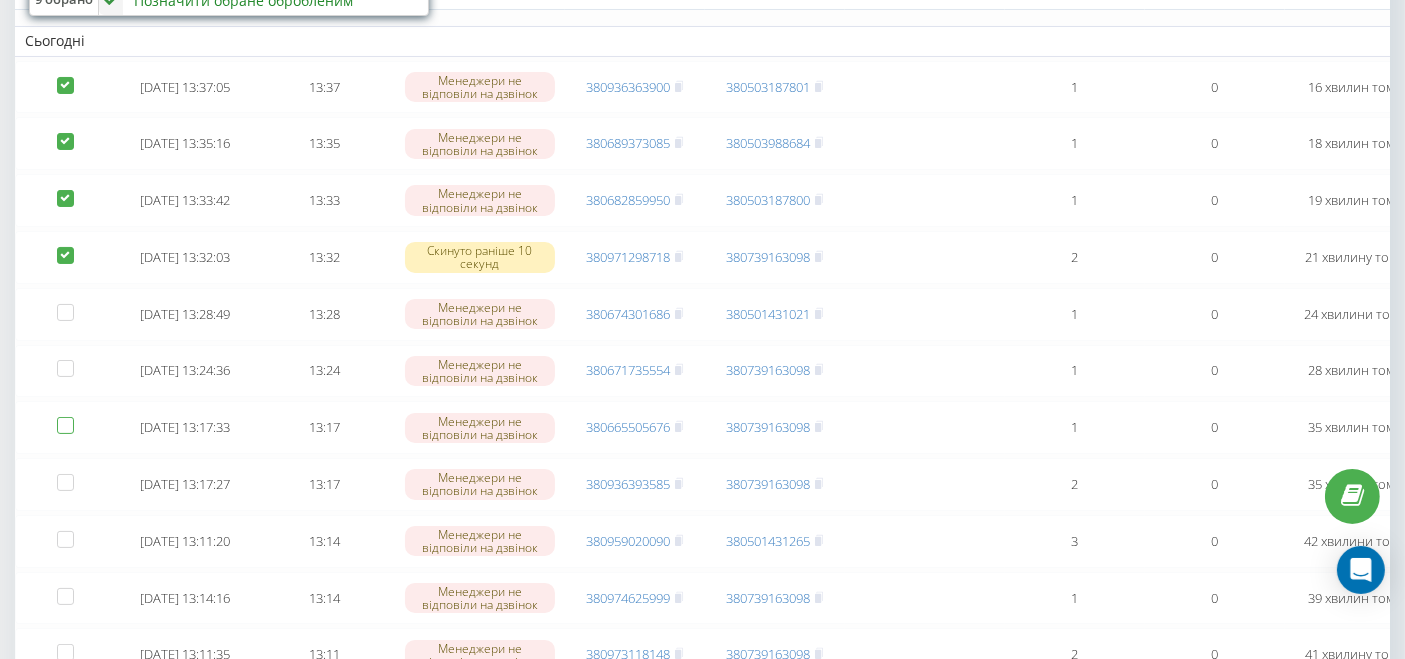 scroll, scrollTop: 12, scrollLeft: 0, axis: vertical 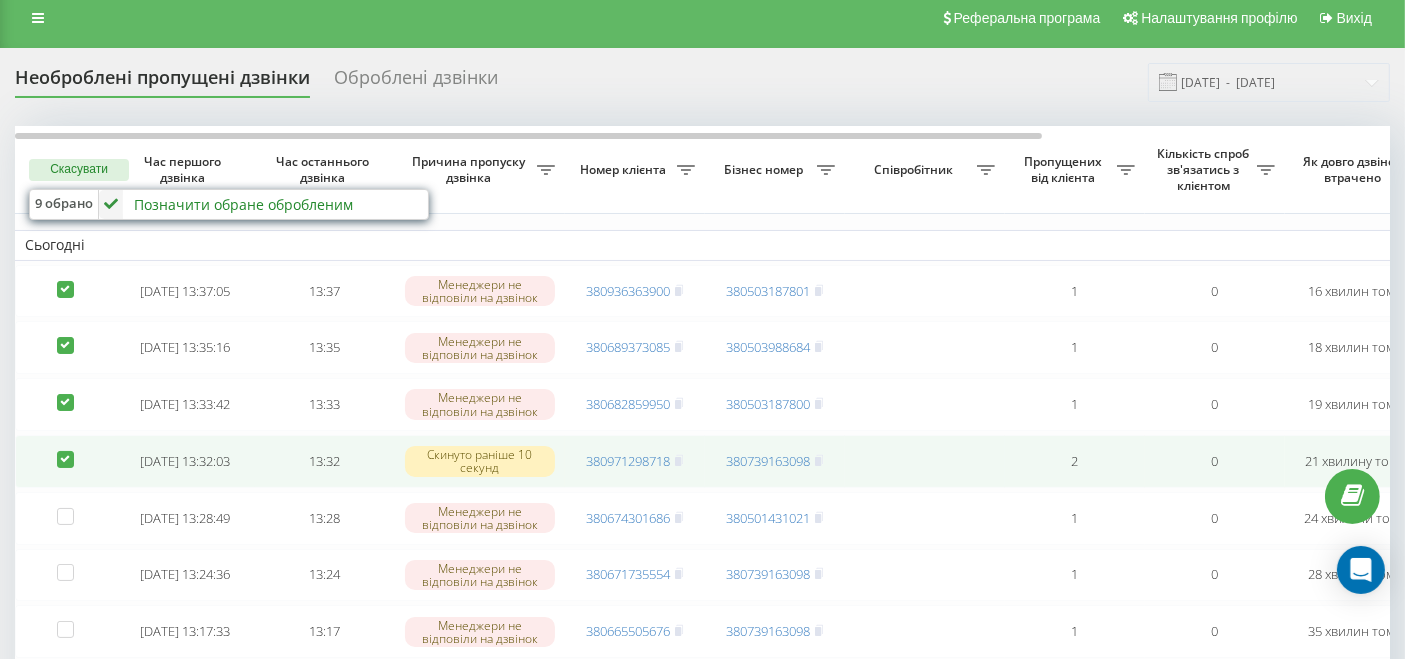 click at bounding box center [65, 451] 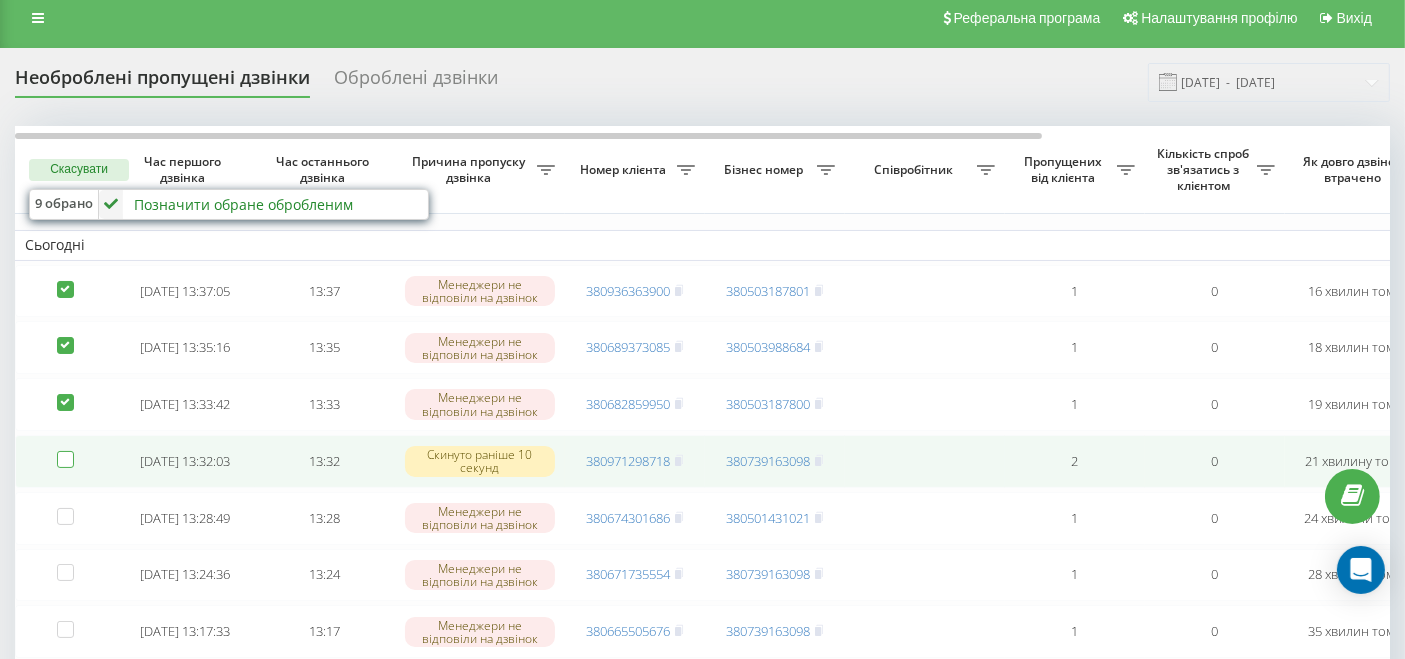 checkbox on "false" 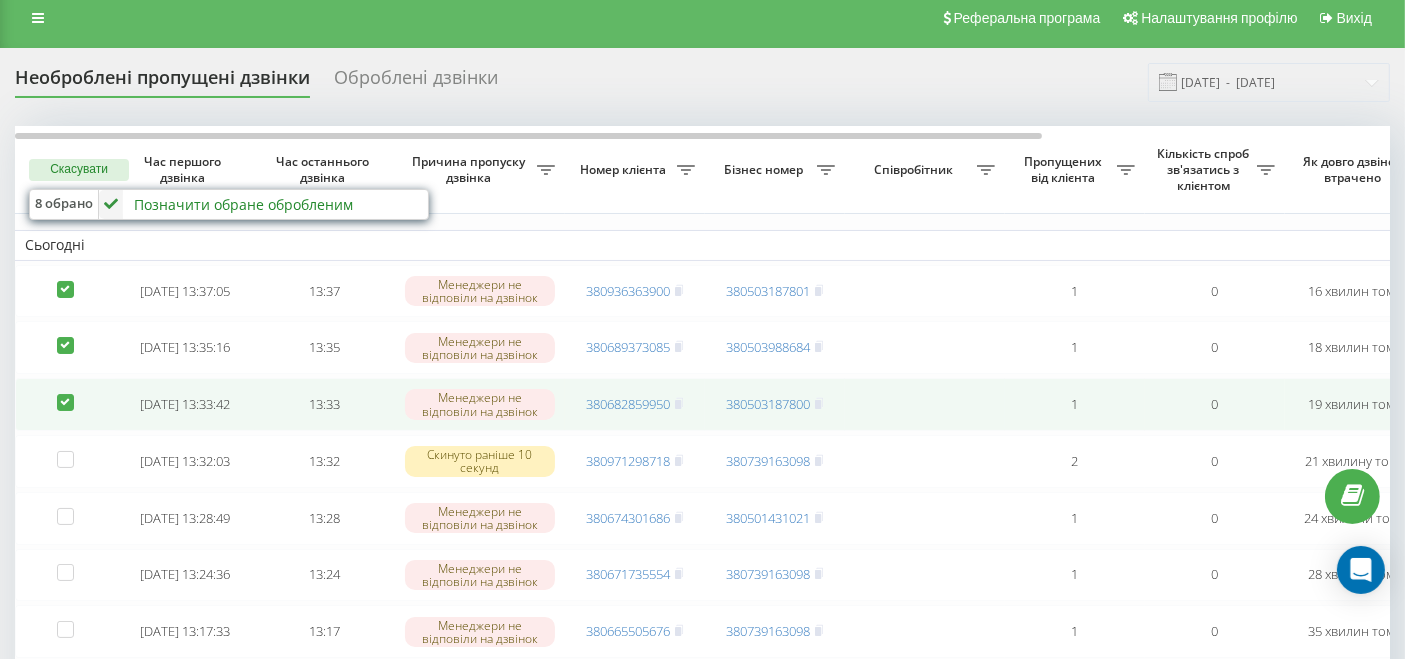 click at bounding box center [65, 394] 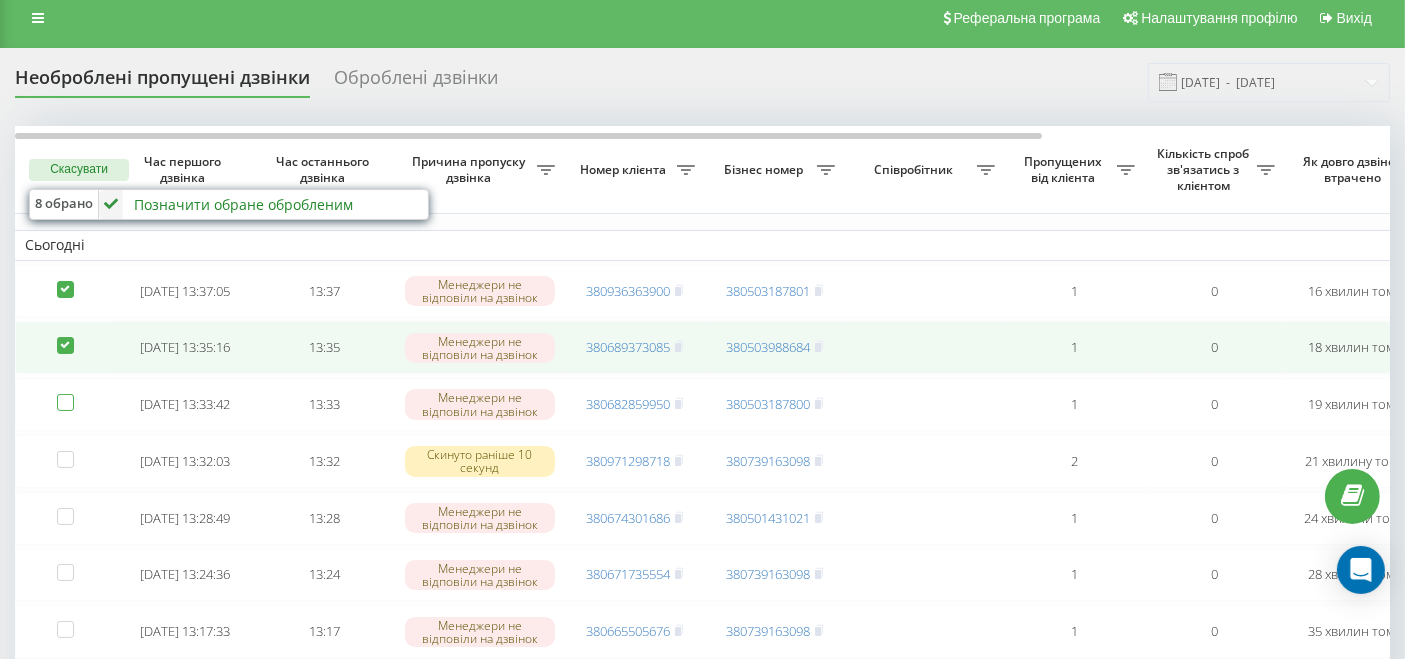 checkbox on "false" 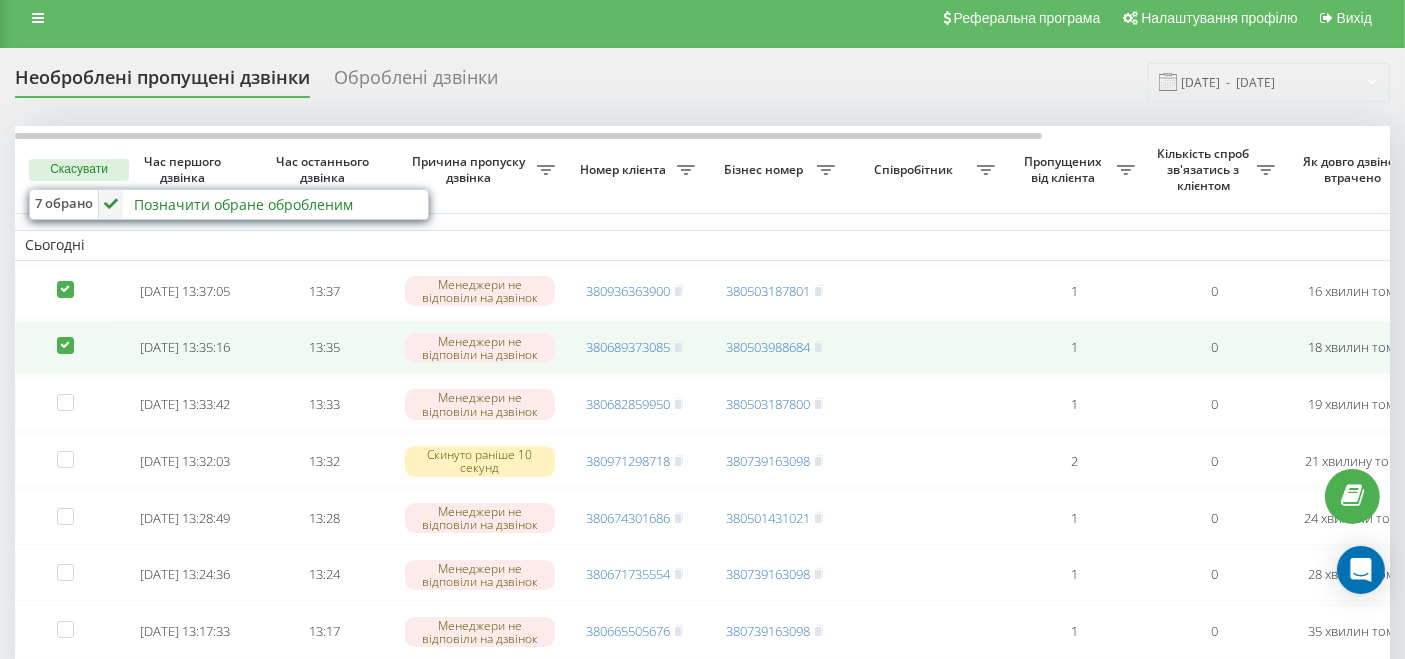 click at bounding box center [65, 347] 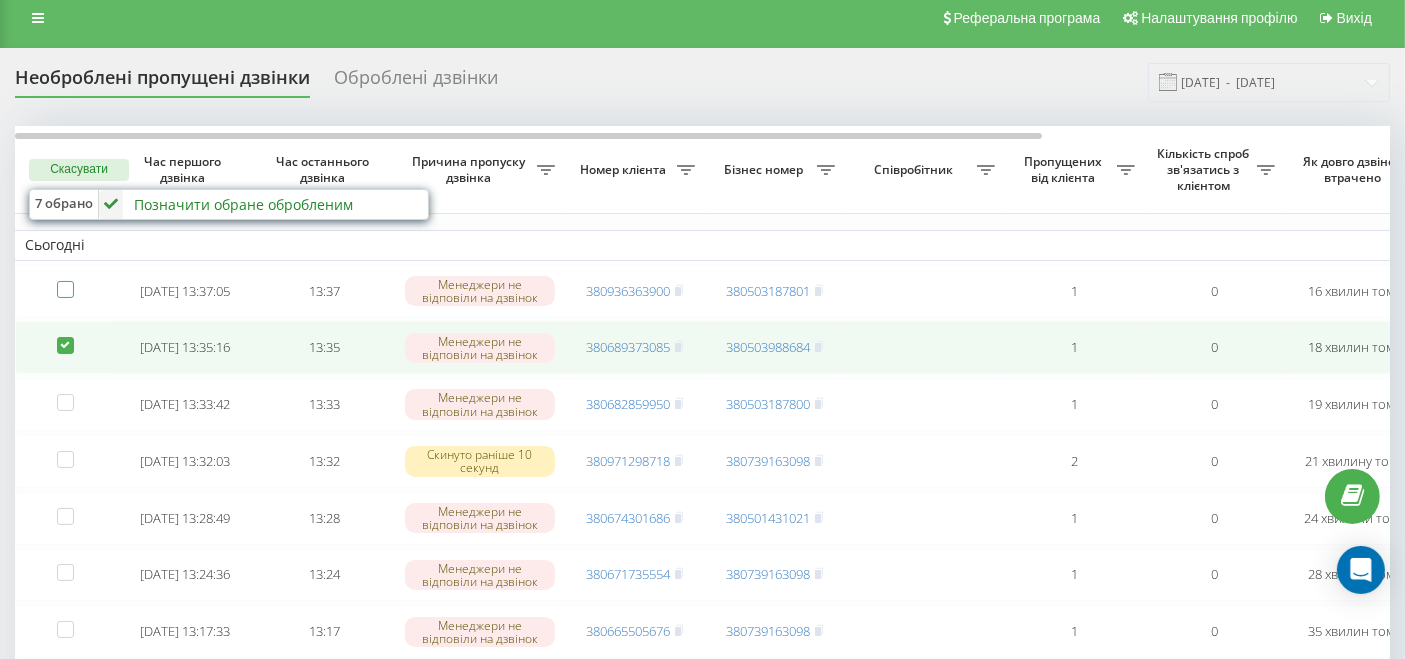 checkbox on "false" 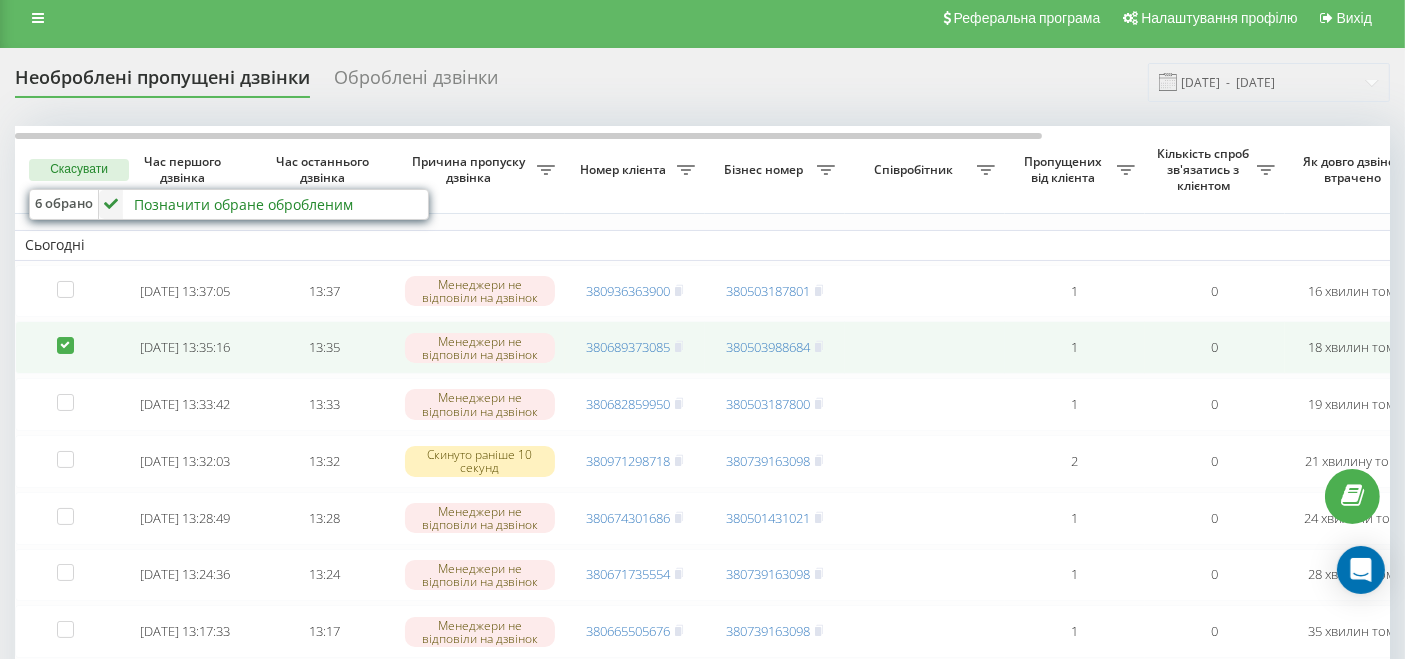 click at bounding box center (65, 337) 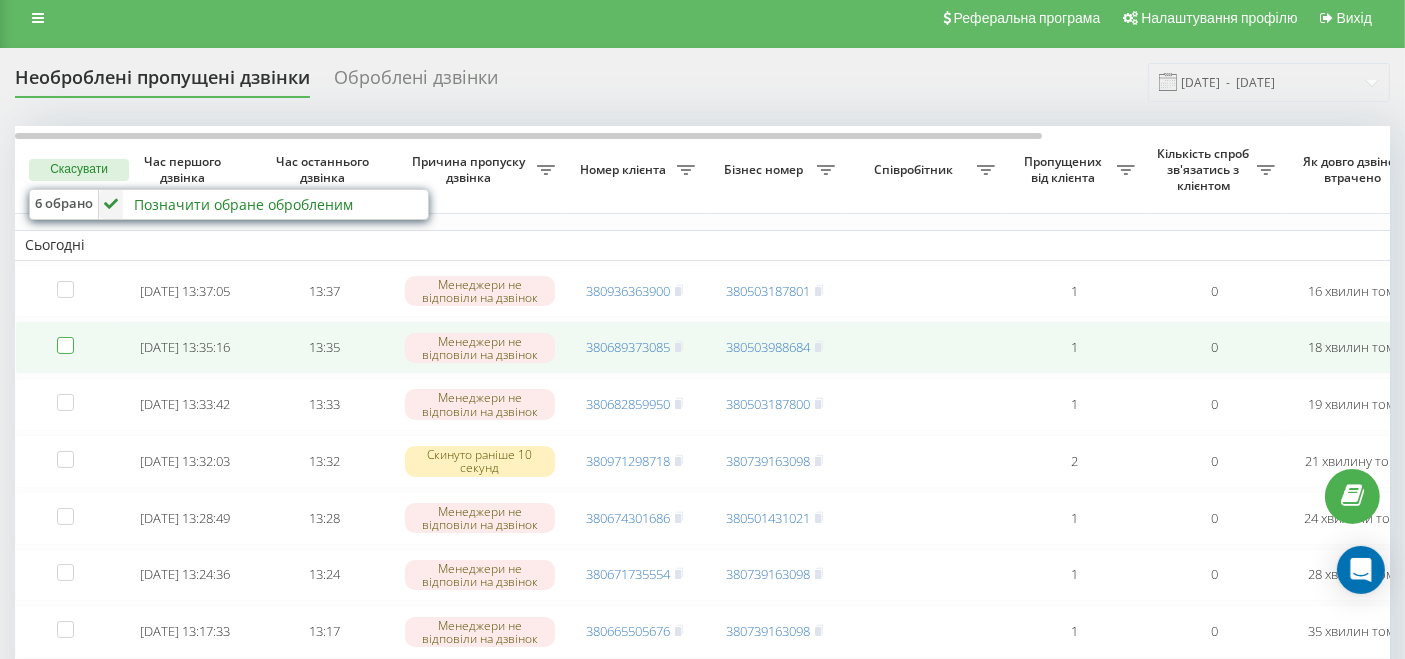 checkbox on "false" 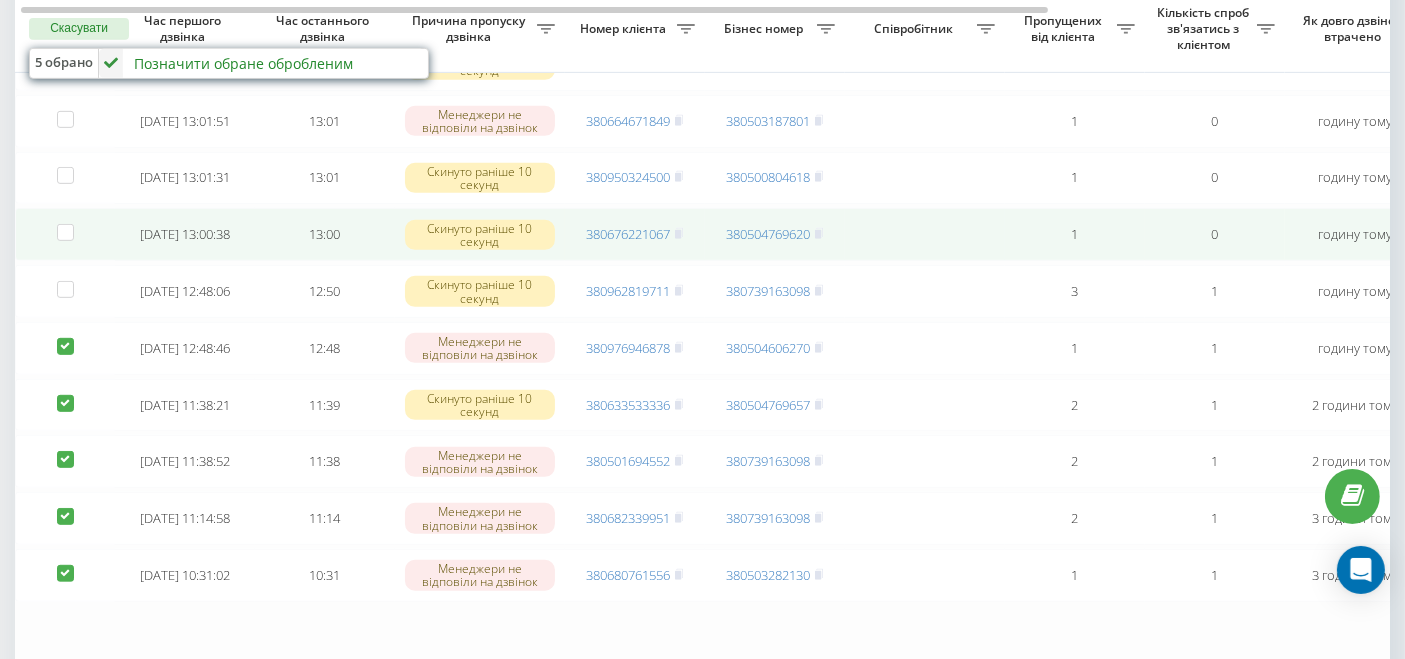 scroll, scrollTop: 901, scrollLeft: 0, axis: vertical 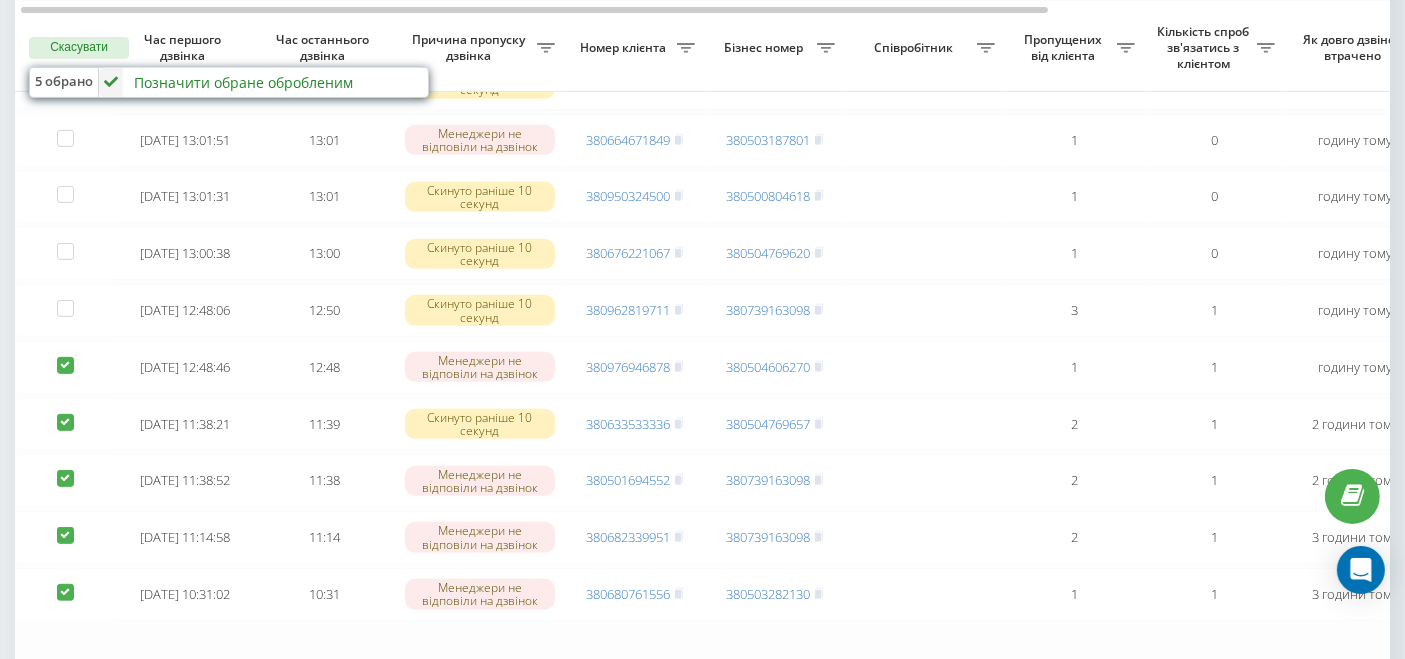 click on "Позначити обране обробленим" at bounding box center [243, 82] 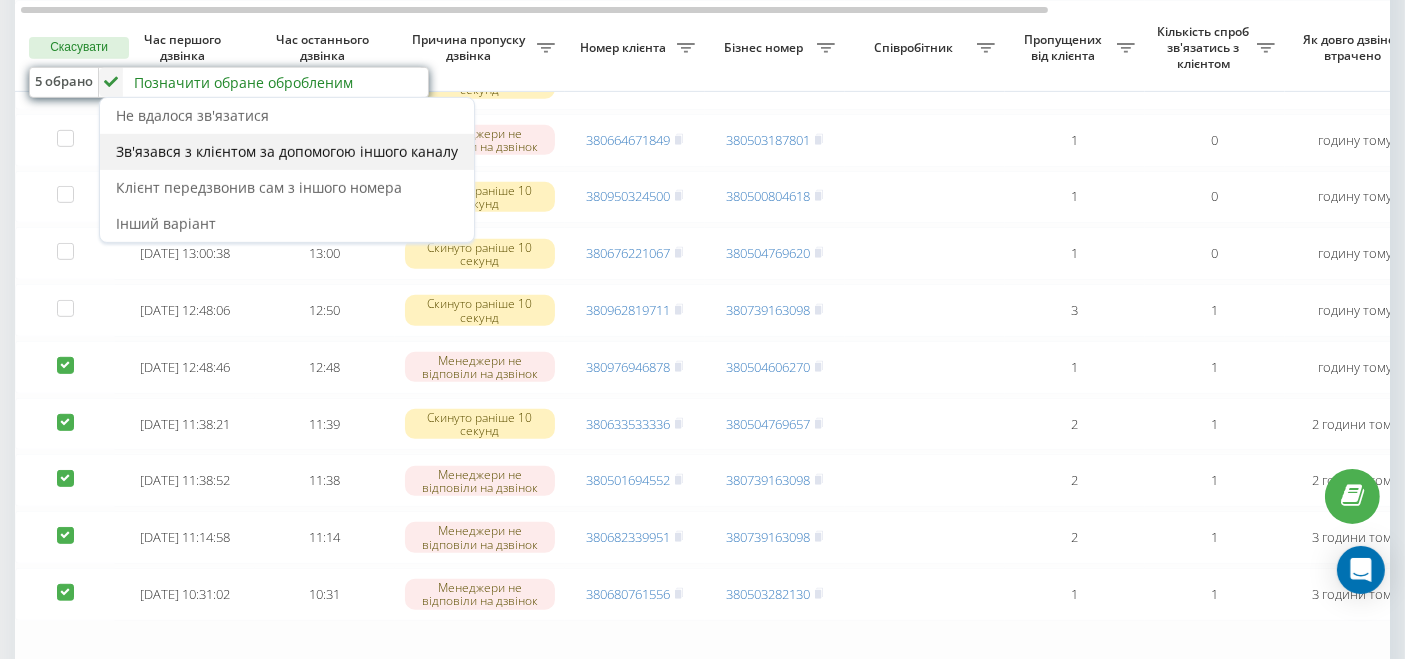 click on "Зв'язався з клієнтом за допомогою іншого каналу" at bounding box center (287, 151) 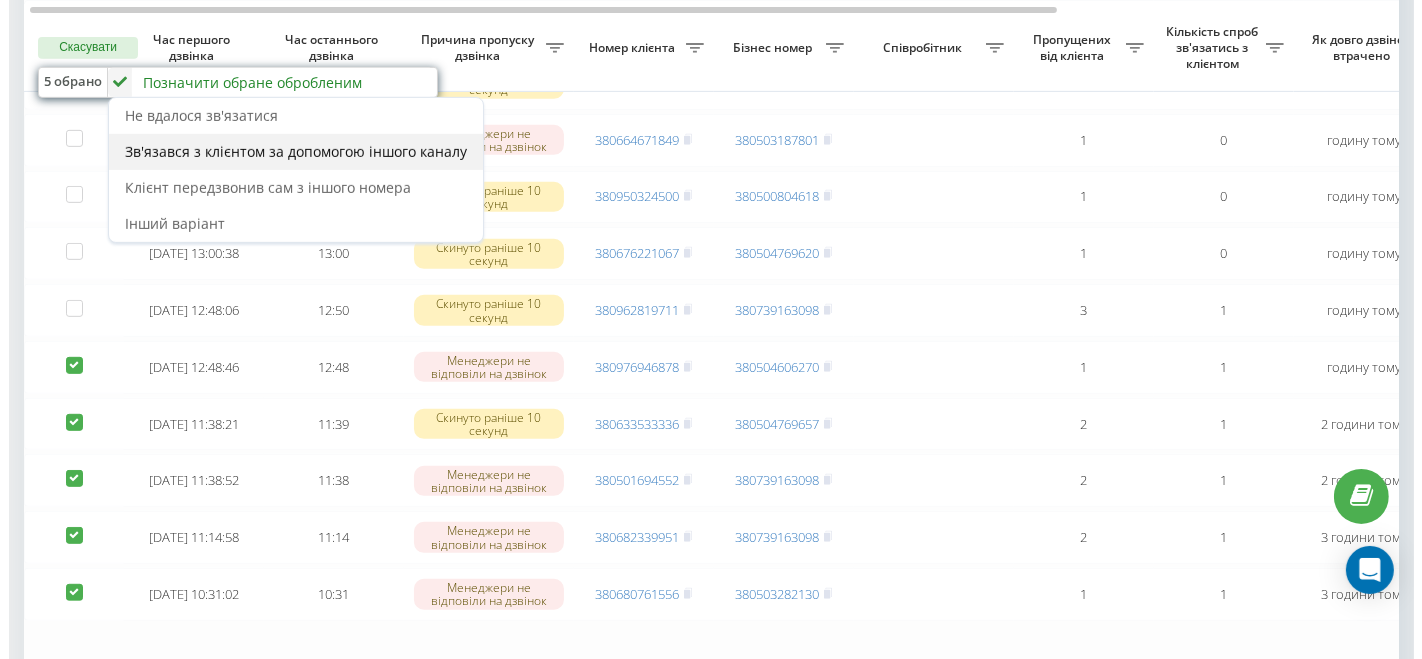 scroll, scrollTop: 0, scrollLeft: 0, axis: both 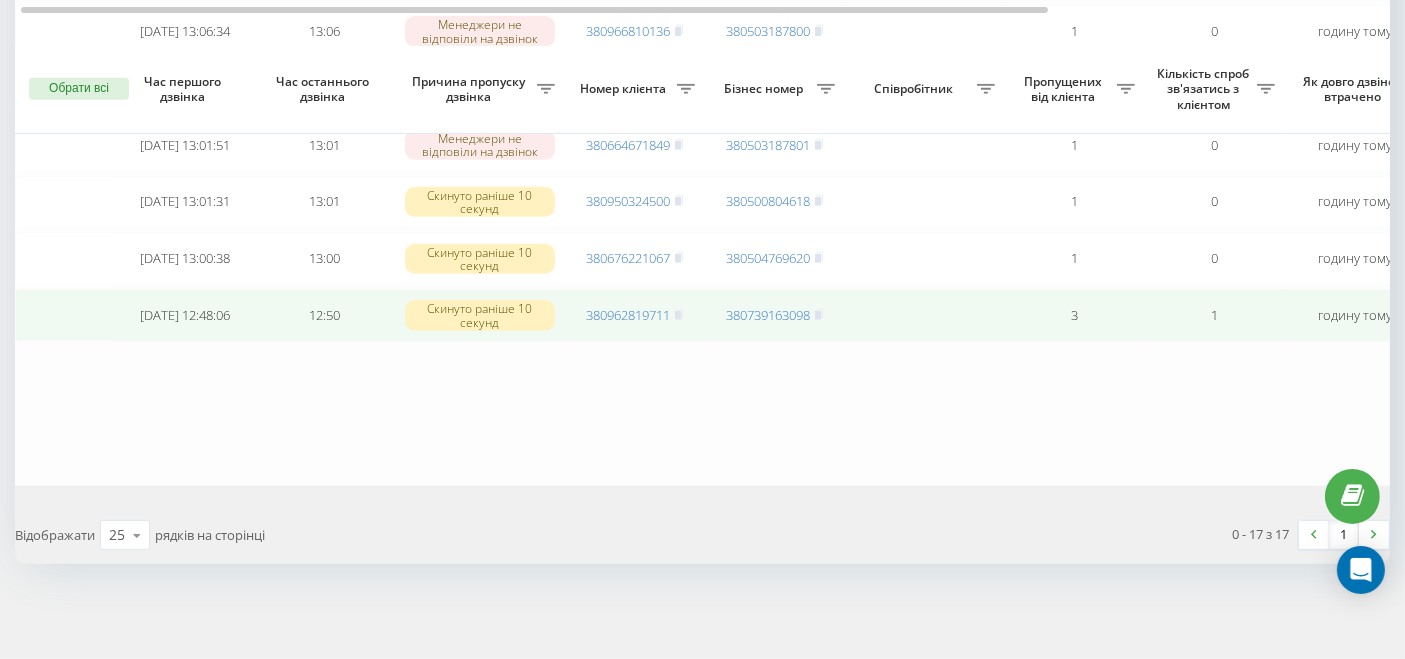 drag, startPoint x: 94, startPoint y: 300, endPoint x: 74, endPoint y: 329, distance: 35.22783 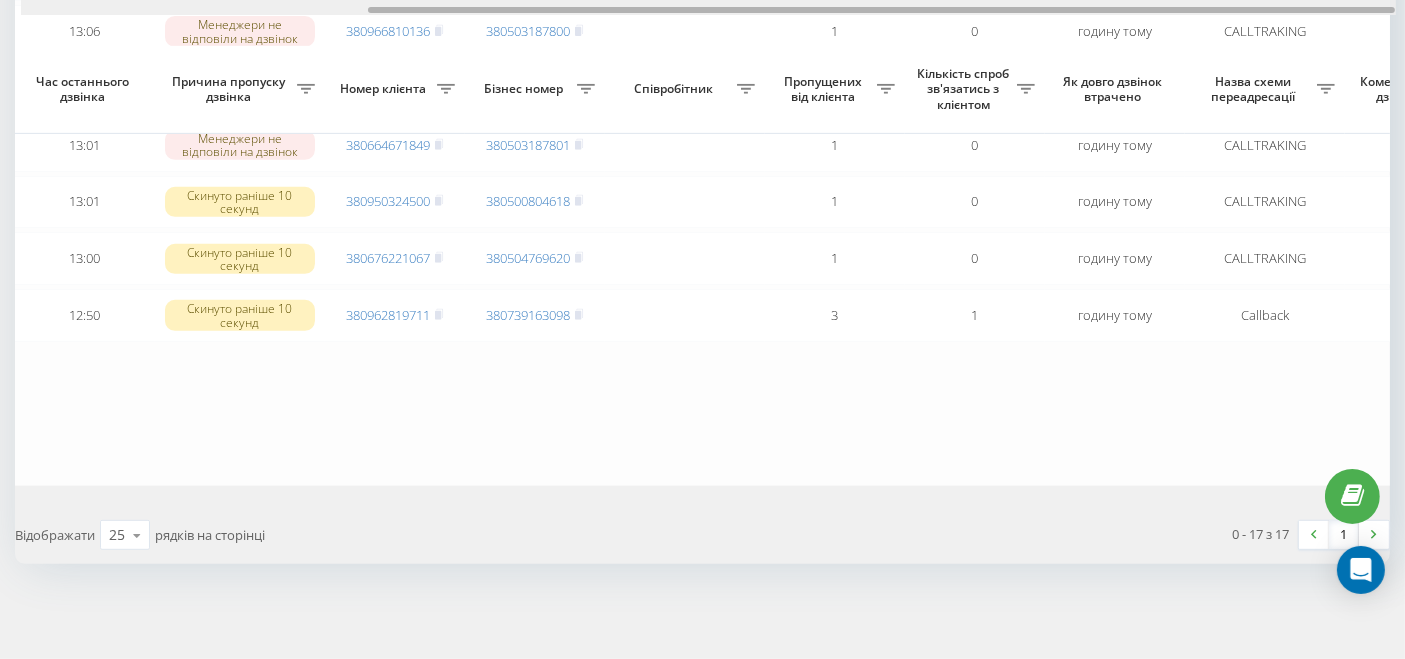 scroll, scrollTop: 0, scrollLeft: 464, axis: horizontal 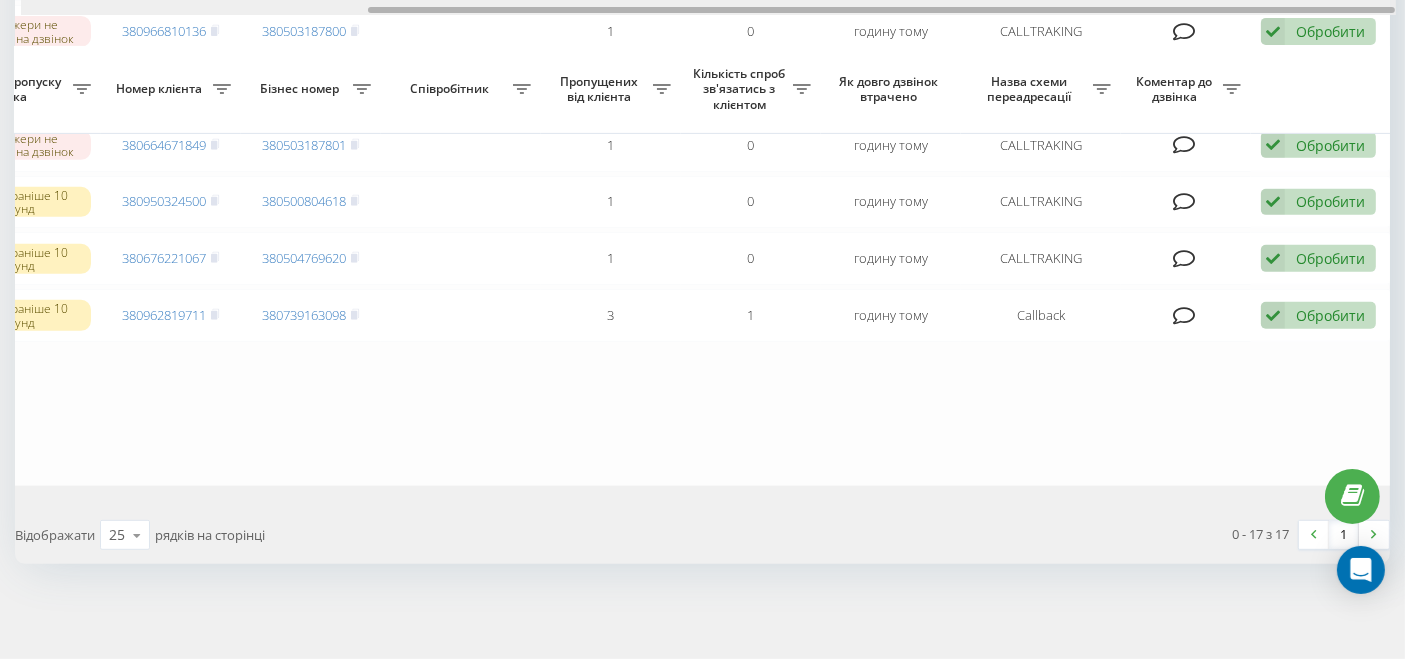 drag, startPoint x: 842, startPoint y: 10, endPoint x: 1275, endPoint y: 35, distance: 433.7211 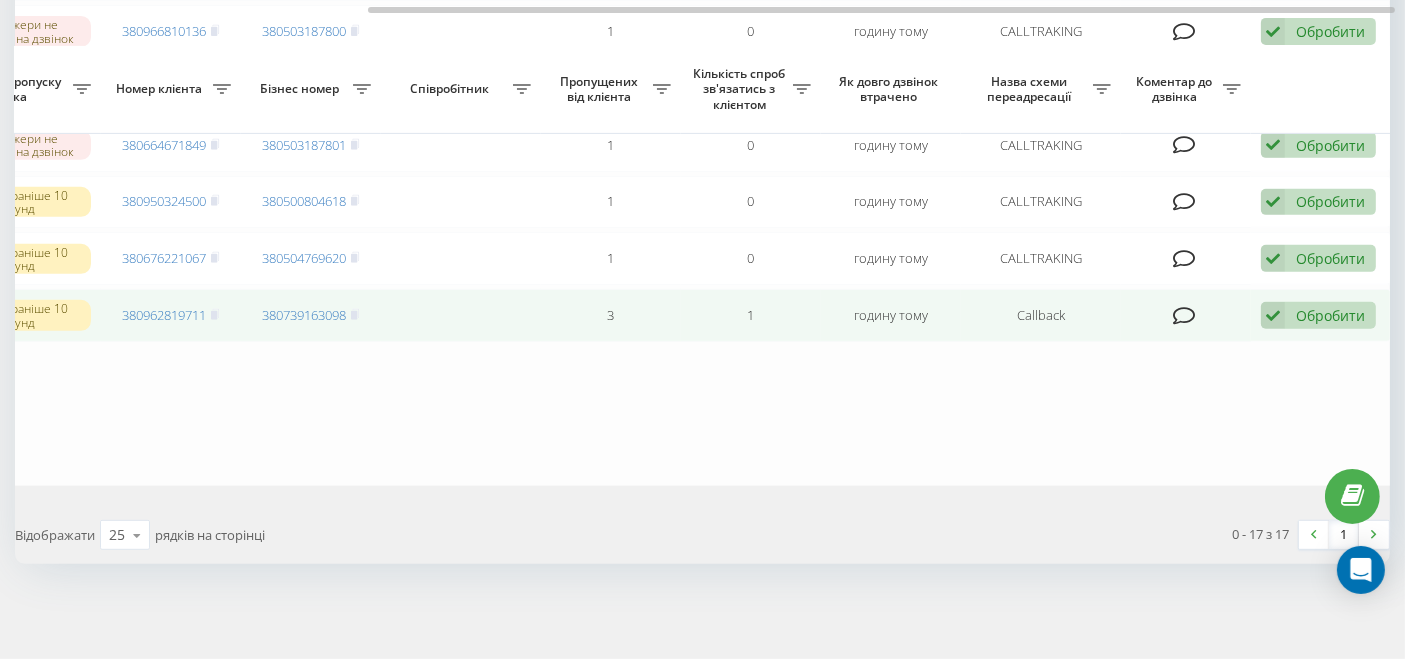 click on "Обробити" at bounding box center (1330, 315) 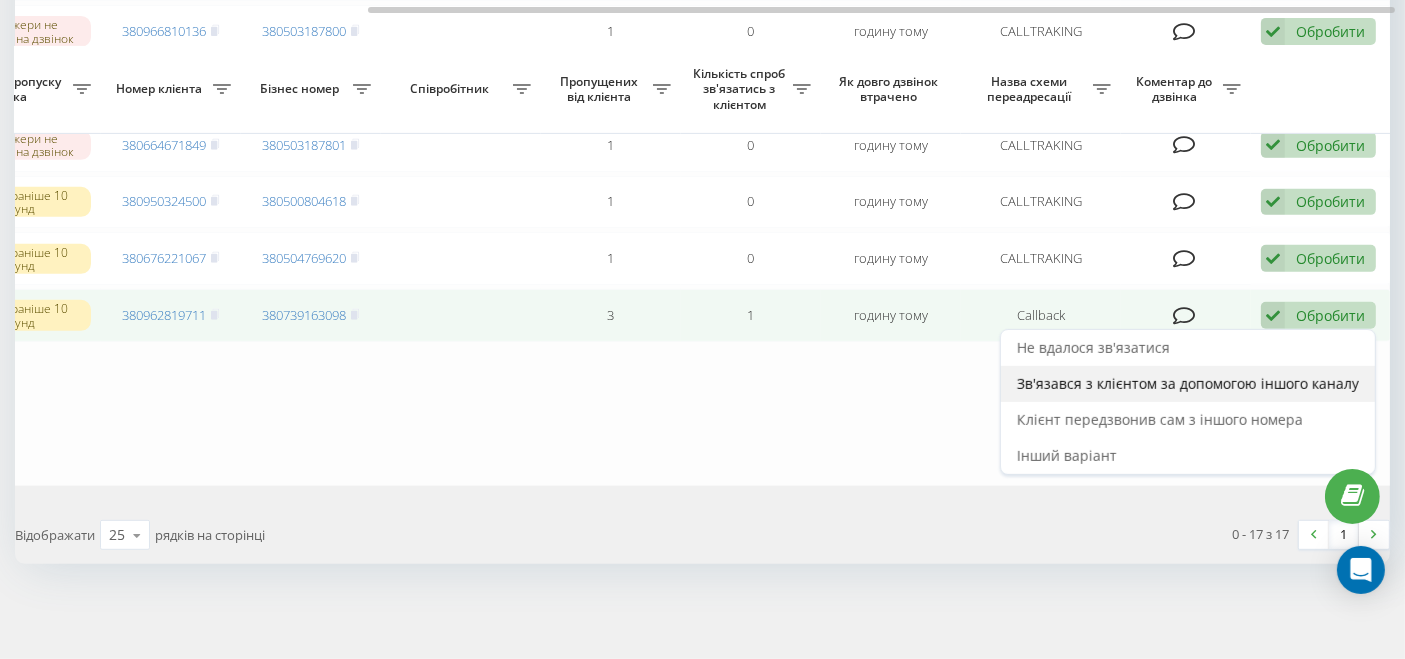 click on "Зв'язався з клієнтом за допомогою іншого каналу" at bounding box center [1188, 383] 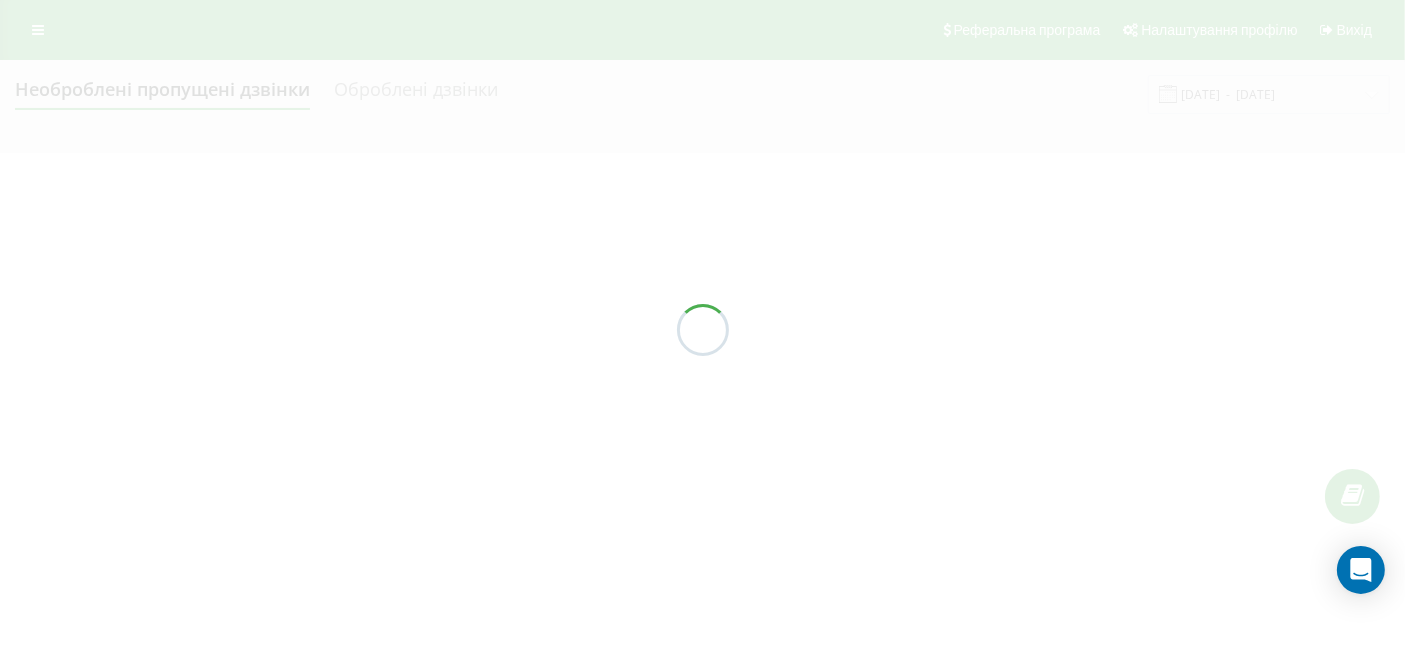 scroll, scrollTop: 0, scrollLeft: 0, axis: both 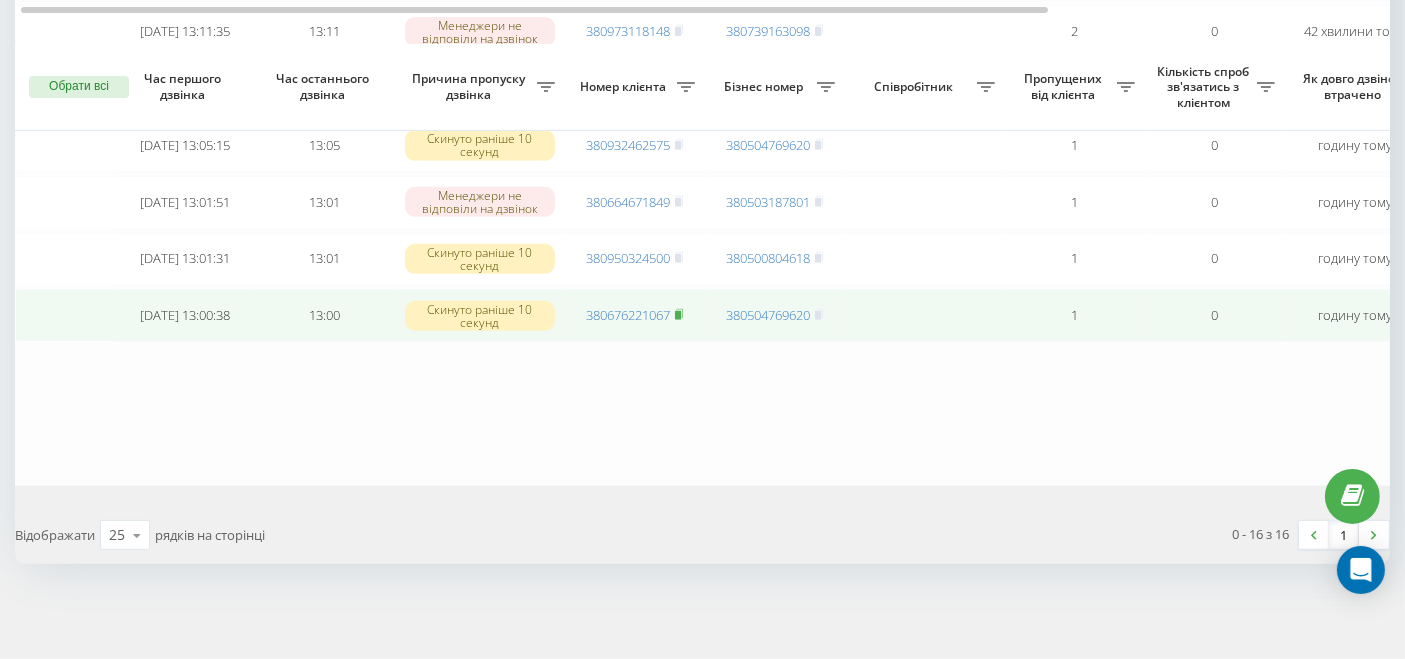 click 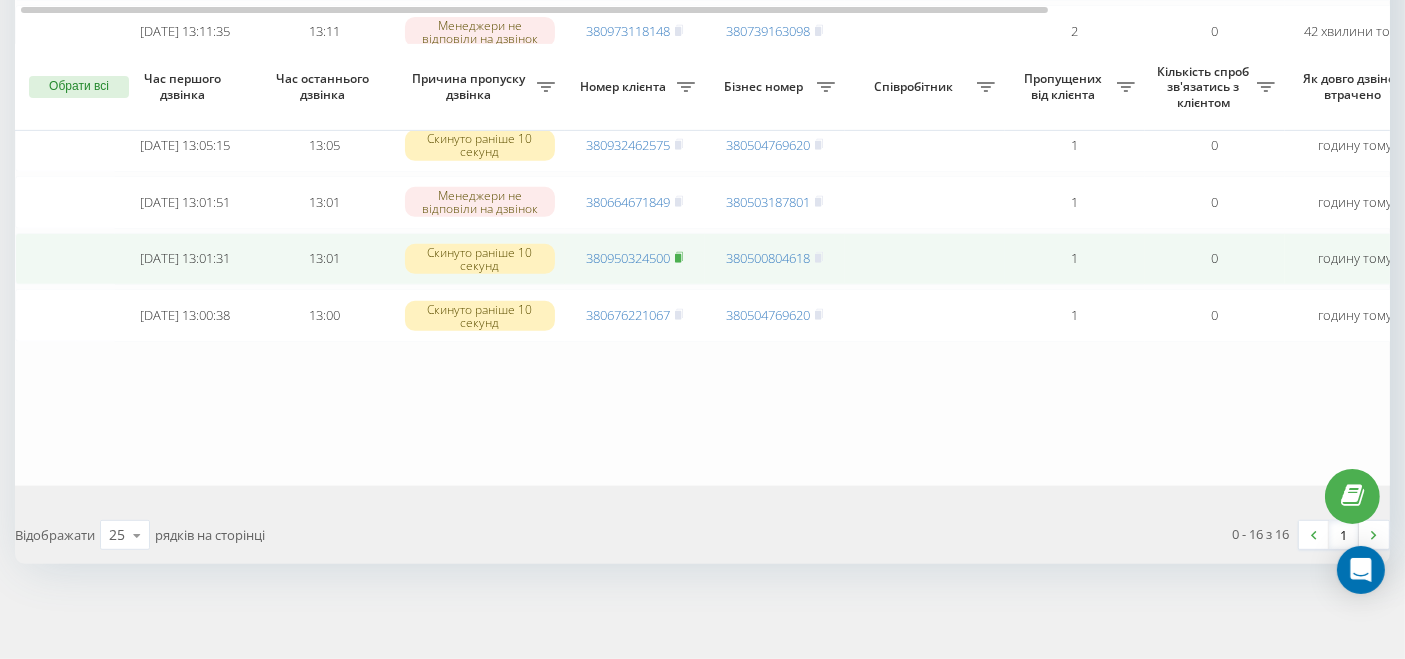 click 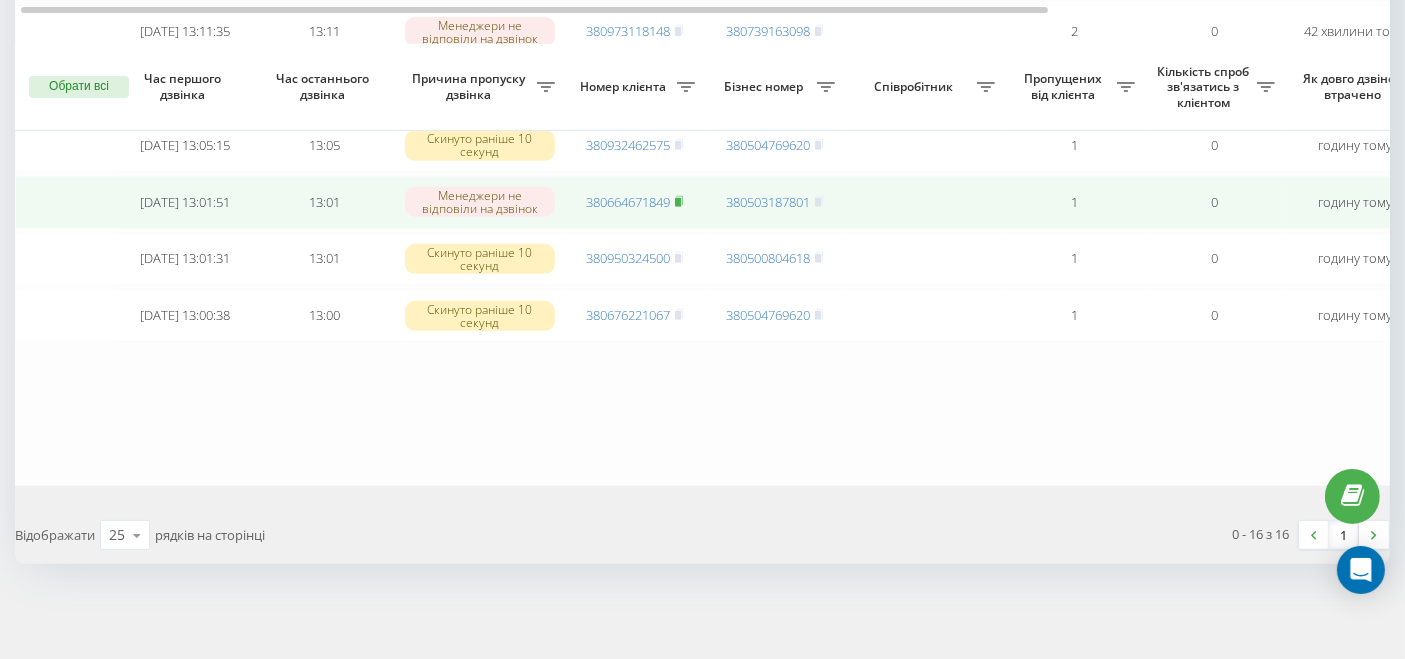 click 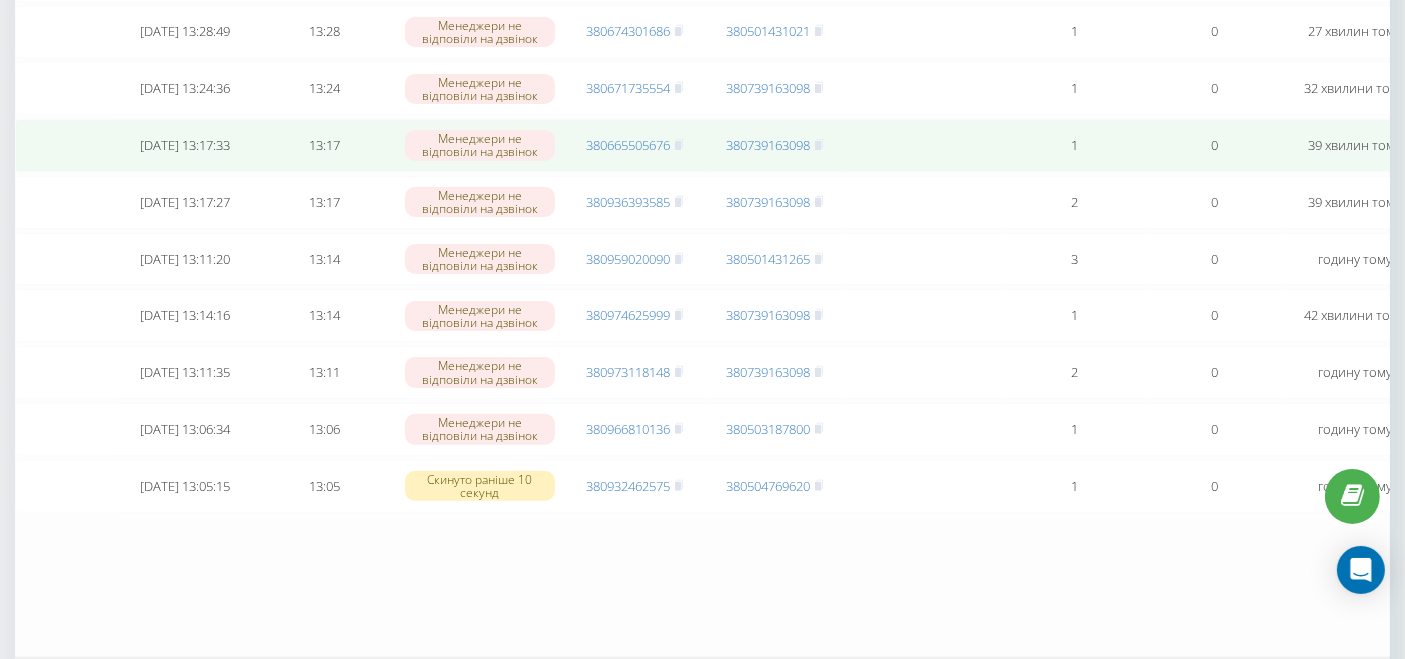 scroll, scrollTop: 555, scrollLeft: 0, axis: vertical 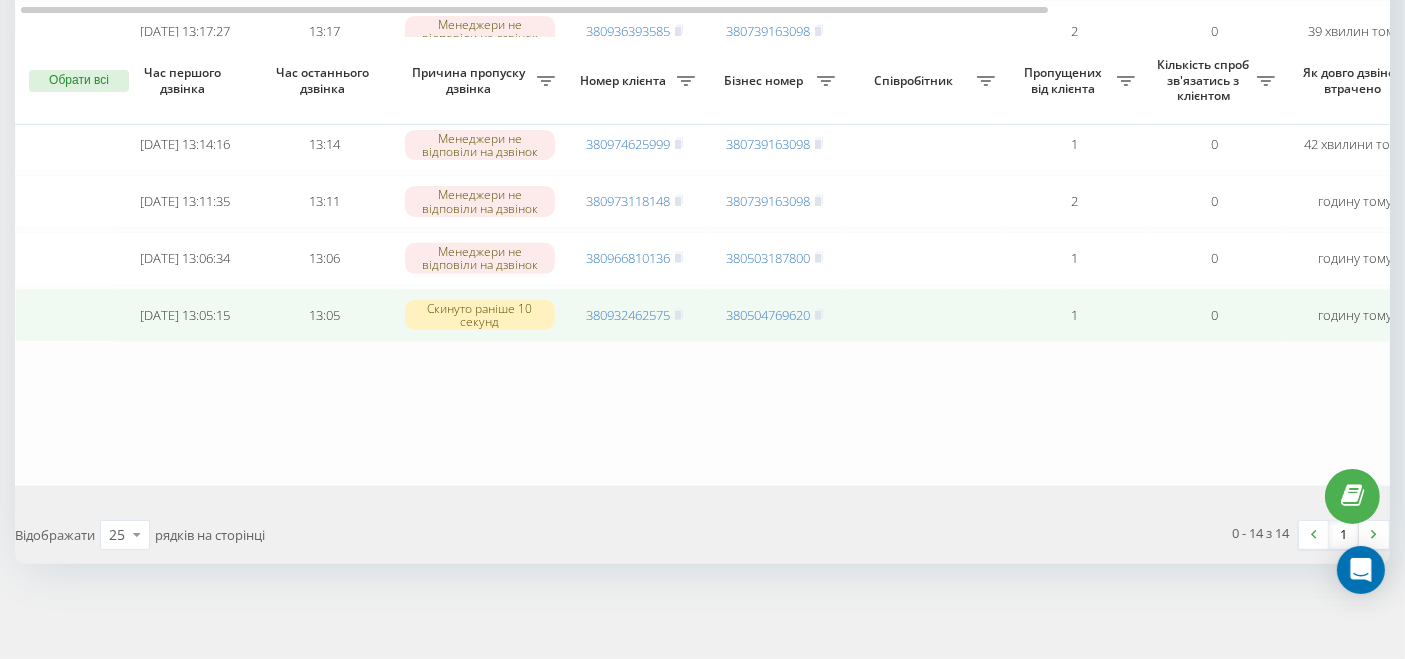 drag, startPoint x: 684, startPoint y: 314, endPoint x: 598, endPoint y: 335, distance: 88.52683 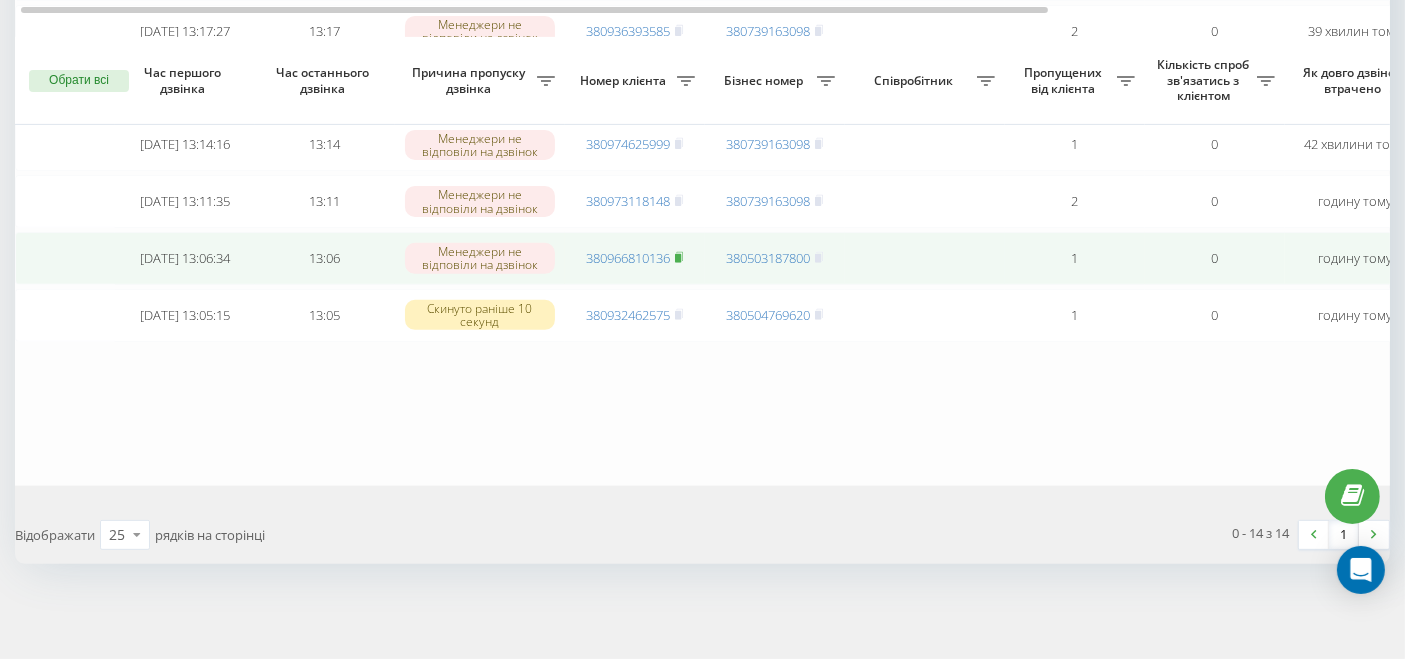 click 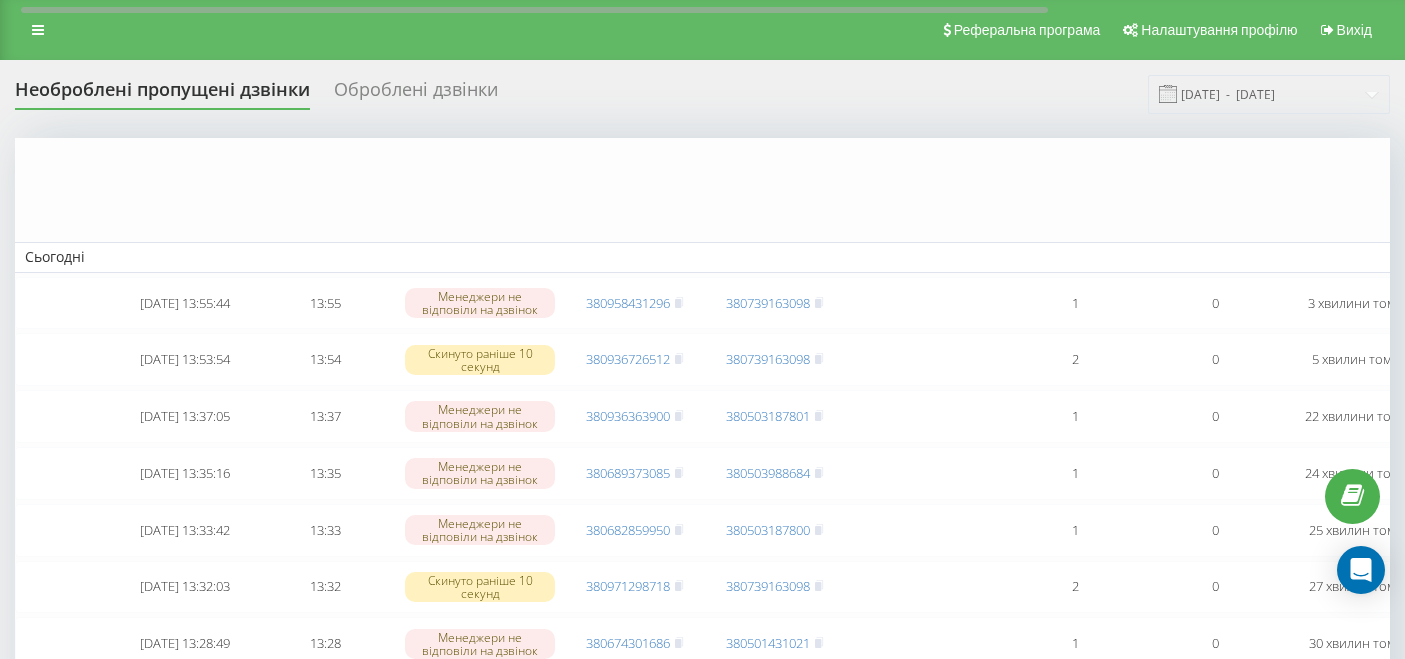 scroll, scrollTop: 700, scrollLeft: 0, axis: vertical 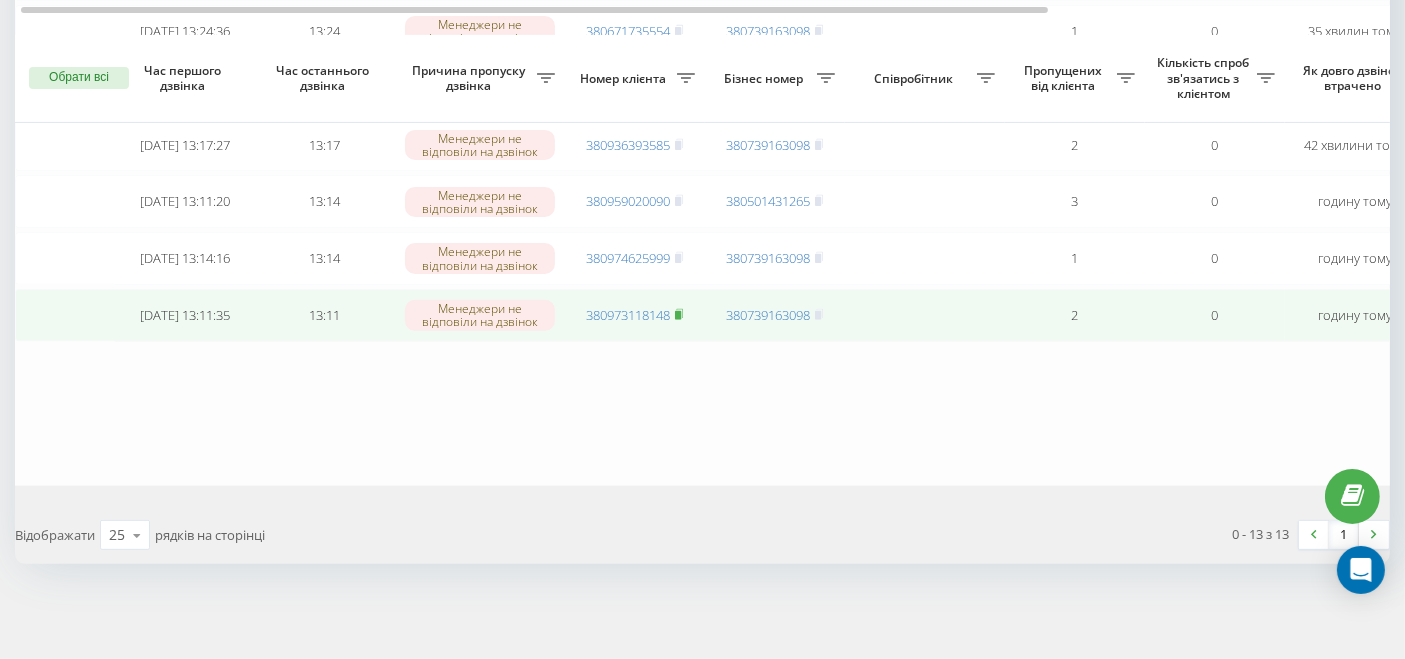 click 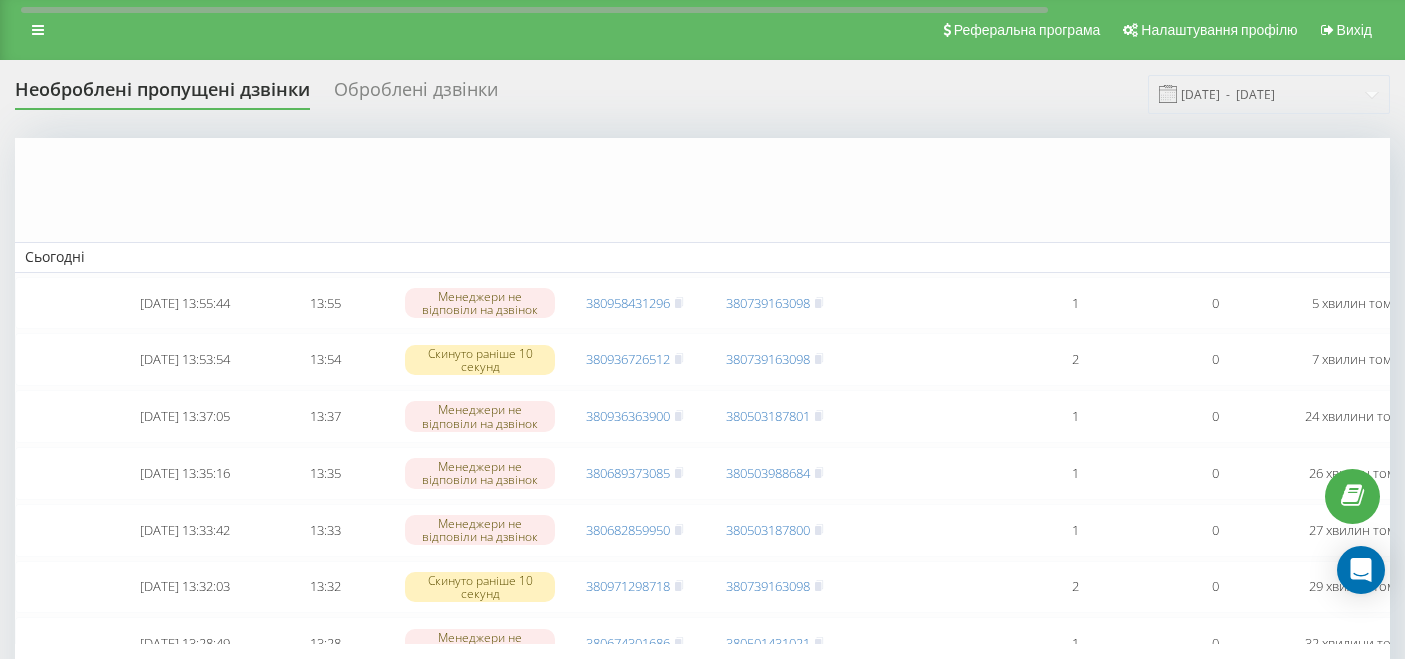 scroll, scrollTop: 640, scrollLeft: 0, axis: vertical 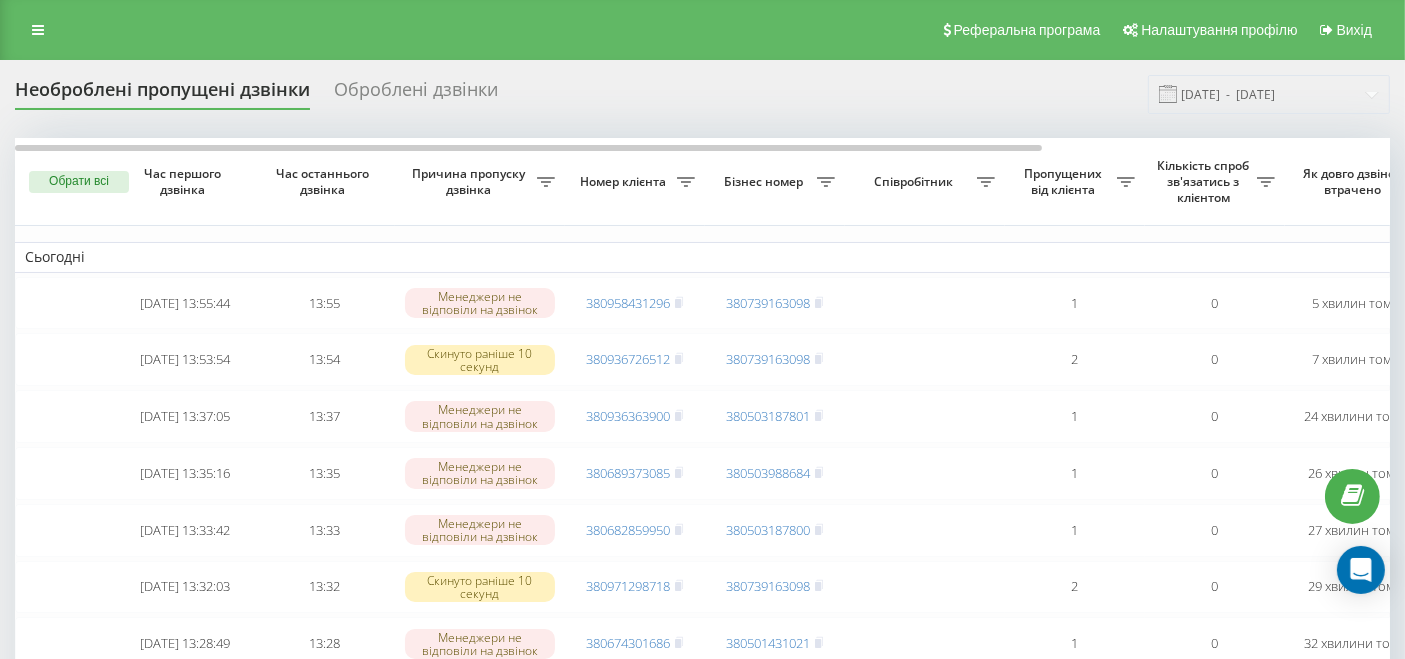 click on "Необроблені пропущені дзвінки Оброблені дзвінки 11.07.2025  -  11.07.2025 Обрати всі Час першого дзвінка Час останнього дзвінка Причина пропуску дзвінка Номер клієнта Бізнес номер Співробітник Пропущених від клієнта Кількість спроб зв'язатись з клієнтом Як довго дзвінок втрачено Назва схеми переадресації Коментар до дзвінка Сьогодні 2025-07-11 13:55:44 13:55 Менеджери не відповіли на дзвінок 380958431296 380739163098 1 0 5 хвилин тому Callback Обробити Не вдалося зв'язатися Зв'язався з клієнтом за допомогою іншого каналу Клієнт передзвонив сам з іншого номера Інший варіант 2025-07-11 13:53:54 13:54" at bounding box center [702, 665] 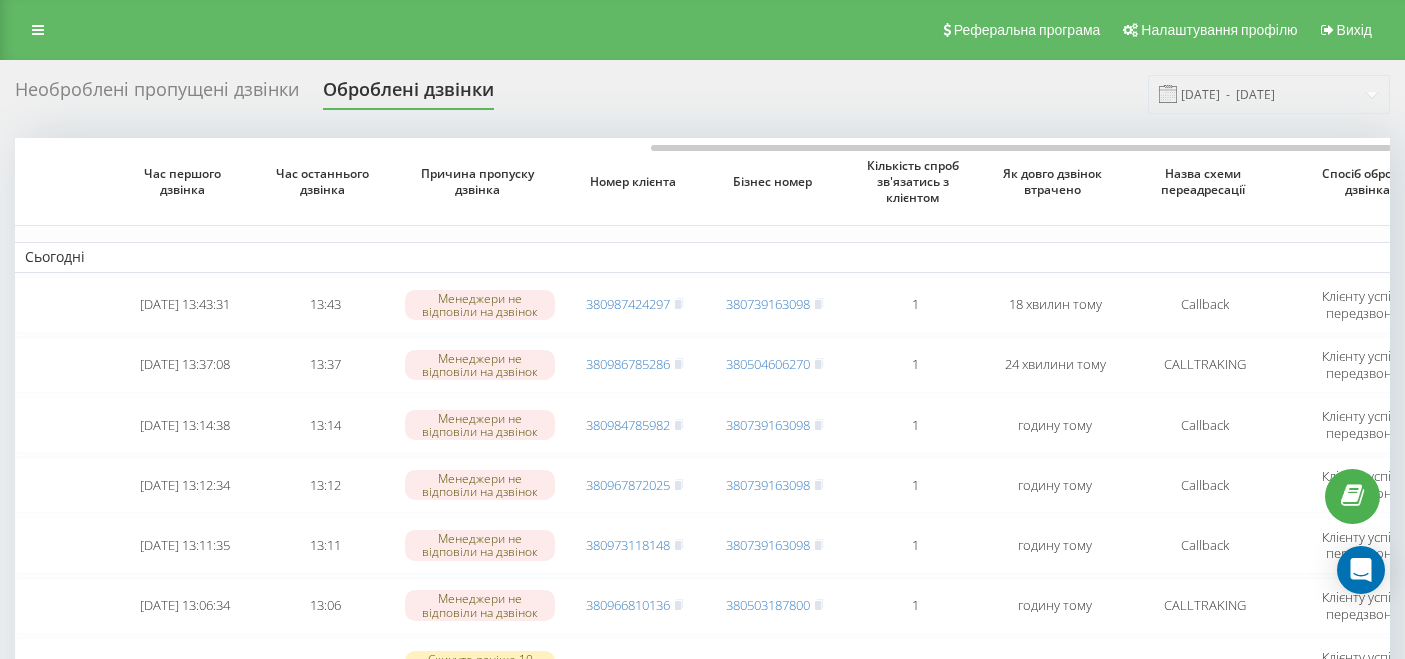 scroll, scrollTop: 0, scrollLeft: 0, axis: both 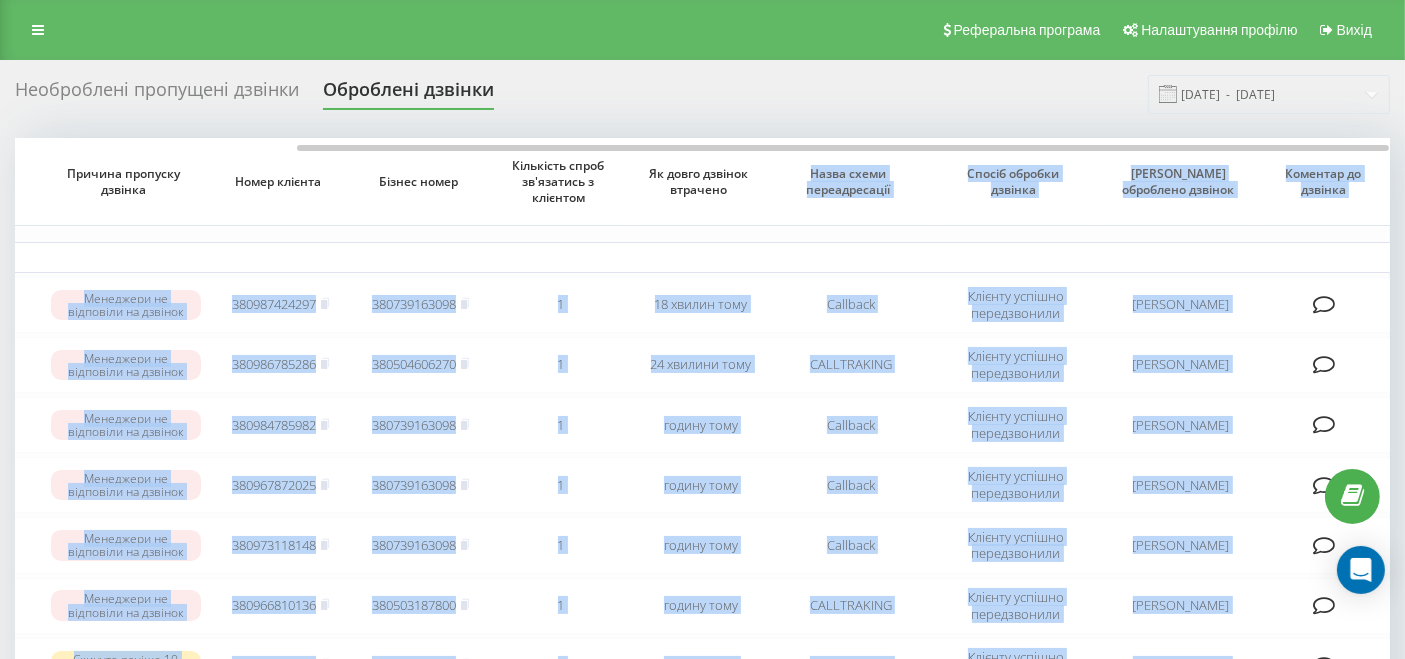 click on "Час першого дзвінка Час останнього дзвінка Причина пропуску дзвінка Номер клієнта Бізнес номер Кількість спроб зв'язатись з клієнтом Як довго дзвінок втрачено Назва схеми переадресації Спосіб обробки дзвінка Ким оброблено дзвінок Коментар до дзвінка Сьогодні [DATE] 13:43:31 13:43 Менеджери не відповіли на дзвінок 380987424297 380739163098 1 18 хвилин тому Callback Клієнту успішно передзвонили [PERSON_NAME] [DATE] 13:37:08 13:37 Менеджери не відповіли на дзвінок 380986785286 380504606270 1 24 хвилини тому CALLTRAKING Клієнту успішно передзвонили Діма Жовнірук [DATE] 13:14:38 13:14 380984785982 380739163098 1 Callback 13:12 1 1" at bounding box center [702, 657] 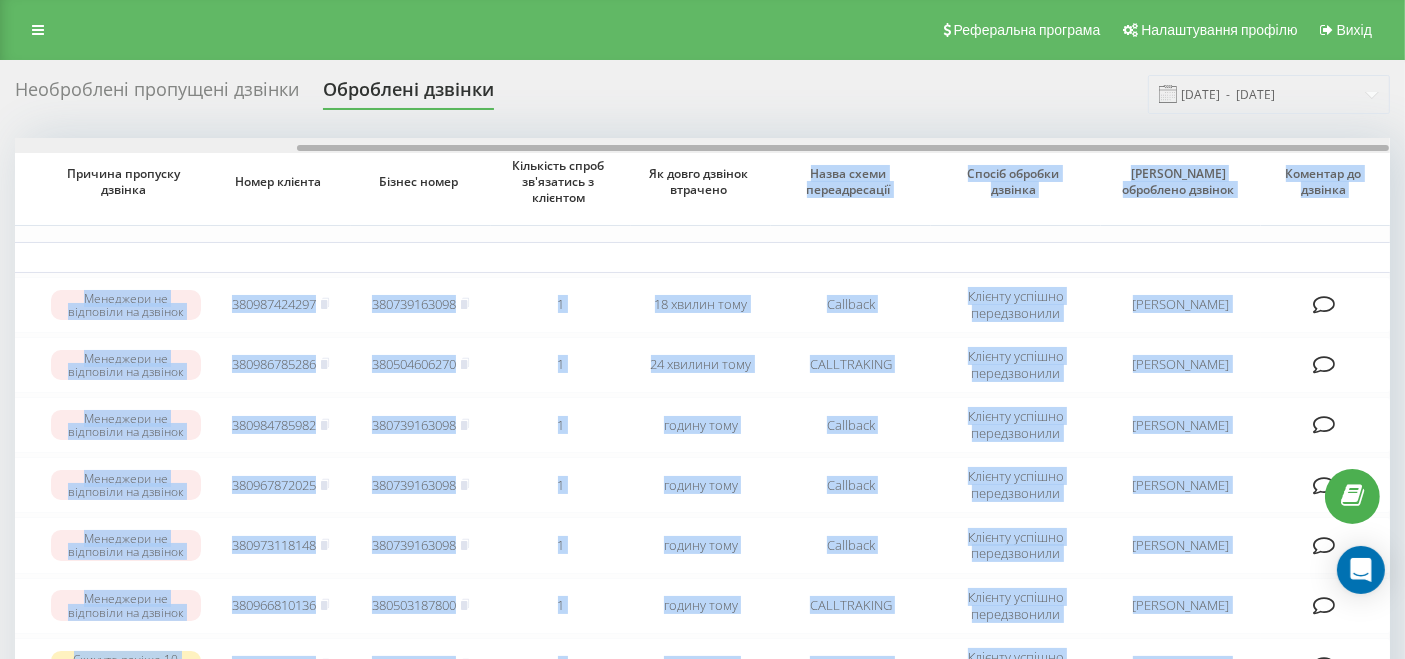 click at bounding box center (702, 145) 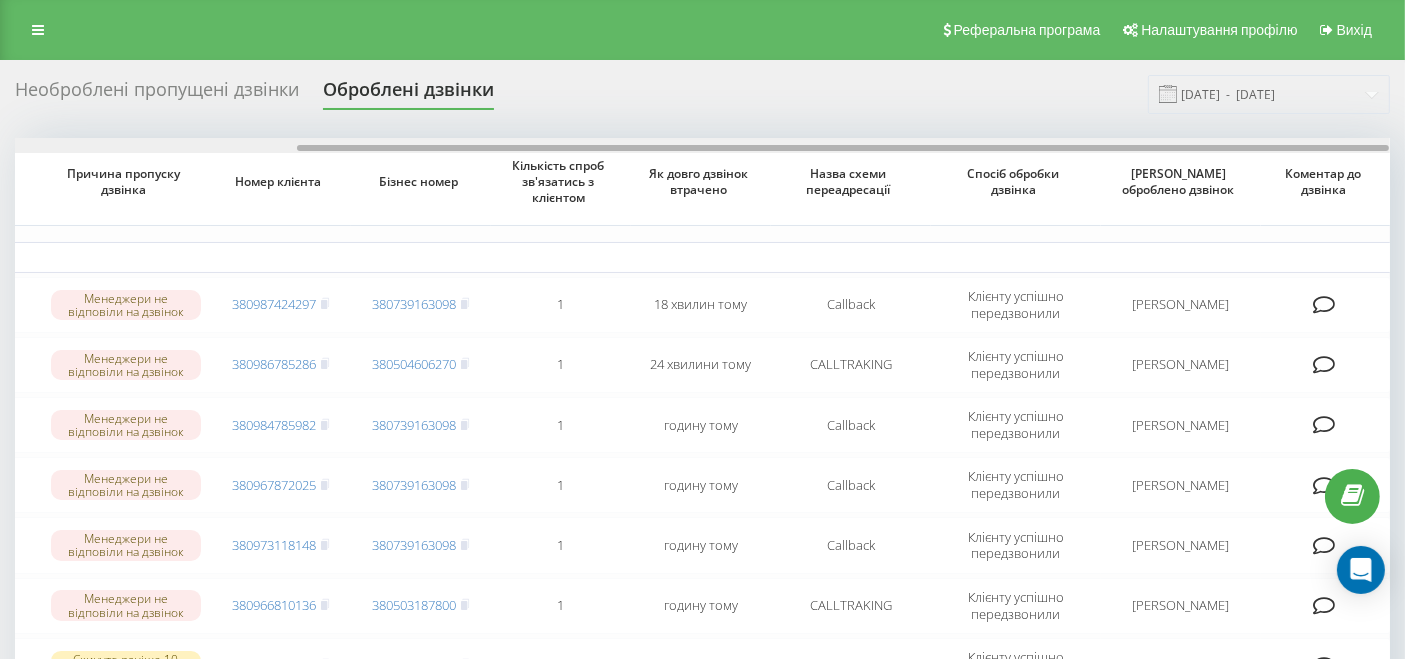 drag, startPoint x: 731, startPoint y: 147, endPoint x: 791, endPoint y: 216, distance: 91.43851 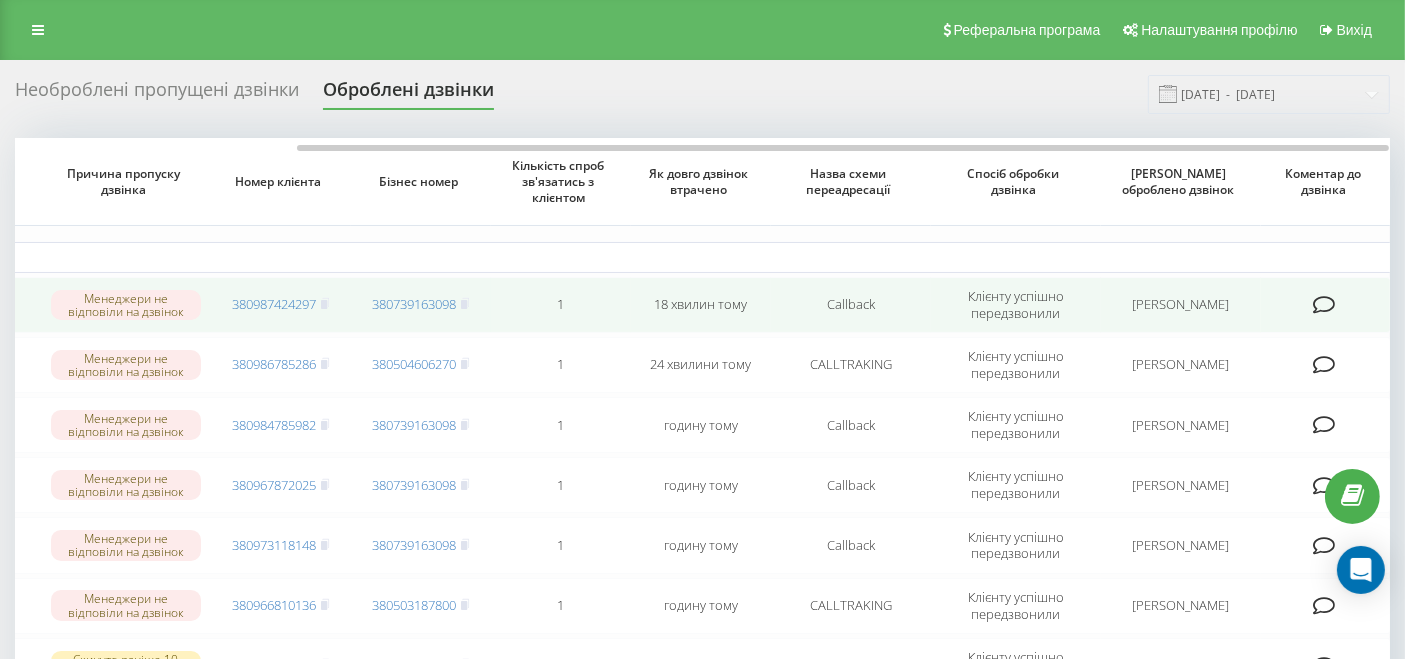 scroll, scrollTop: 444, scrollLeft: 0, axis: vertical 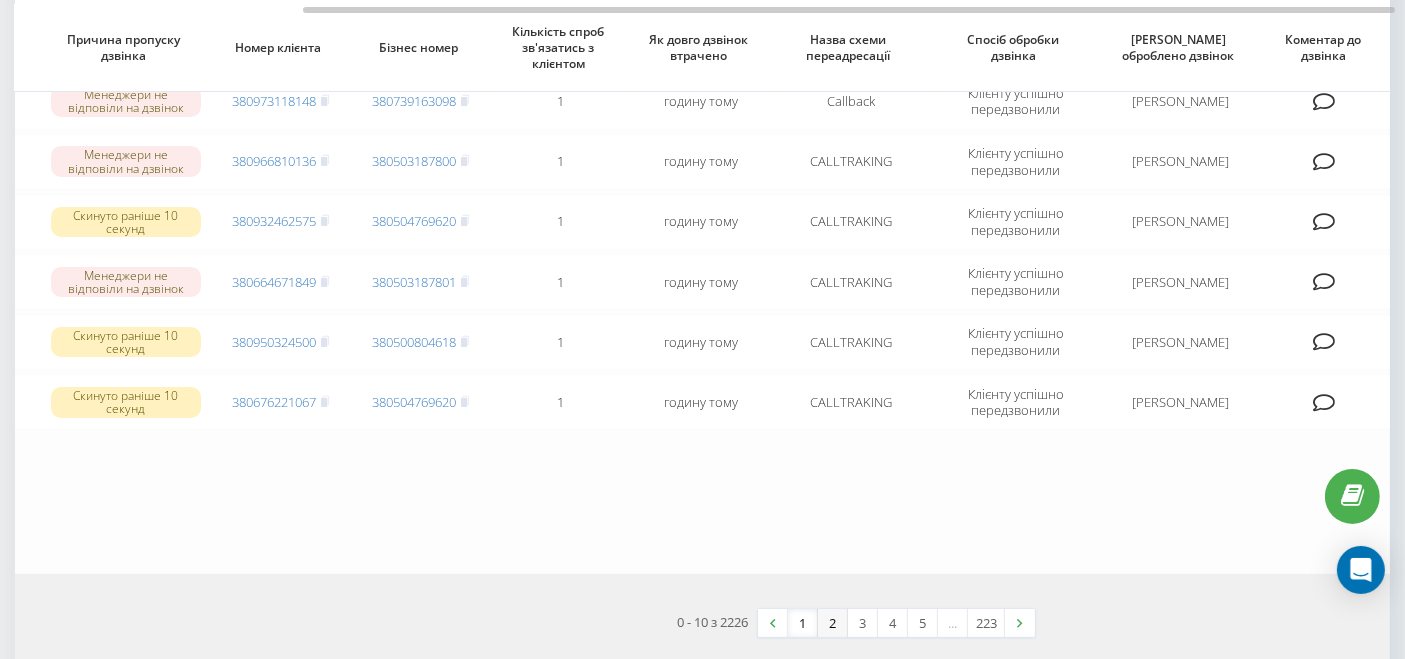 click on "2" at bounding box center (833, 623) 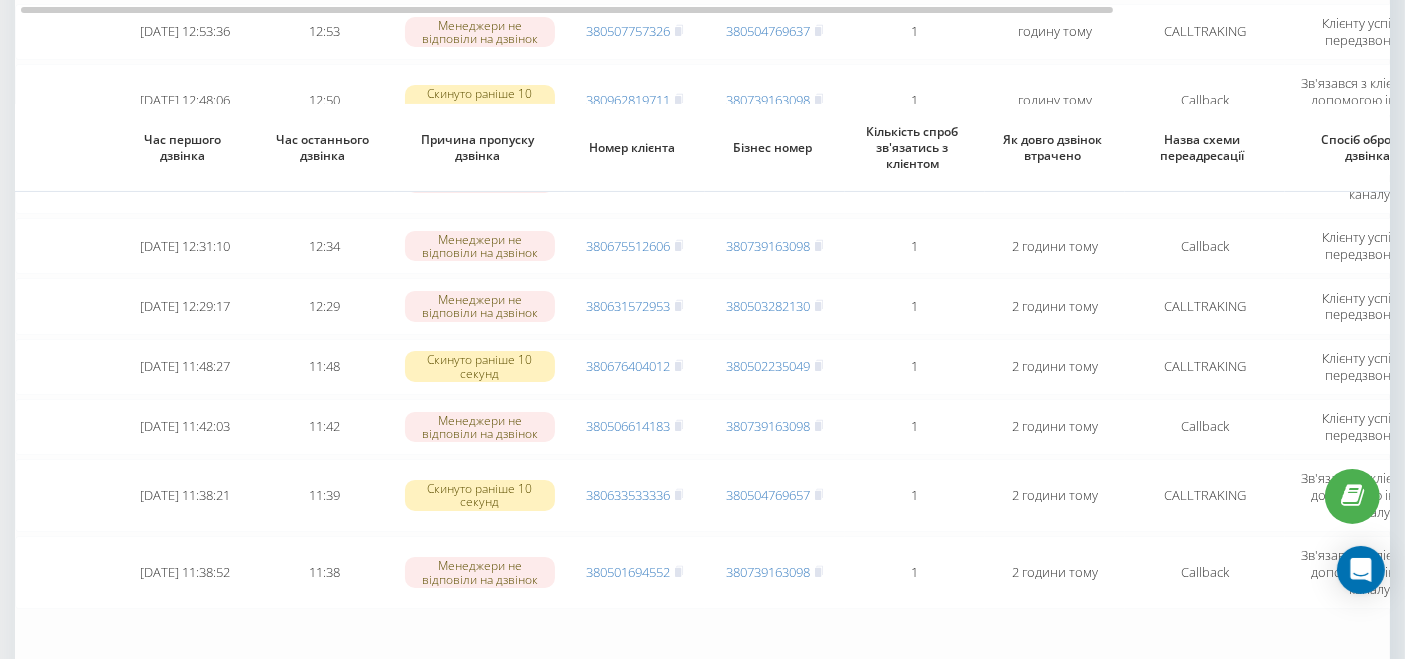 scroll, scrollTop: 614, scrollLeft: 0, axis: vertical 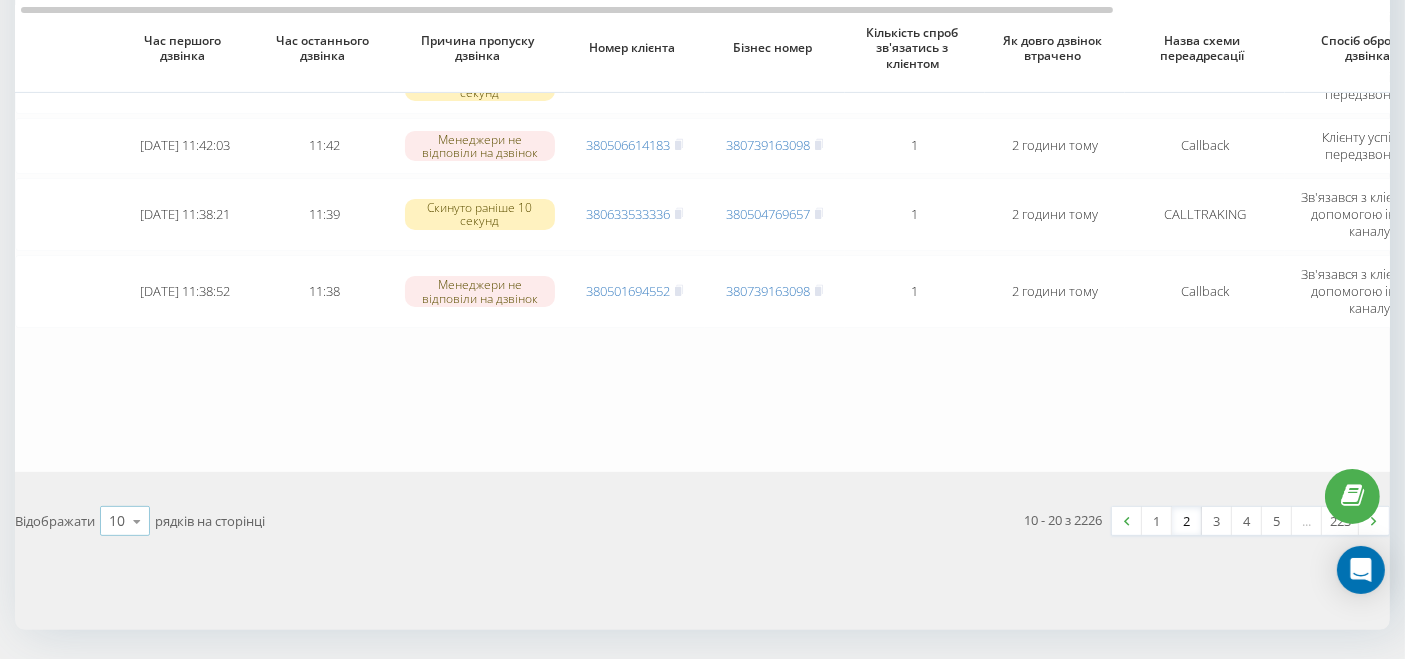 click at bounding box center (137, 521) 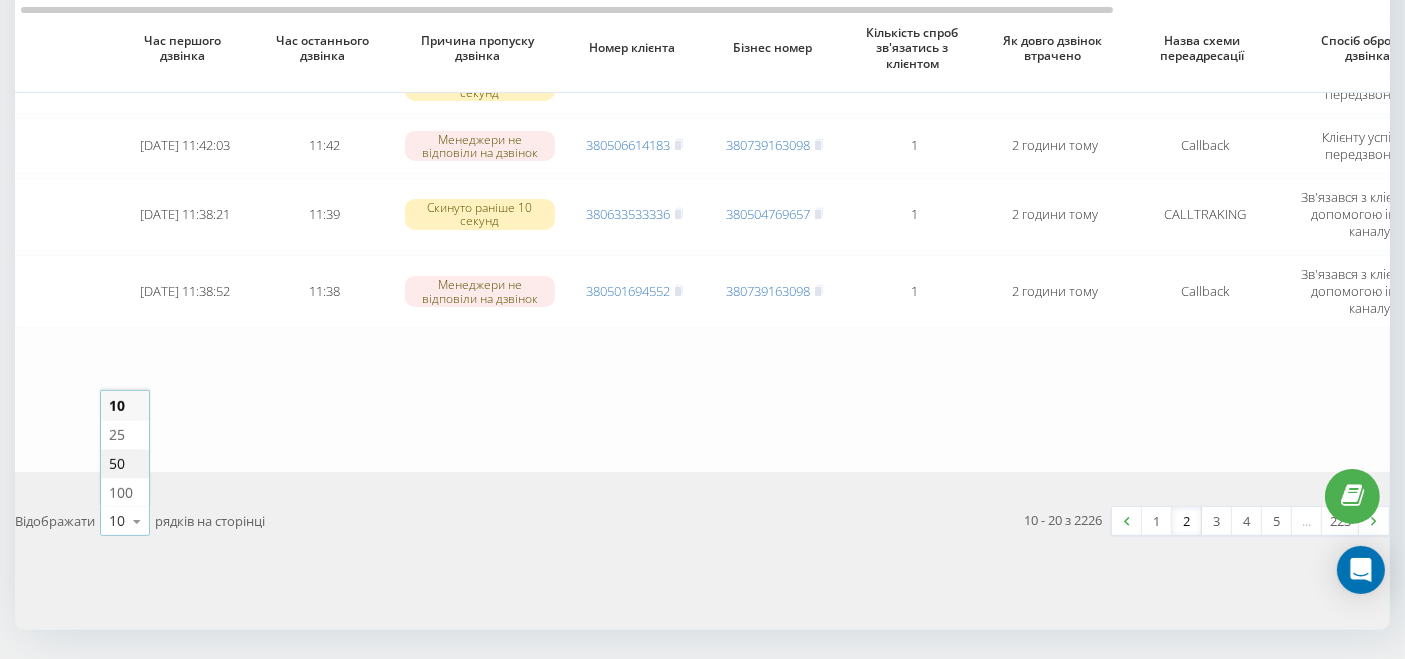 click on "50" at bounding box center (125, 463) 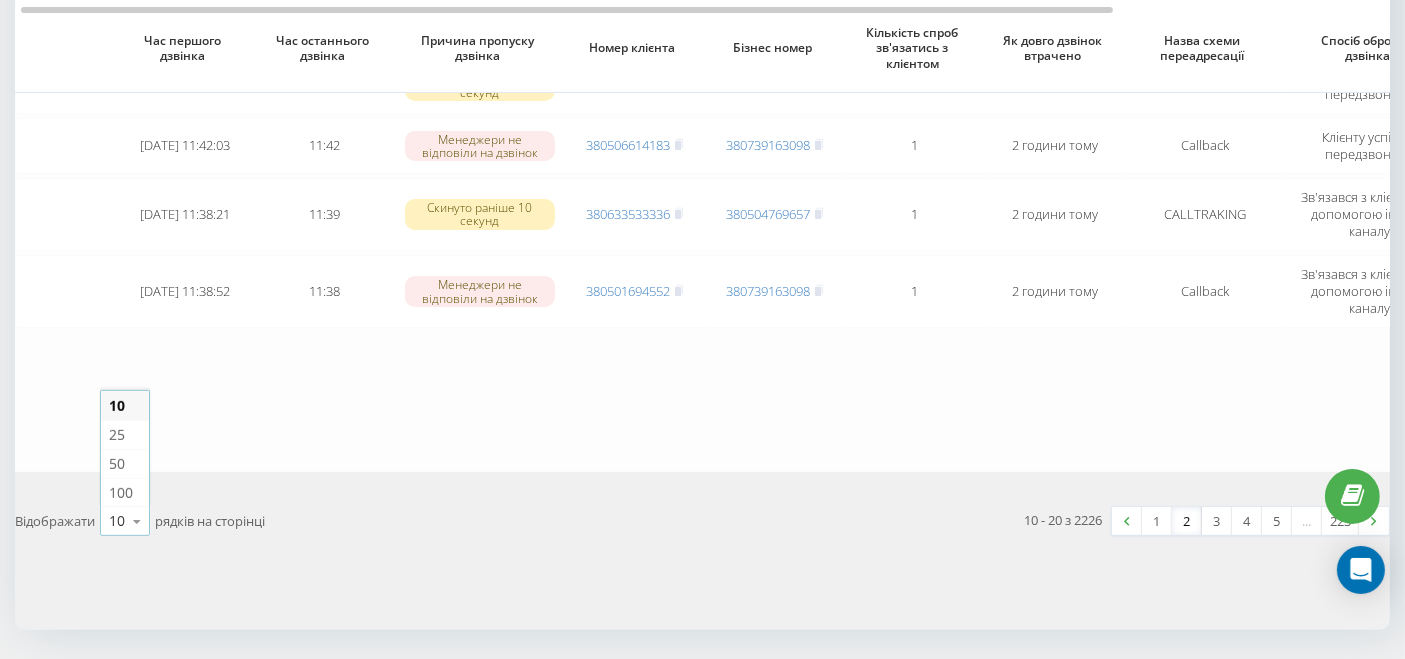 scroll, scrollTop: 0, scrollLeft: 0, axis: both 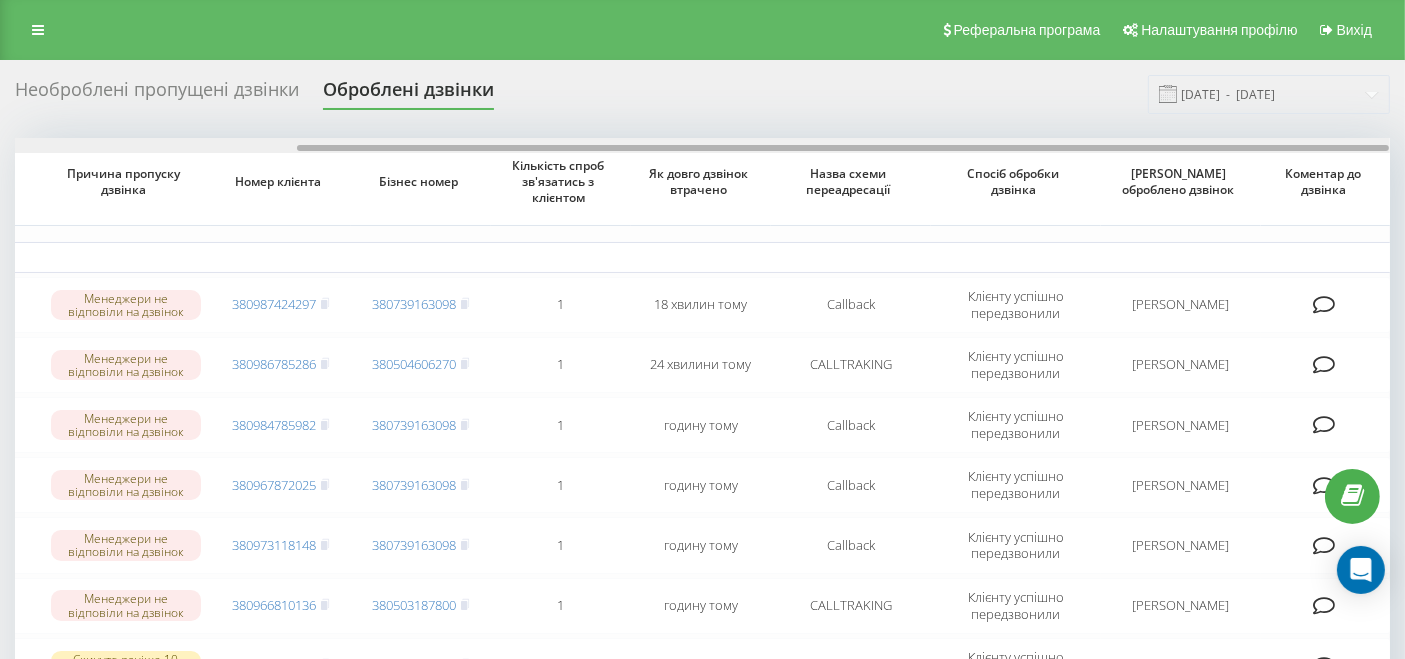 drag, startPoint x: 574, startPoint y: 146, endPoint x: 979, endPoint y: 207, distance: 409.56805 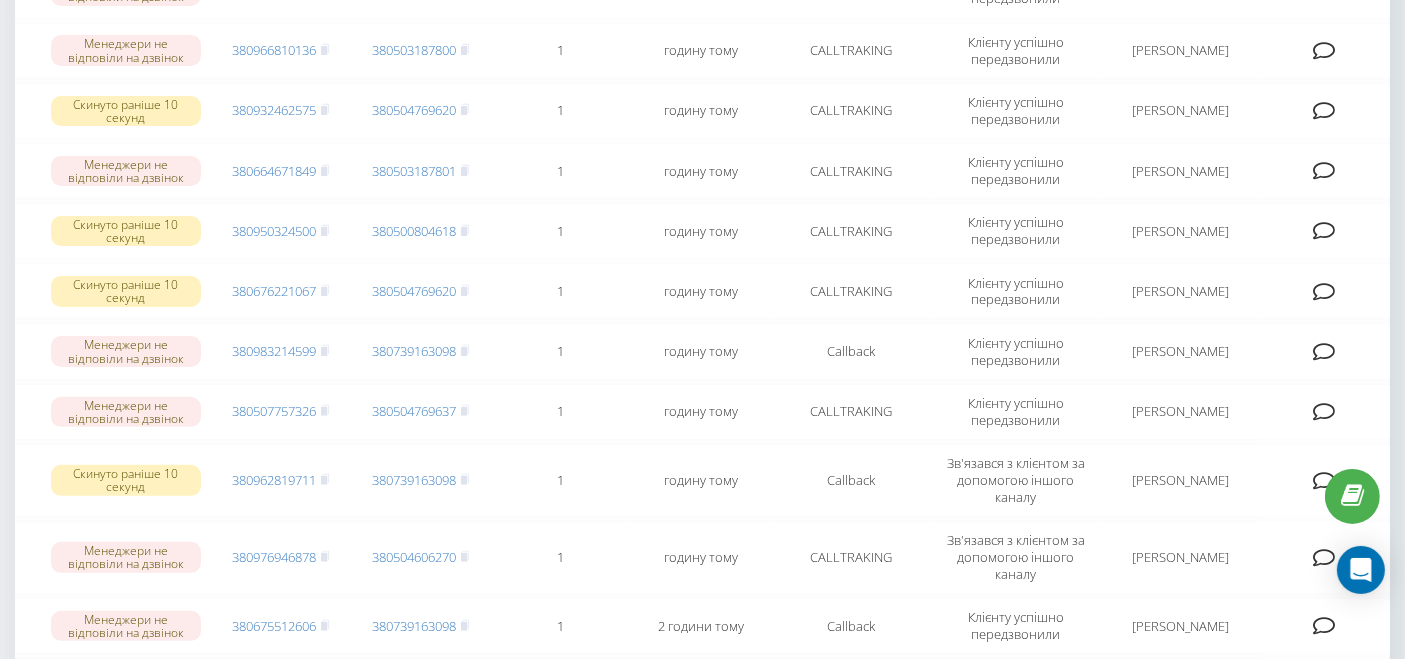scroll, scrollTop: 0, scrollLeft: 0, axis: both 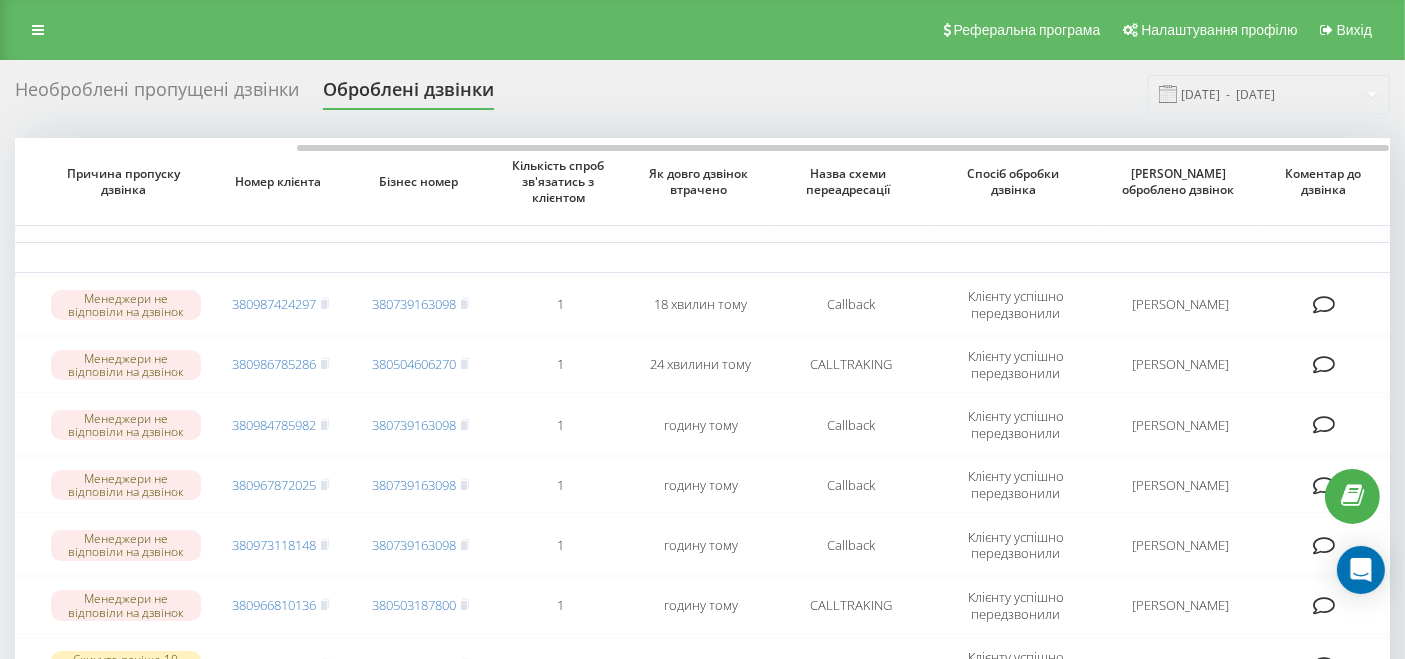 click on "Необроблені пропущені дзвінки" at bounding box center (157, 94) 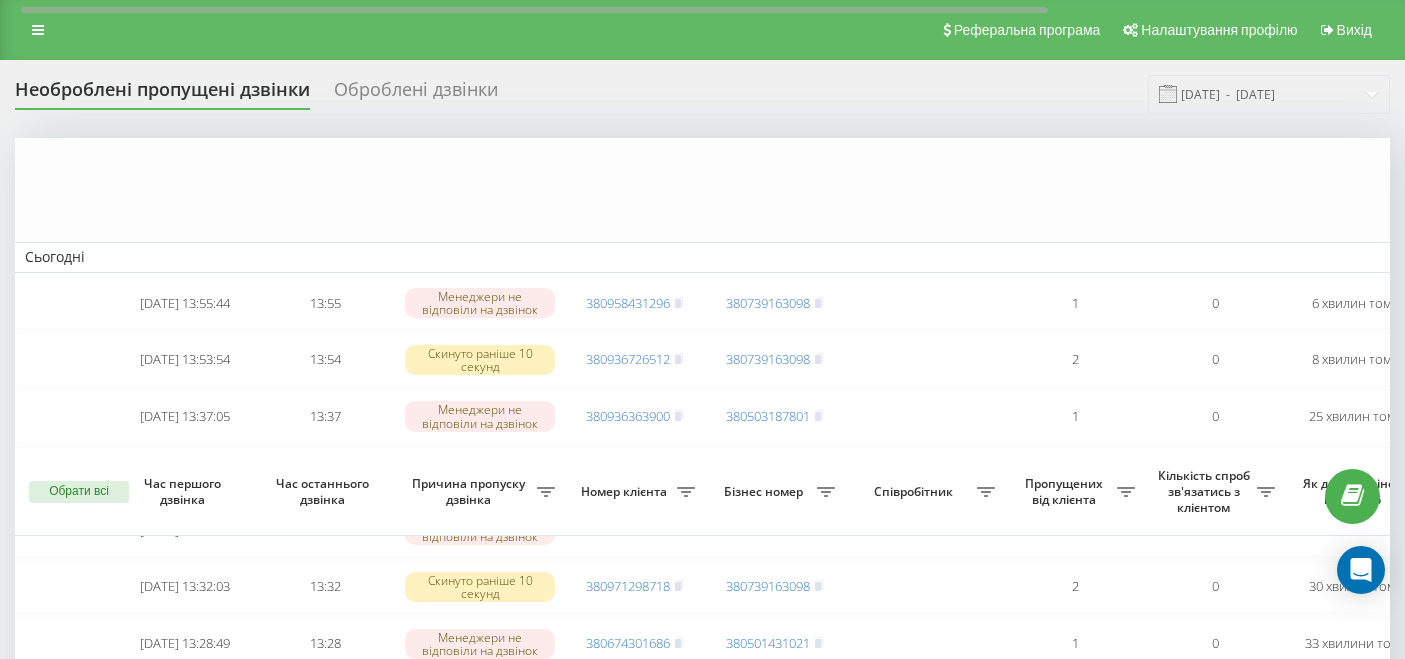 scroll, scrollTop: 444, scrollLeft: 0, axis: vertical 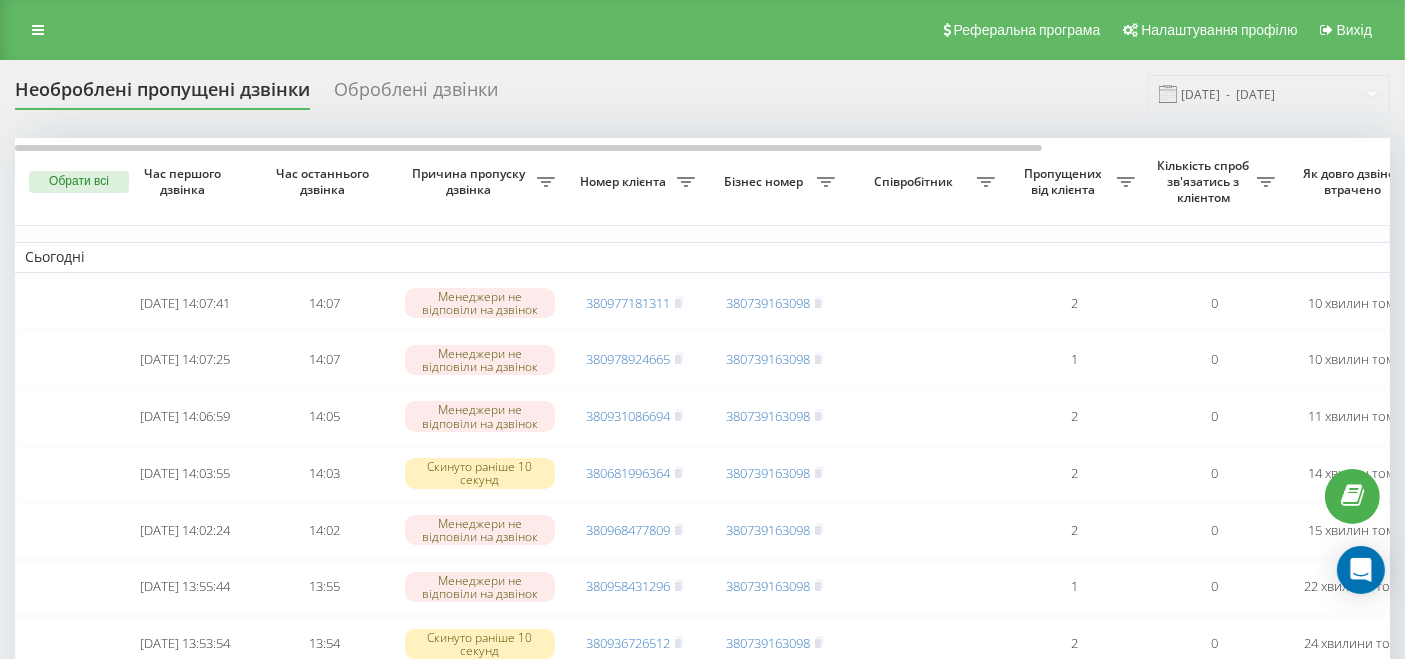 click on "Оброблені дзвінки" at bounding box center [416, 94] 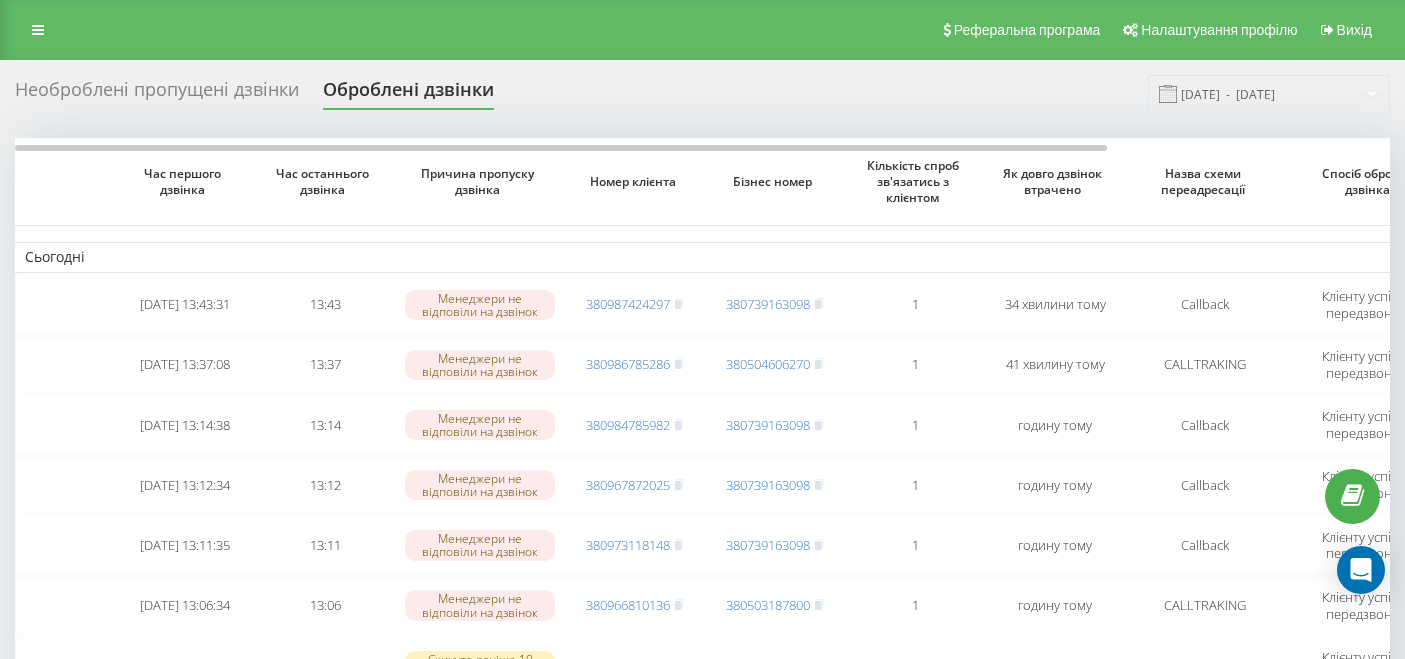 scroll, scrollTop: 0, scrollLeft: 0, axis: both 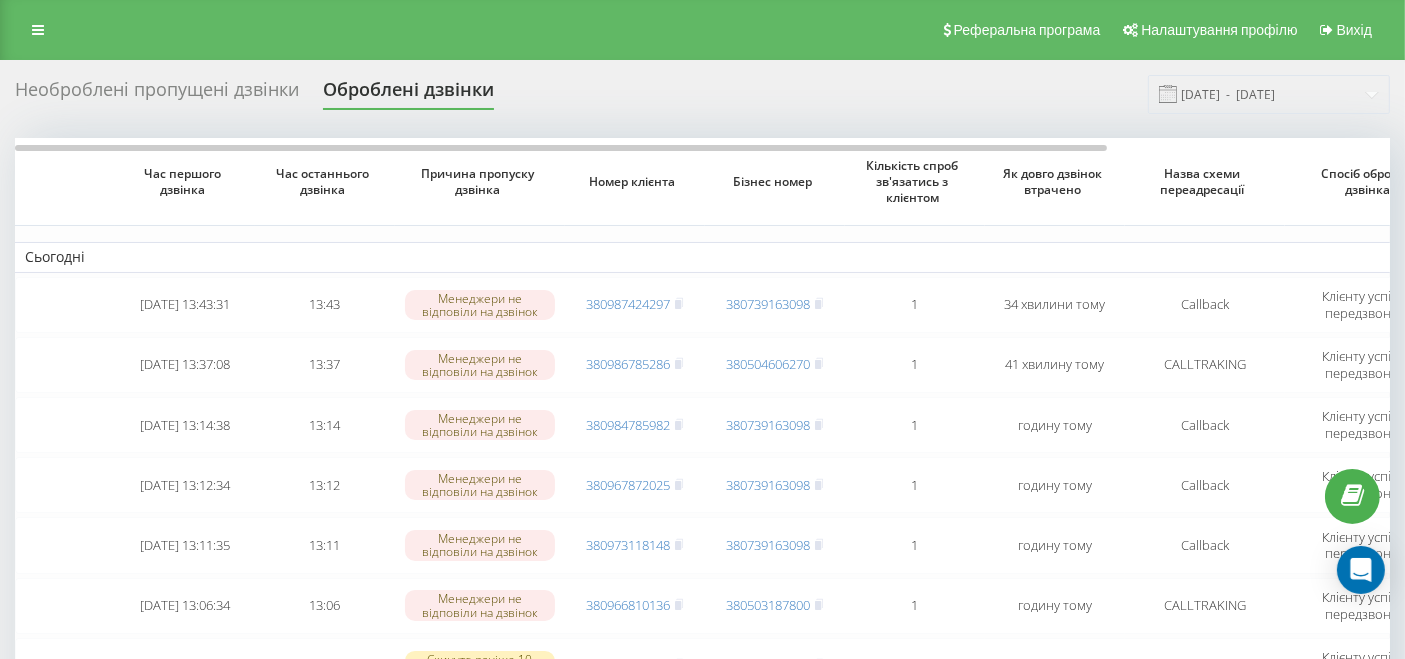 click on "Необроблені пропущені дзвінки Оброблені дзвінки [DATE]  -  [DATE]" at bounding box center [702, 94] 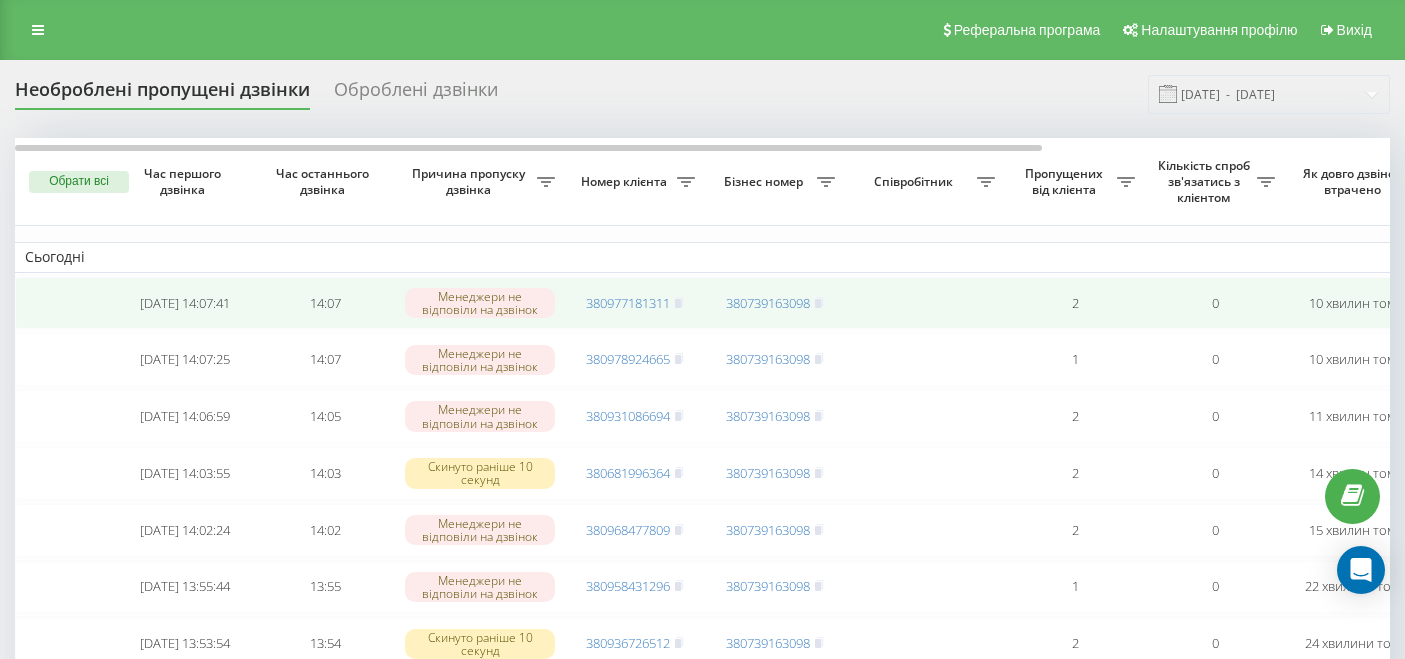 scroll, scrollTop: 0, scrollLeft: 0, axis: both 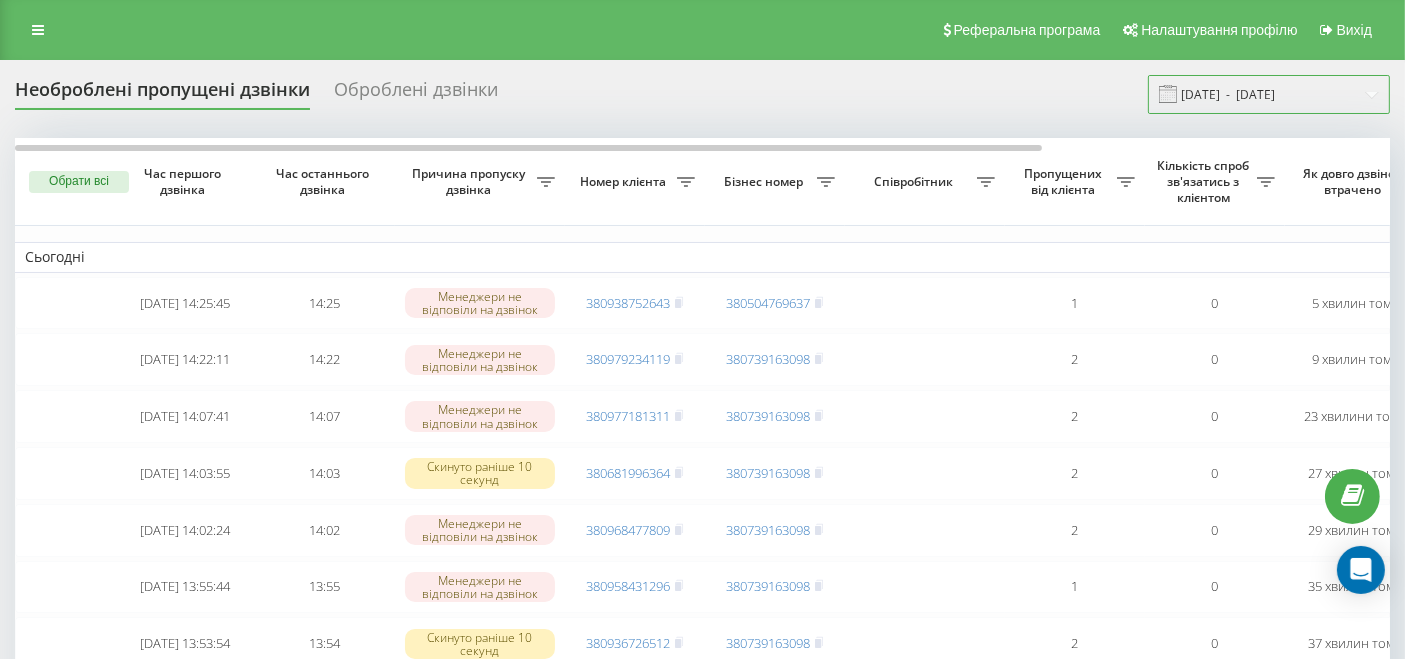 click on "[DATE]  -  [DATE]" at bounding box center [1269, 94] 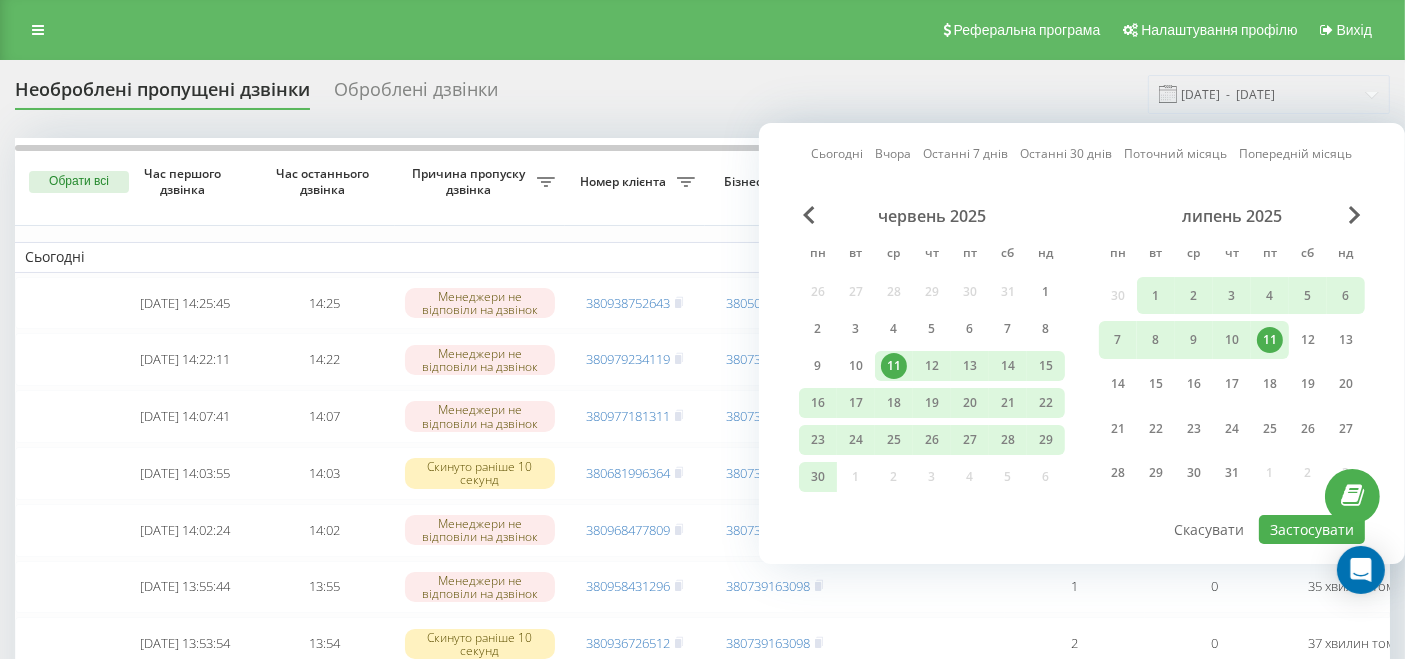 click on "11" at bounding box center [1270, 340] 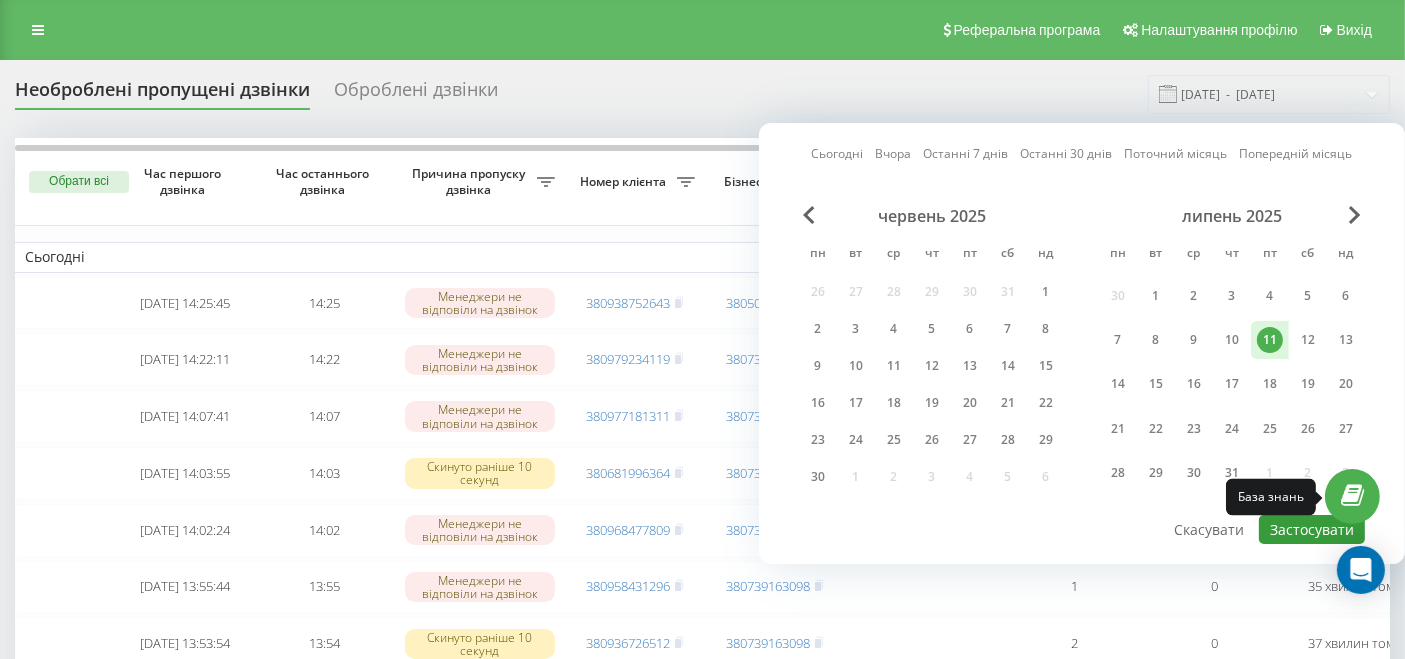 click on "Застосувати" at bounding box center [1312, 529] 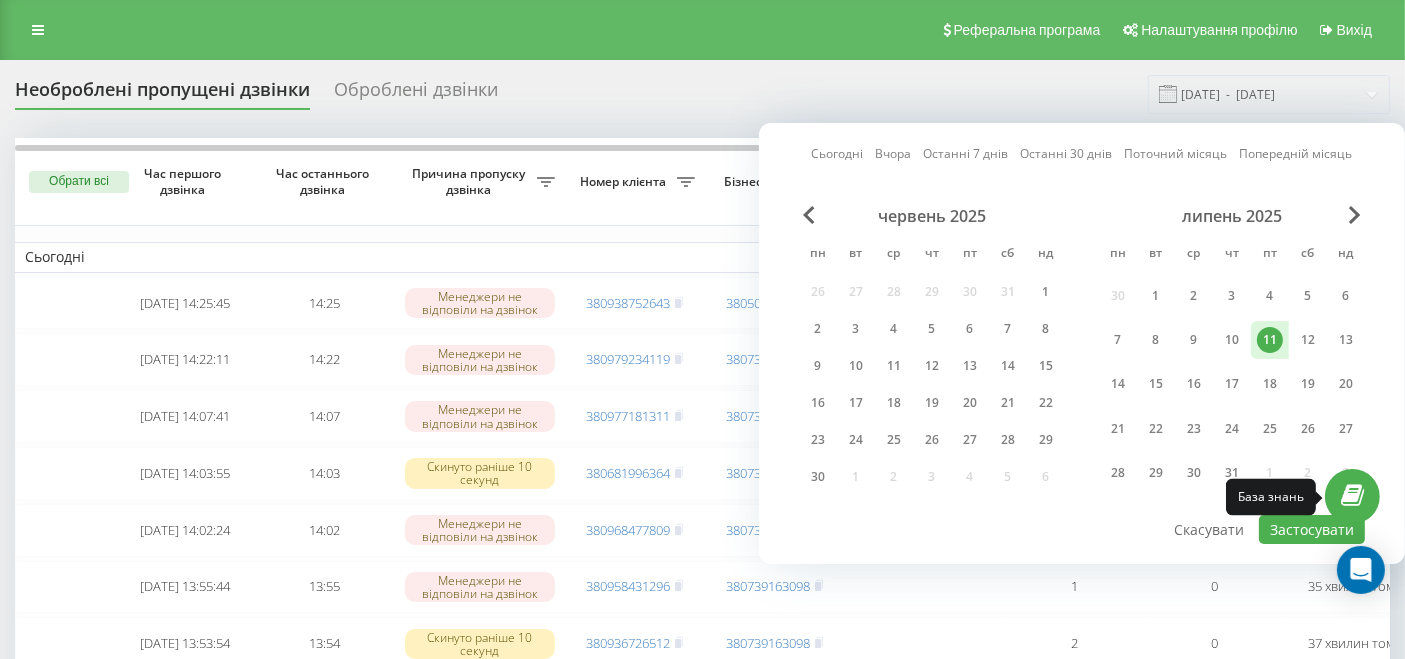 type on "[DATE]  -  [DATE]" 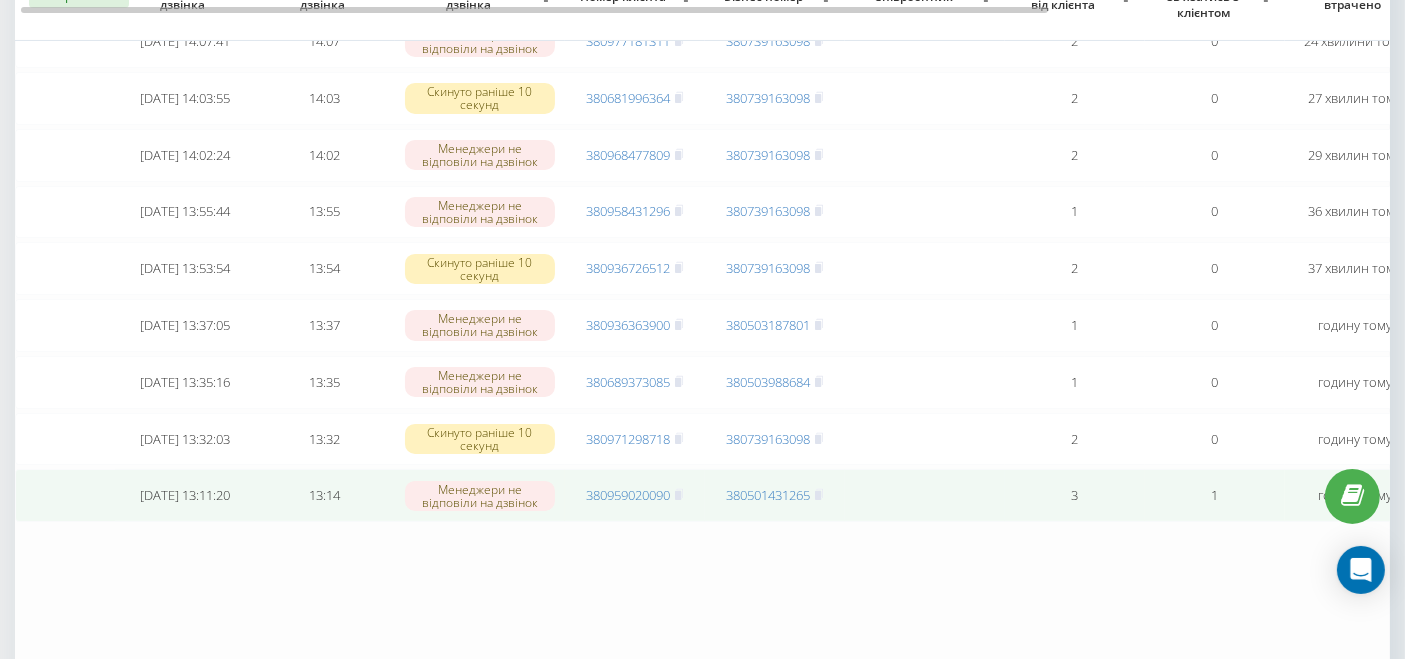 scroll, scrollTop: 222, scrollLeft: 0, axis: vertical 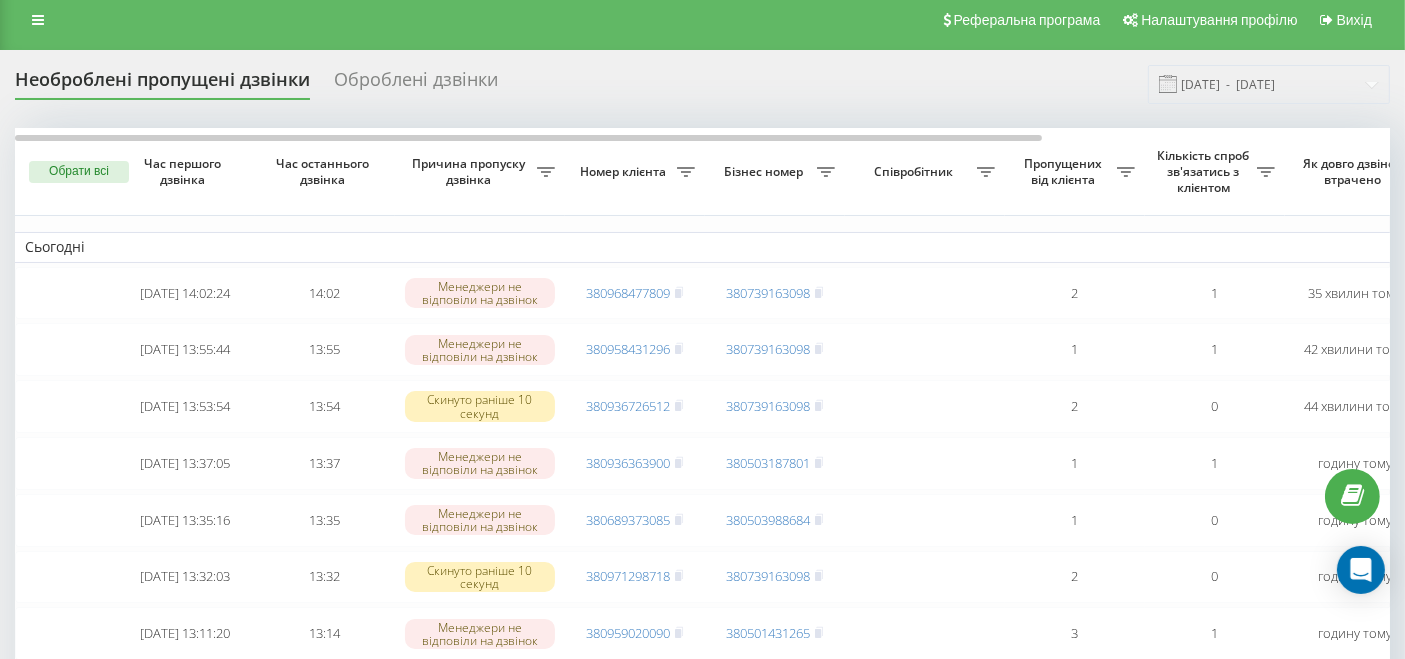 click on "Оброблені дзвінки" at bounding box center [416, 84] 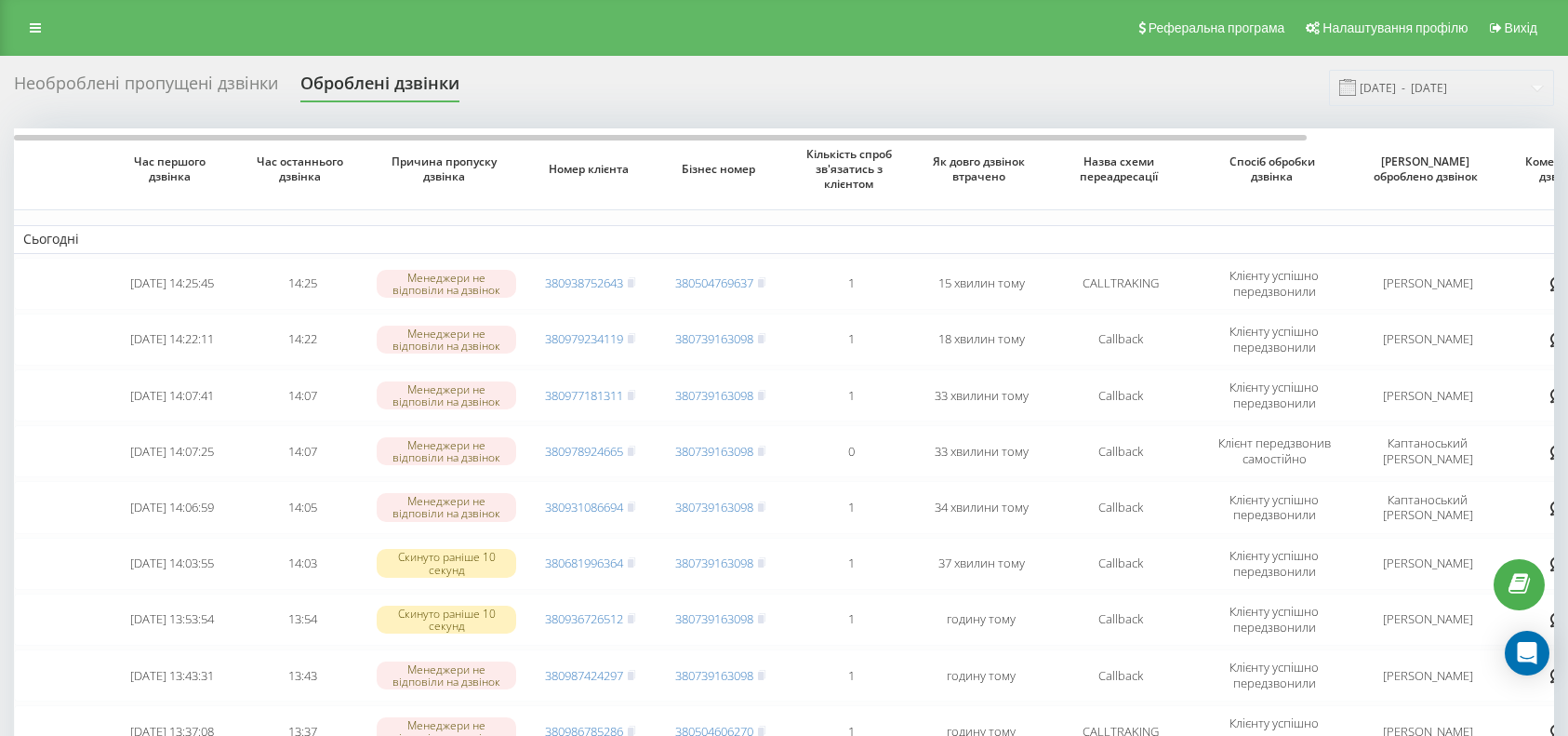 scroll, scrollTop: 0, scrollLeft: 0, axis: both 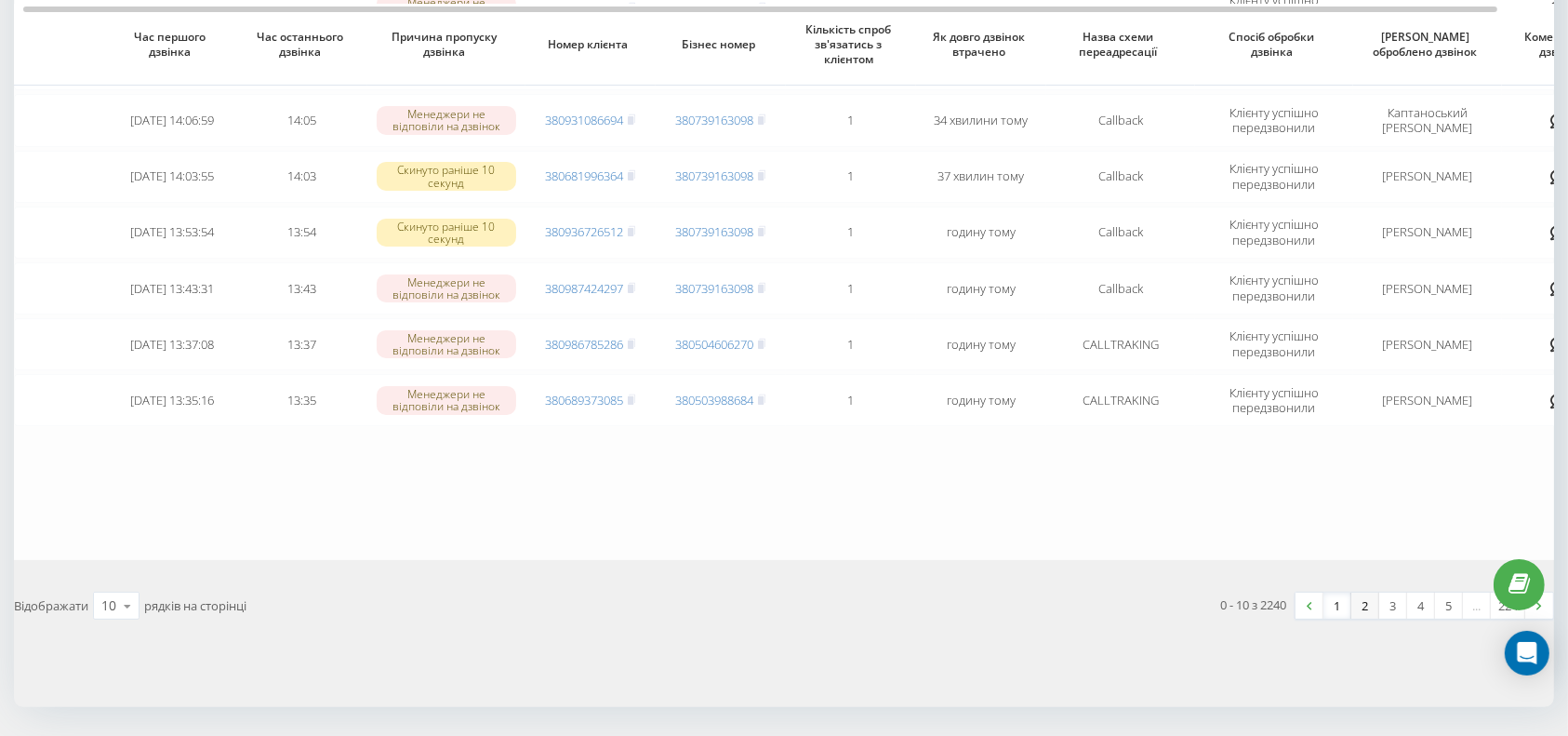 click on "2" at bounding box center [1365, 606] 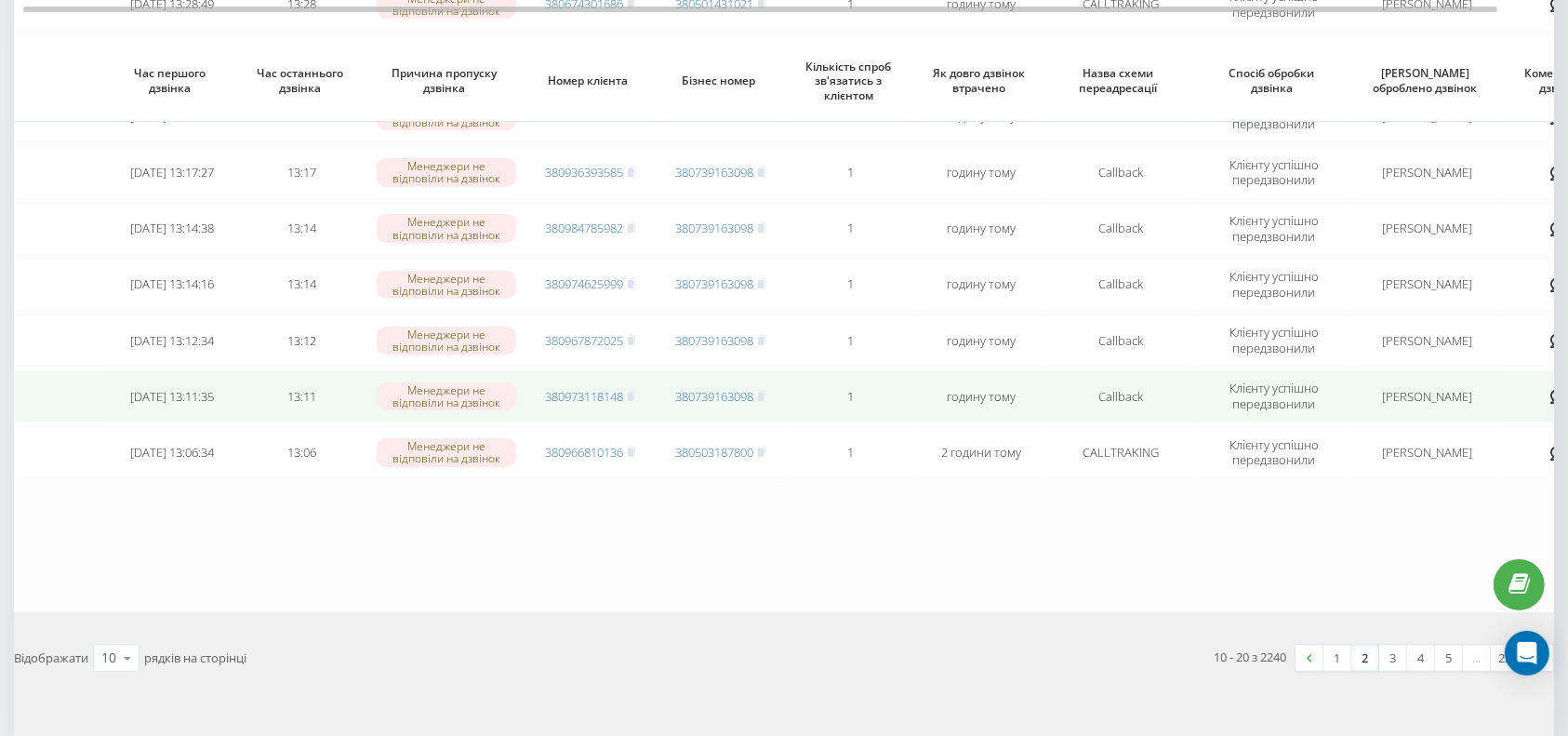 scroll, scrollTop: 372, scrollLeft: 0, axis: vertical 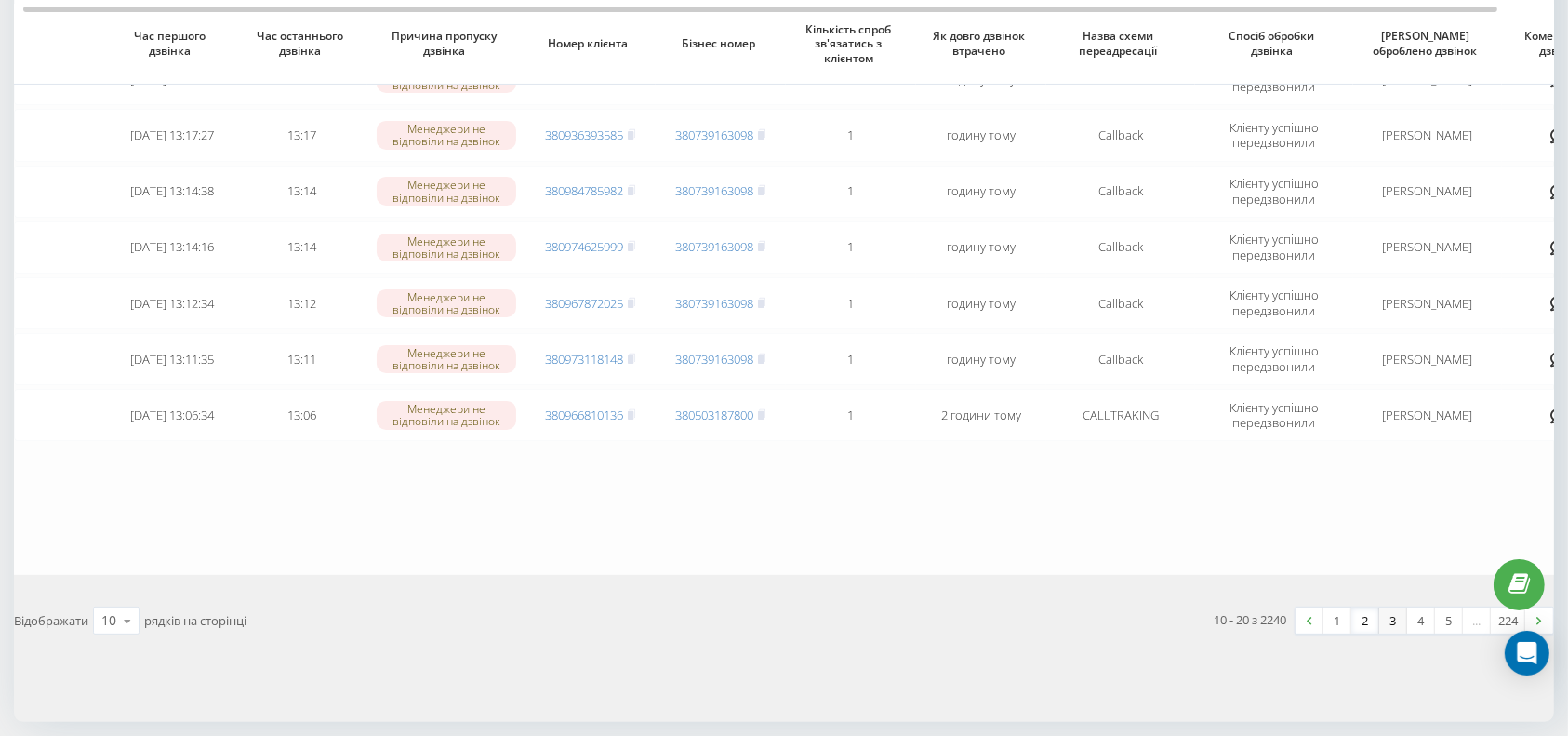click on "3" at bounding box center (1393, 621) 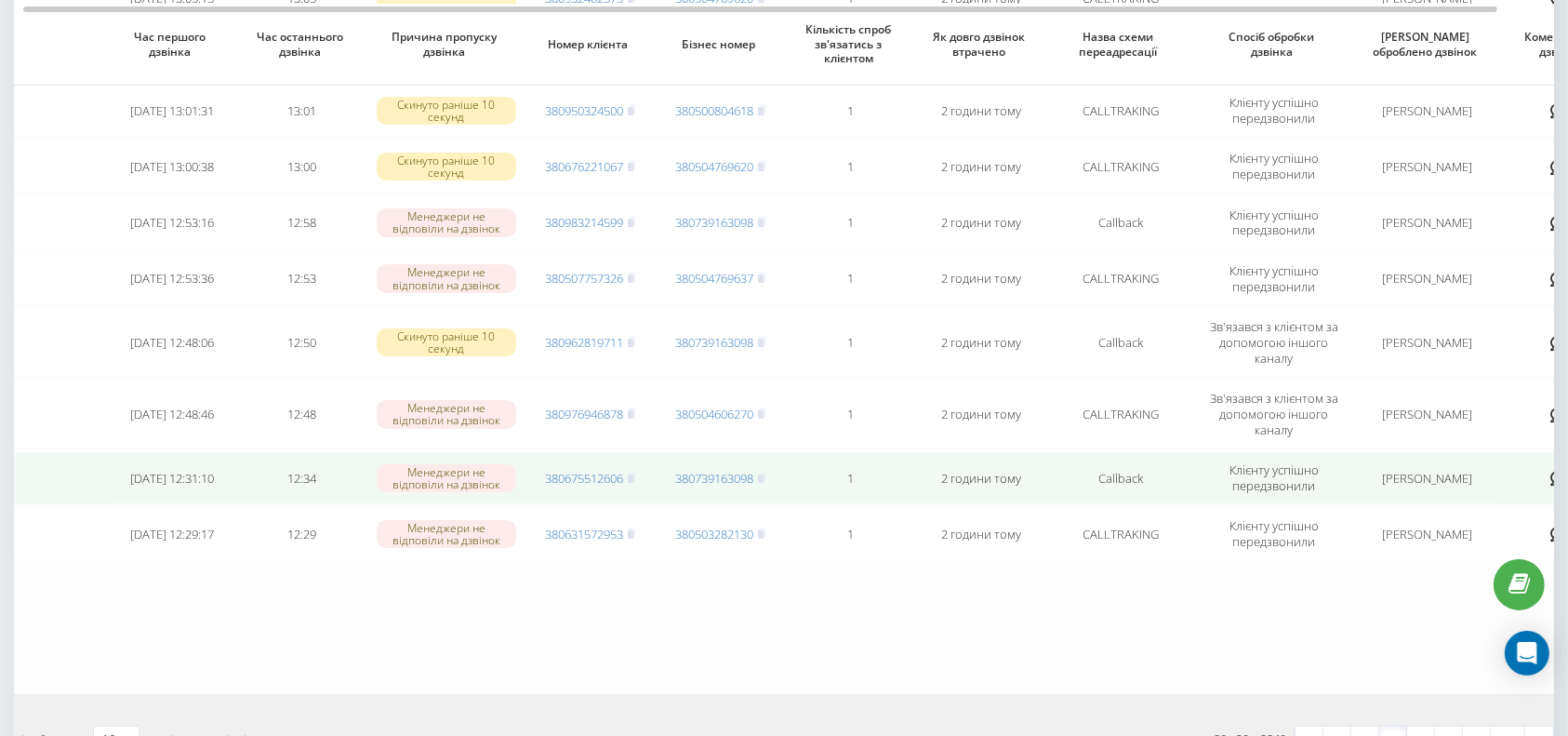 scroll, scrollTop: 248, scrollLeft: 0, axis: vertical 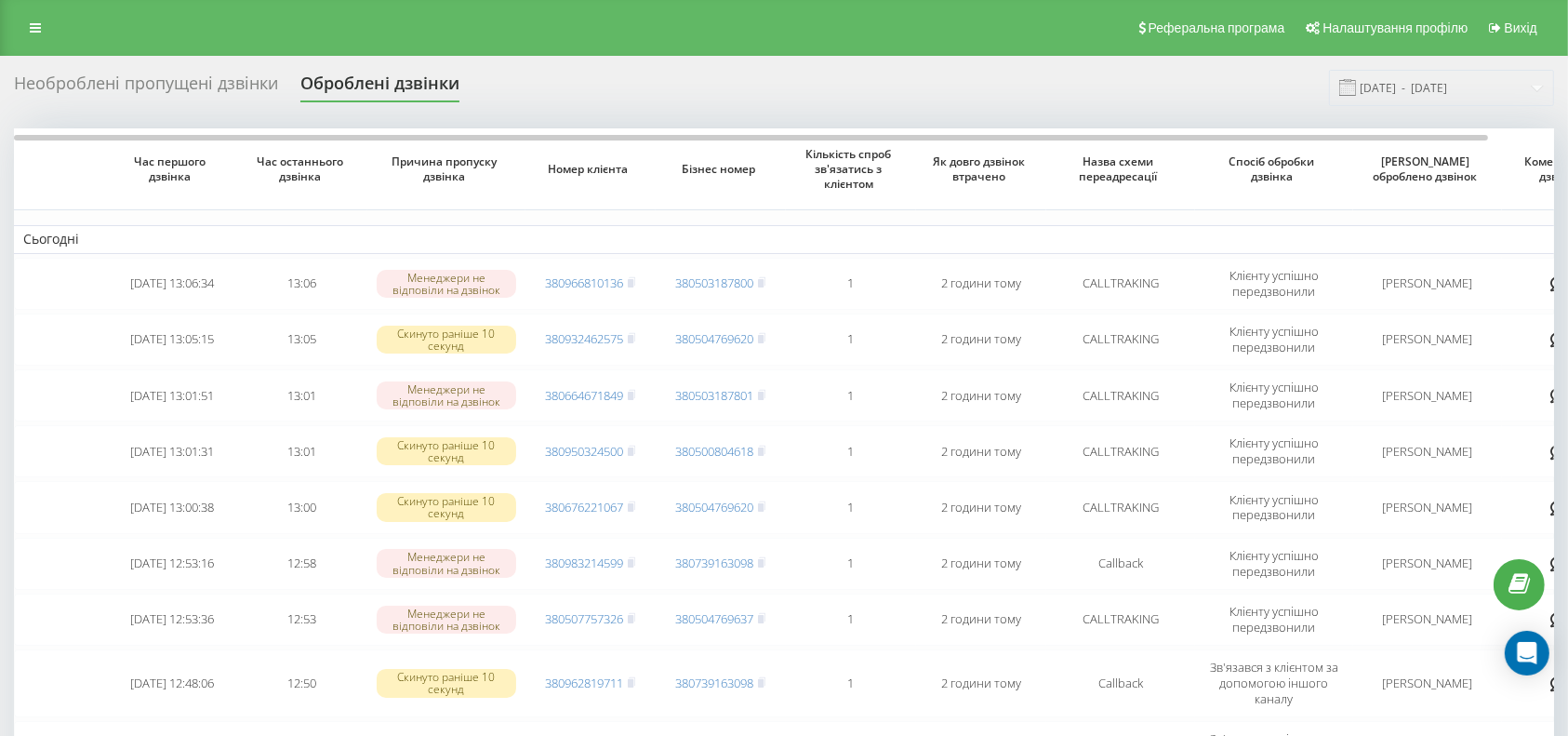 click on "Необроблені пропущені дзвінки" at bounding box center [146, 87] 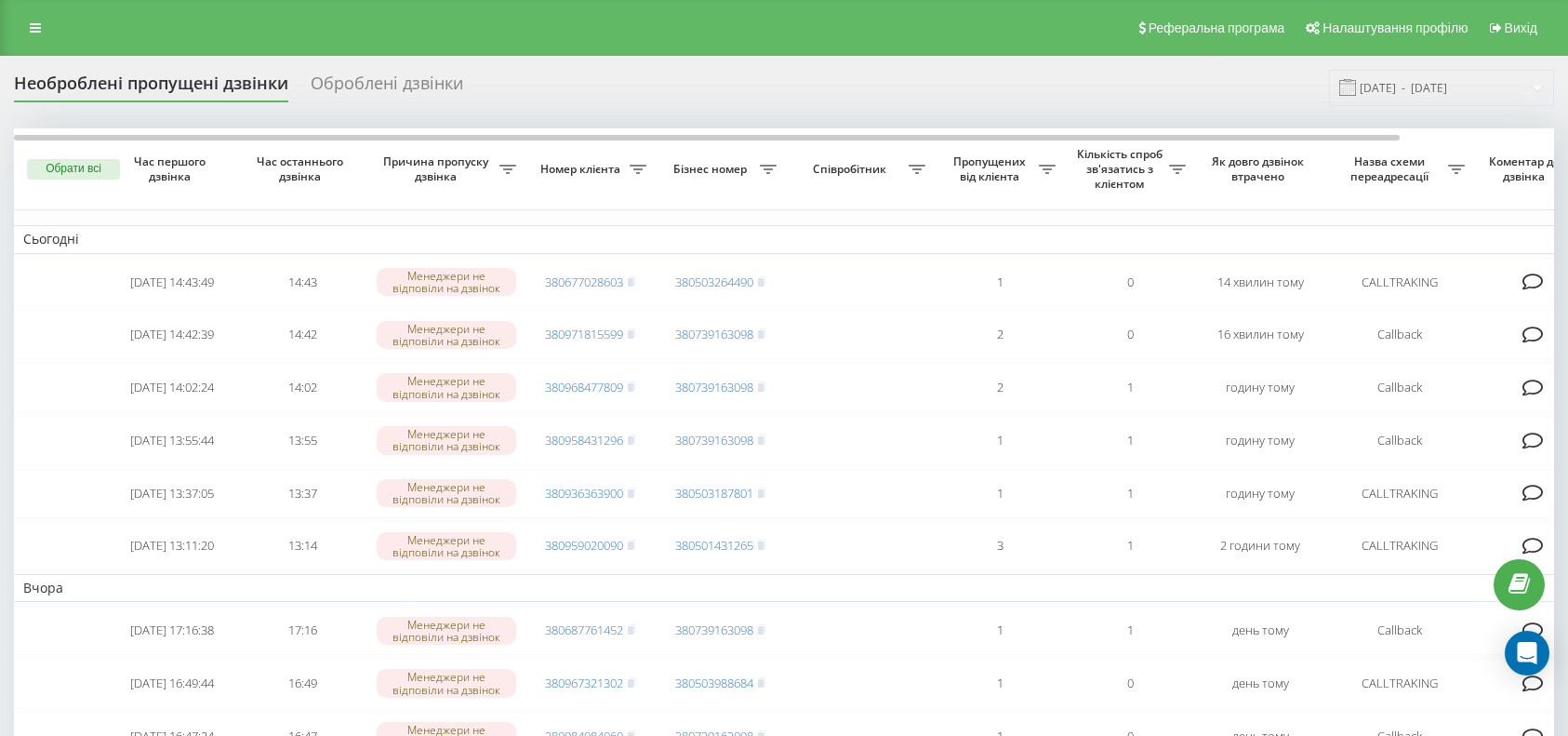 scroll, scrollTop: 0, scrollLeft: 0, axis: both 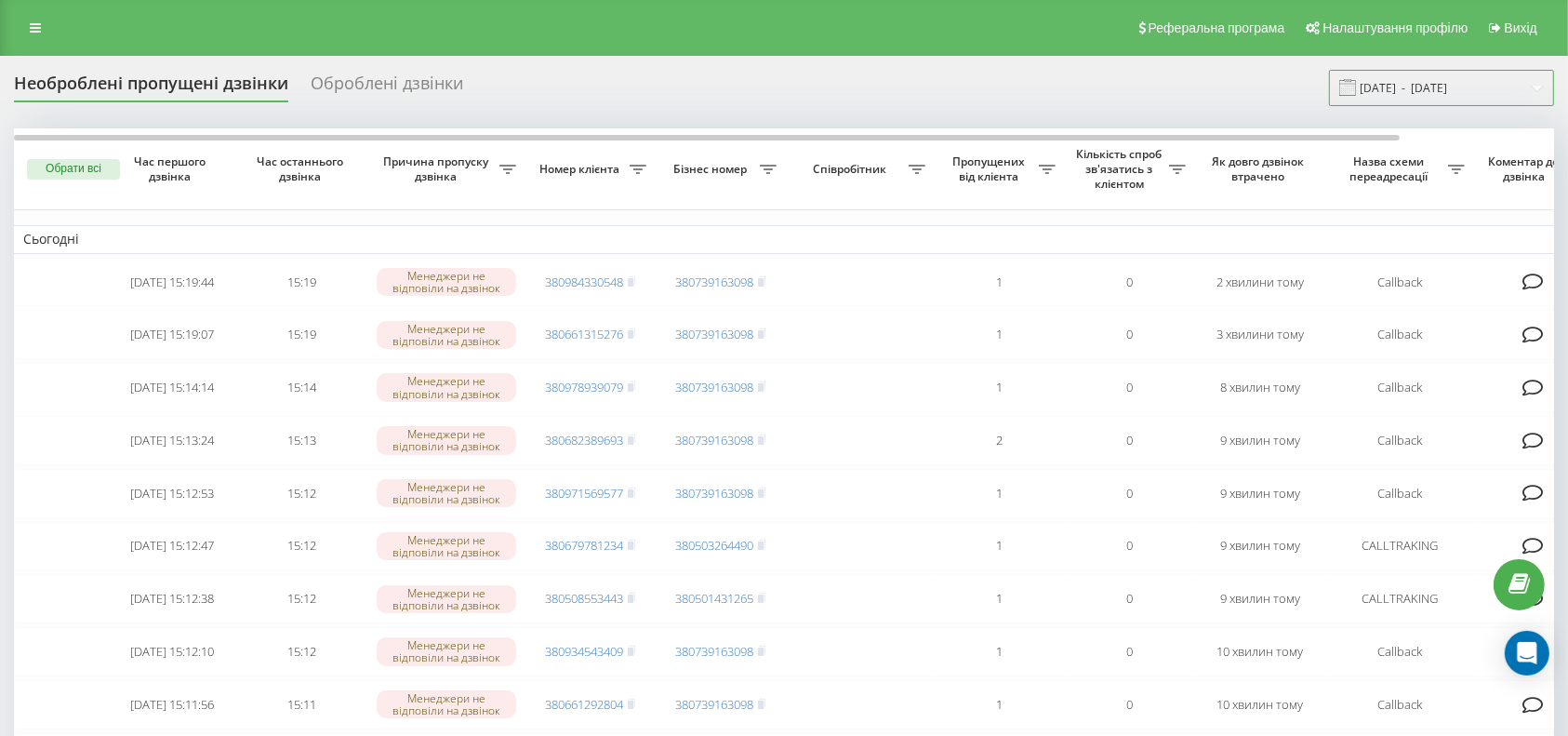 drag, startPoint x: 1384, startPoint y: 81, endPoint x: 1377, endPoint y: 88, distance: 9.899495 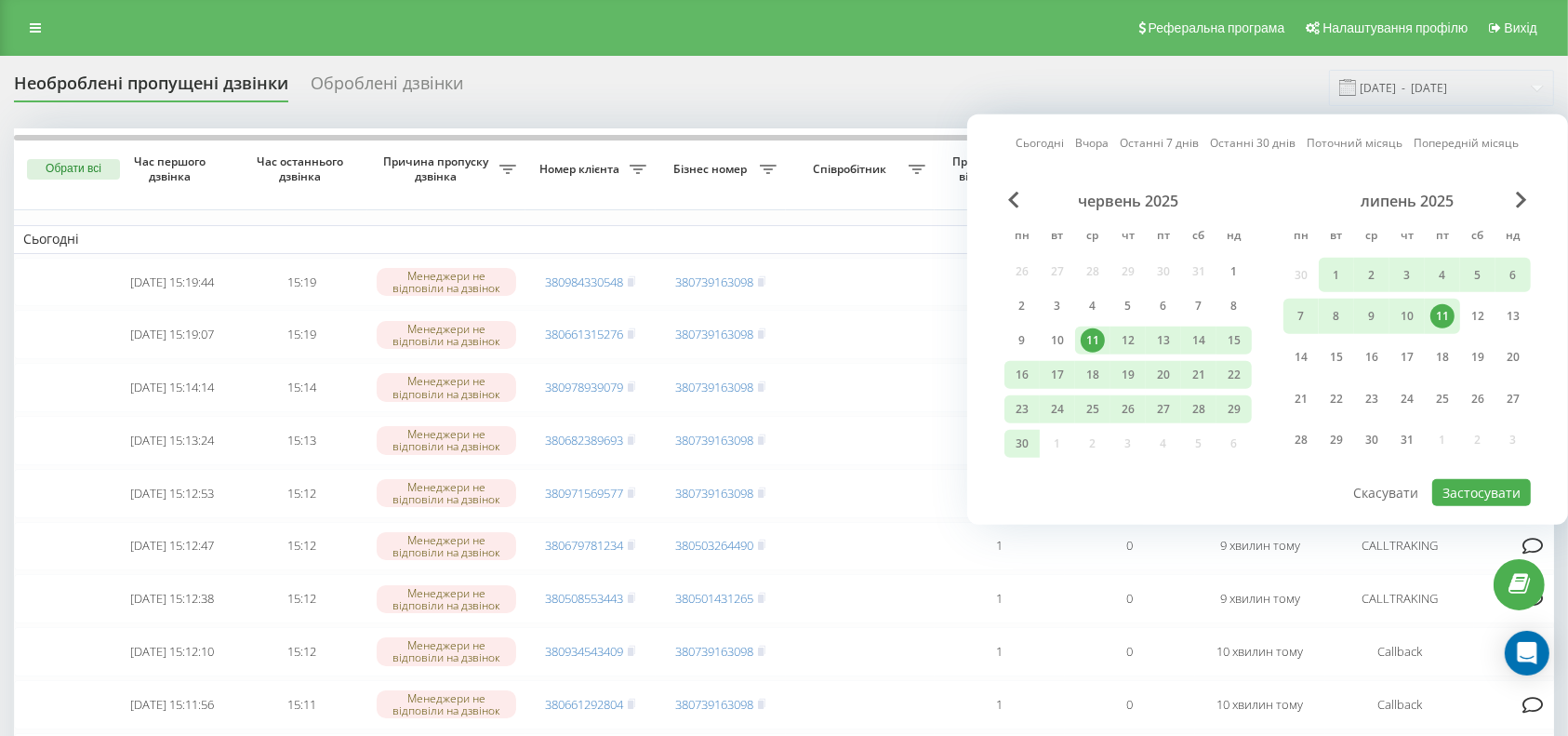 click on "11" at bounding box center [1442, 316] 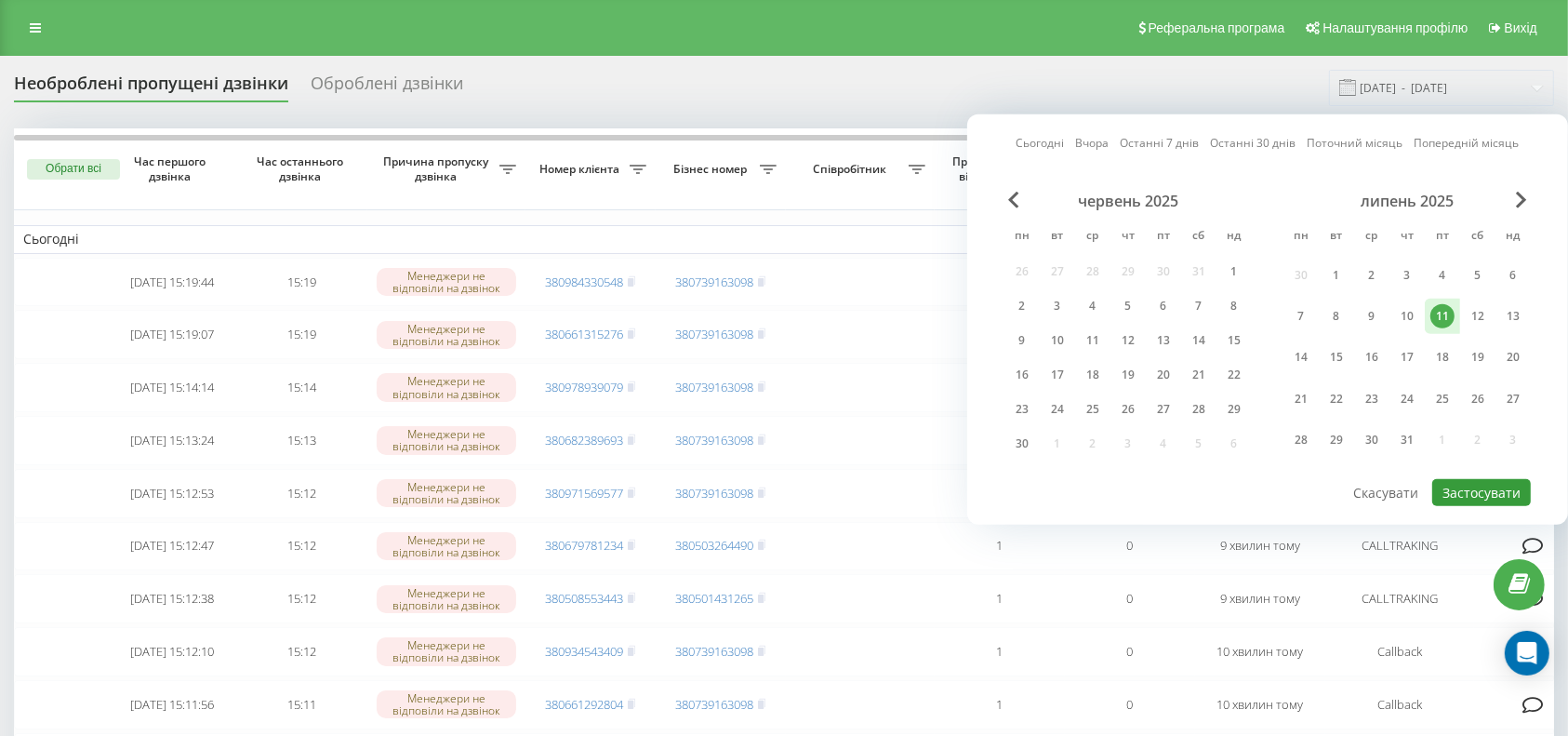 click on "Застосувати" at bounding box center (1482, 492) 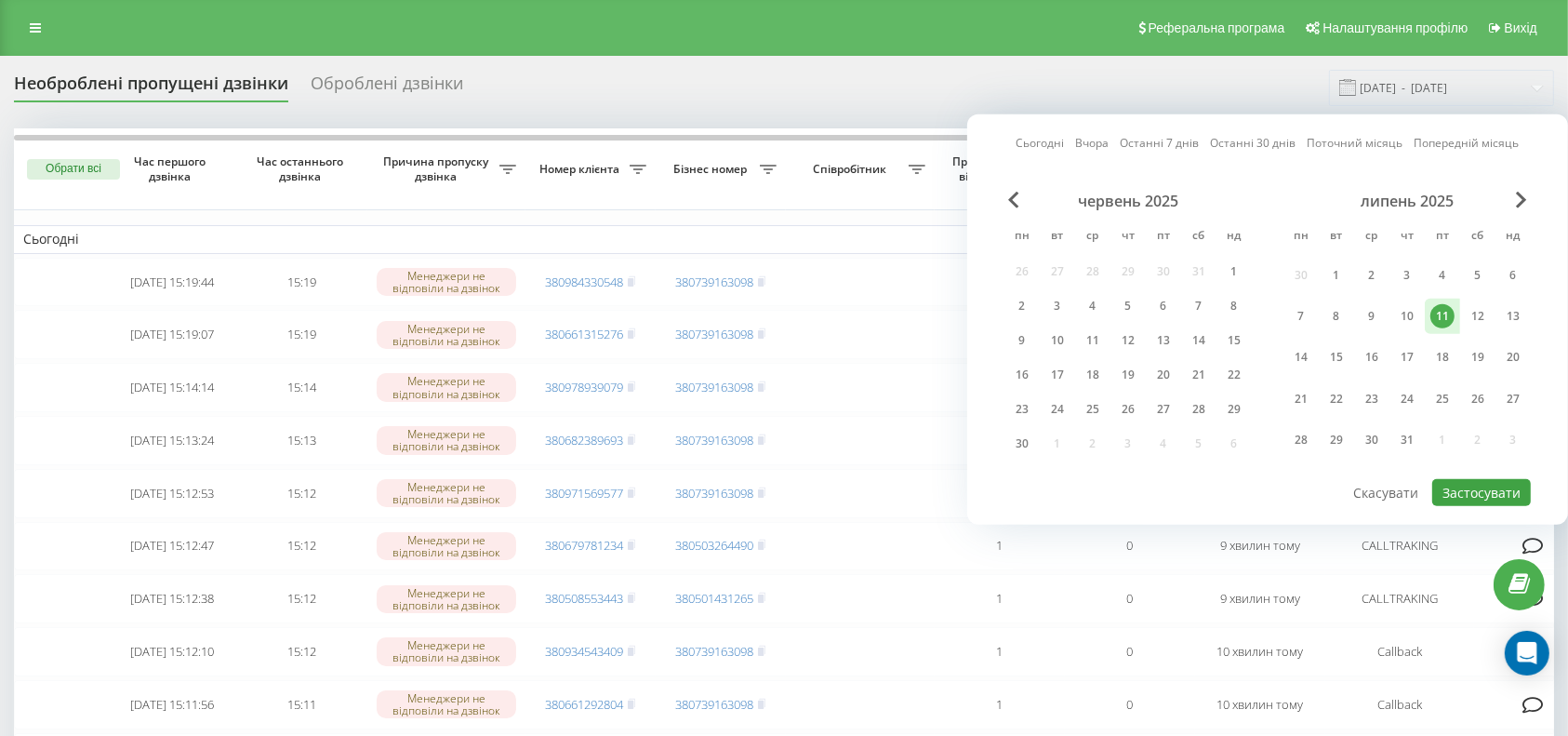 type on "[DATE]  -  [DATE]" 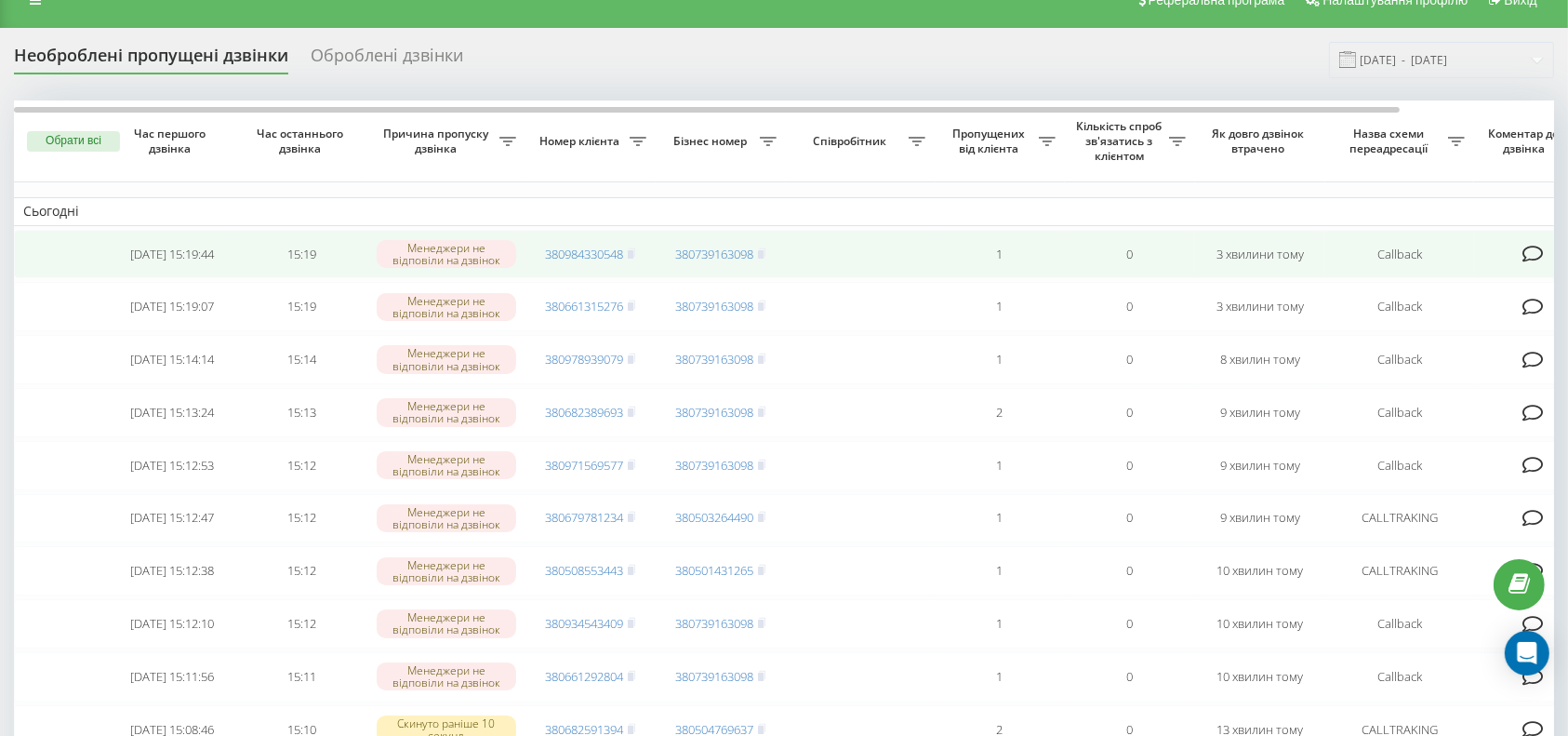 scroll, scrollTop: 0, scrollLeft: 0, axis: both 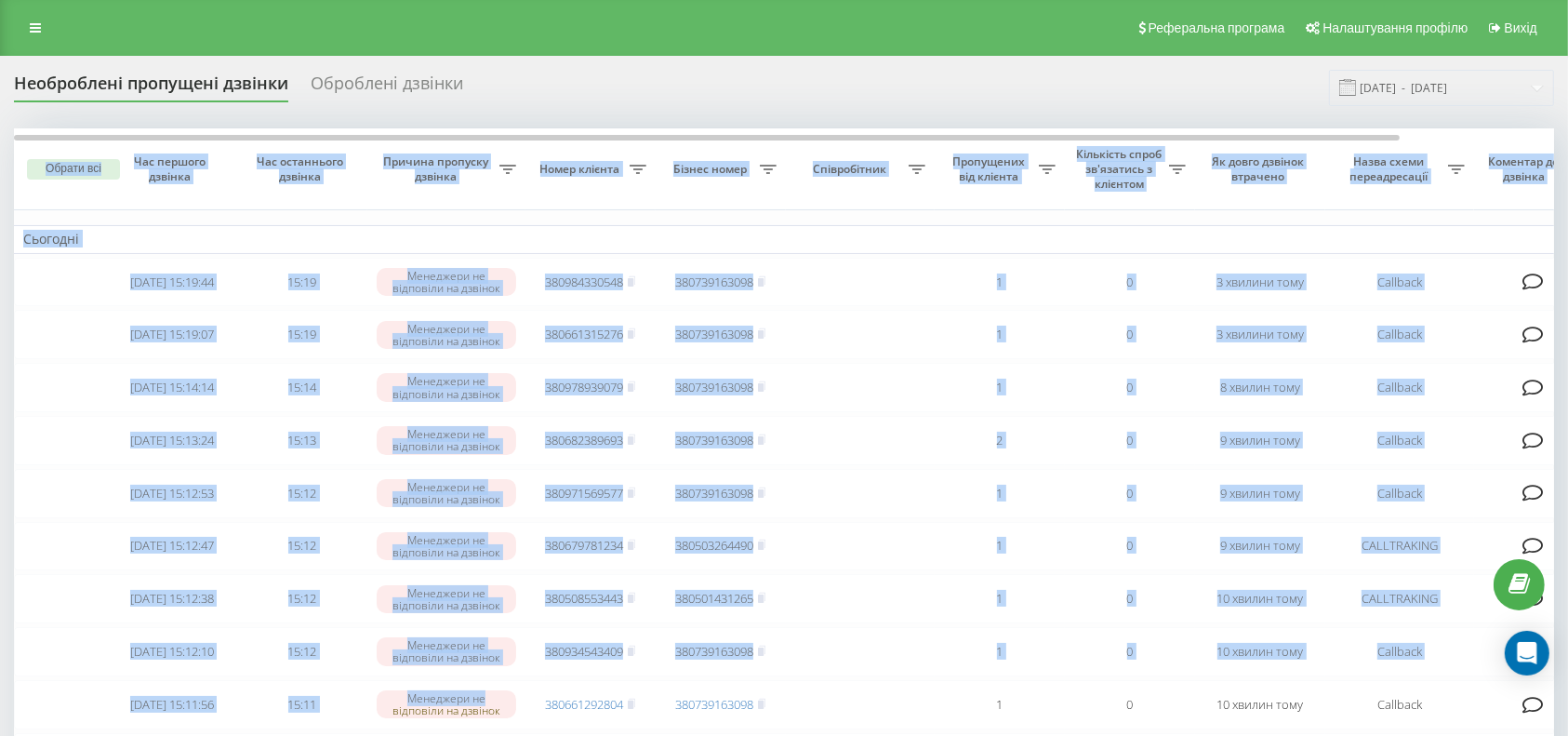 drag, startPoint x: 521, startPoint y: 711, endPoint x: -485, endPoint y: 701, distance: 1006.0497 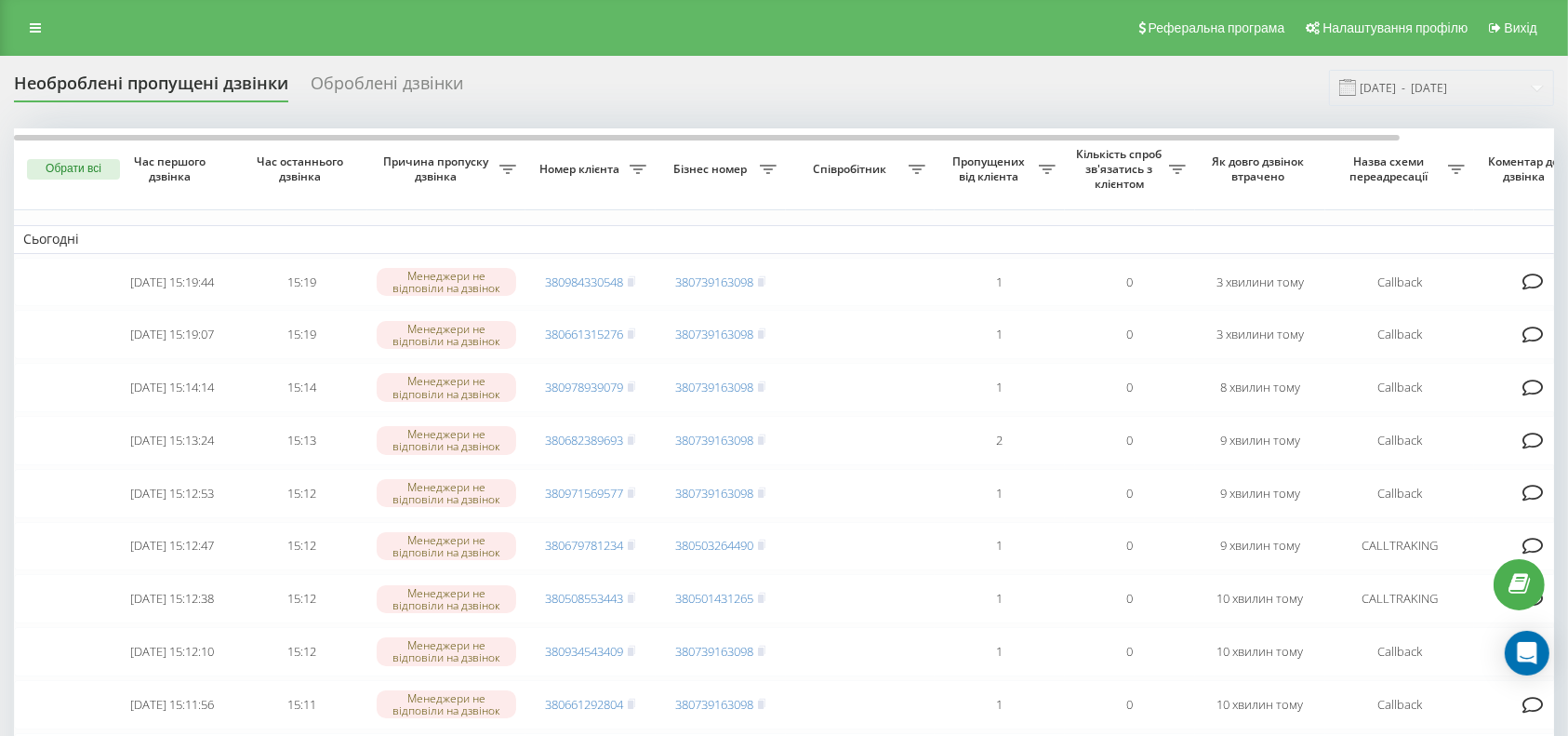 click on "Необроблені пропущені дзвінки Оброблені дзвінки 11.07.2025  -  11.07.2025 Обрати всі Час першого дзвінка Час останнього дзвінка Причина пропуску дзвінка Номер клієнта Бізнес номер Співробітник Пропущених від клієнта Кількість спроб зв'язатись з клієнтом Як довго дзвінок втрачено Назва схеми переадресації Коментар до дзвінка Сьогодні 2025-07-11 15:19:44 15:19 Менеджери не відповіли на дзвінок 380984330548 380739163098 1 0 3 хвилини тому Callback Обробити Не вдалося зв'язатися Зв'язався з клієнтом за допомогою іншого каналу Клієнт передзвонив сам з іншого номера Інший варіант 2025-07-11 15:19:07 1 0" at bounding box center [784, 751] 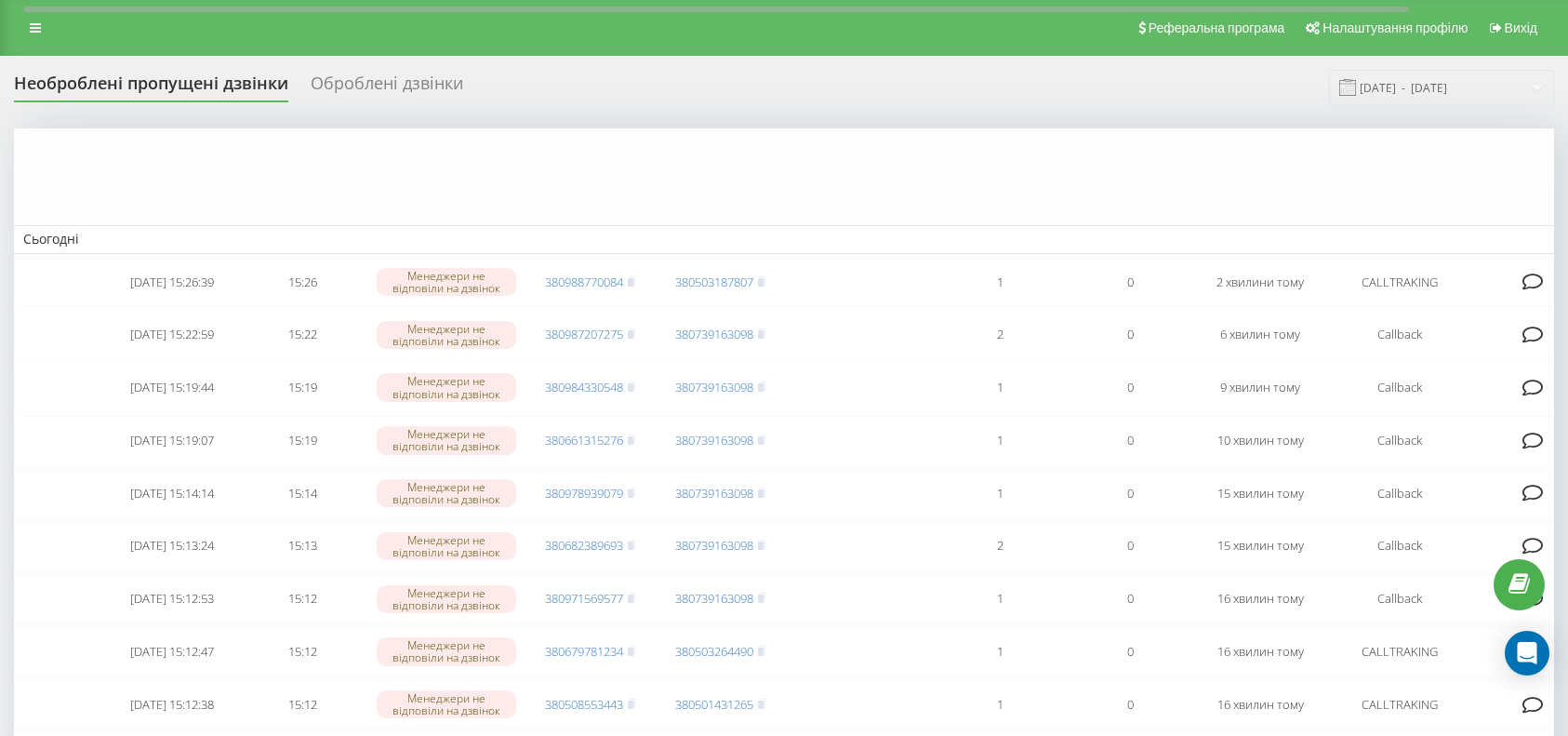 scroll, scrollTop: 863, scrollLeft: 0, axis: vertical 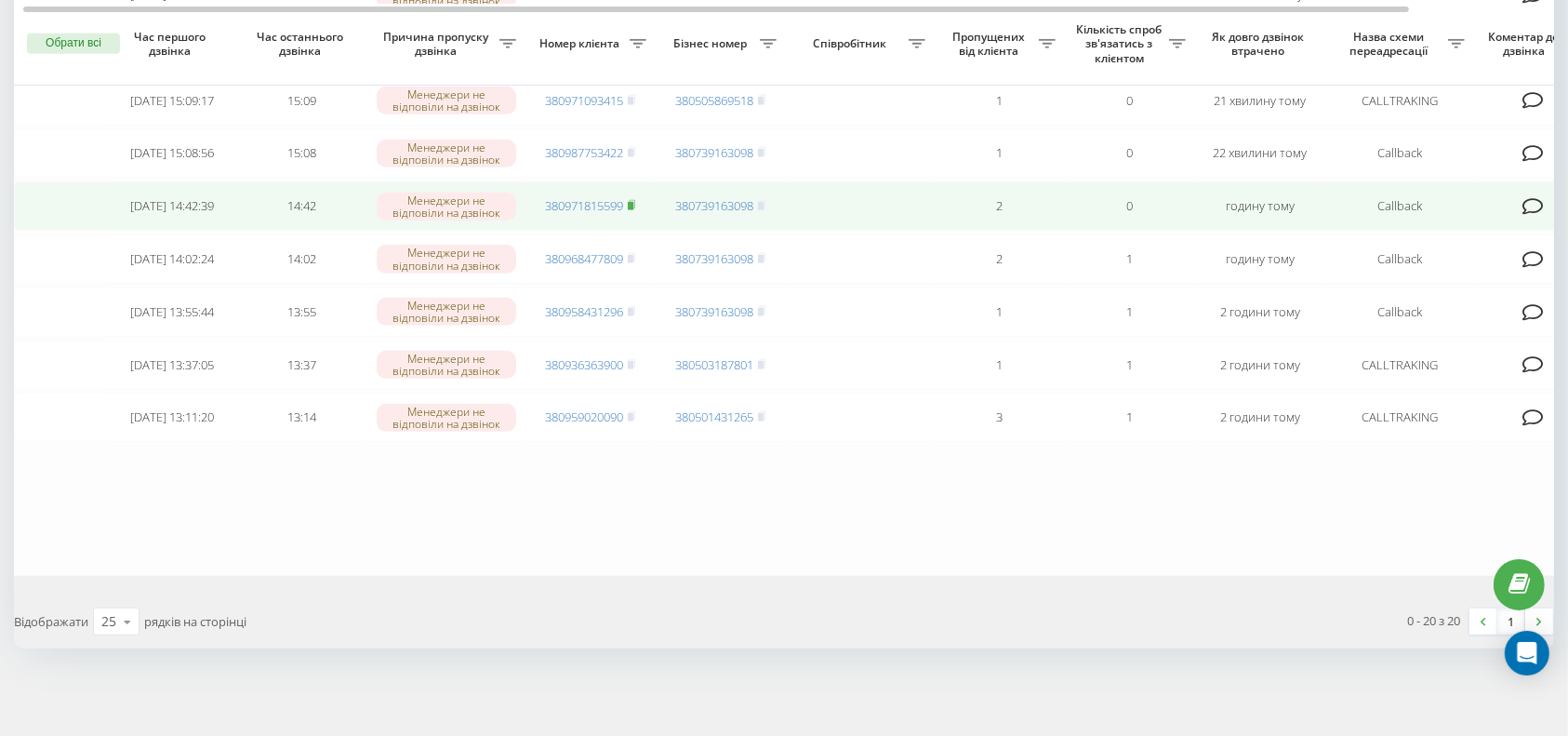 click 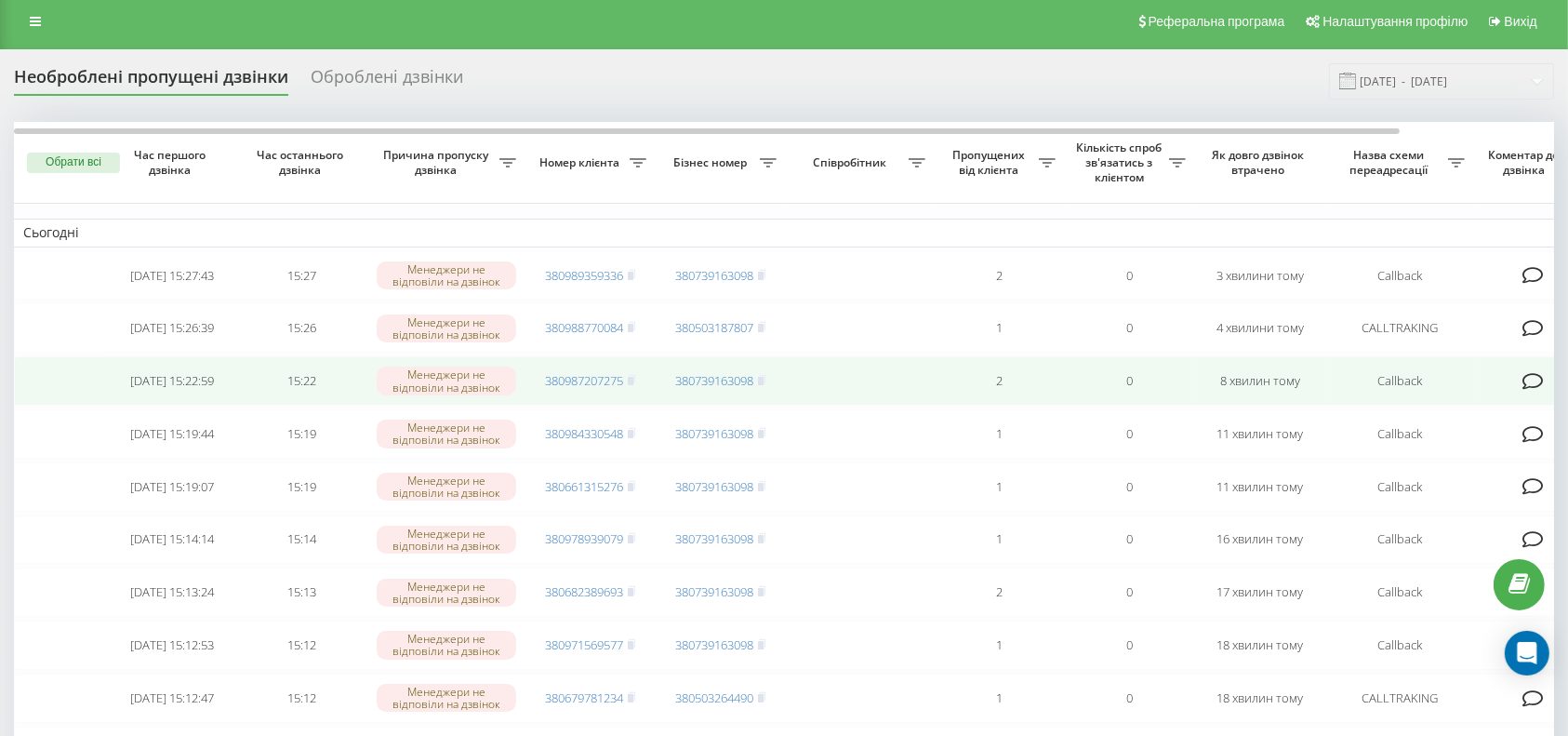 scroll, scrollTop: 0, scrollLeft: 0, axis: both 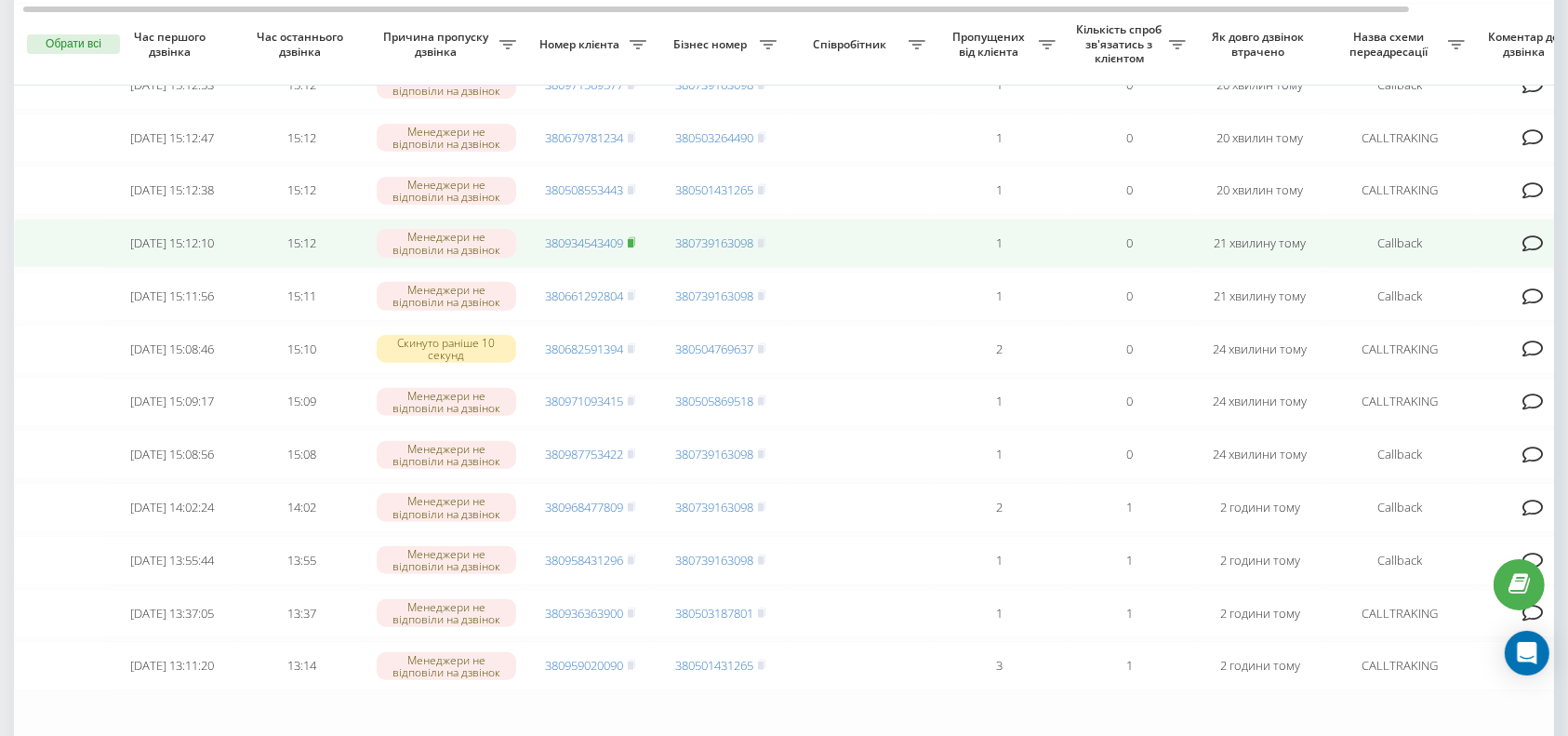 click 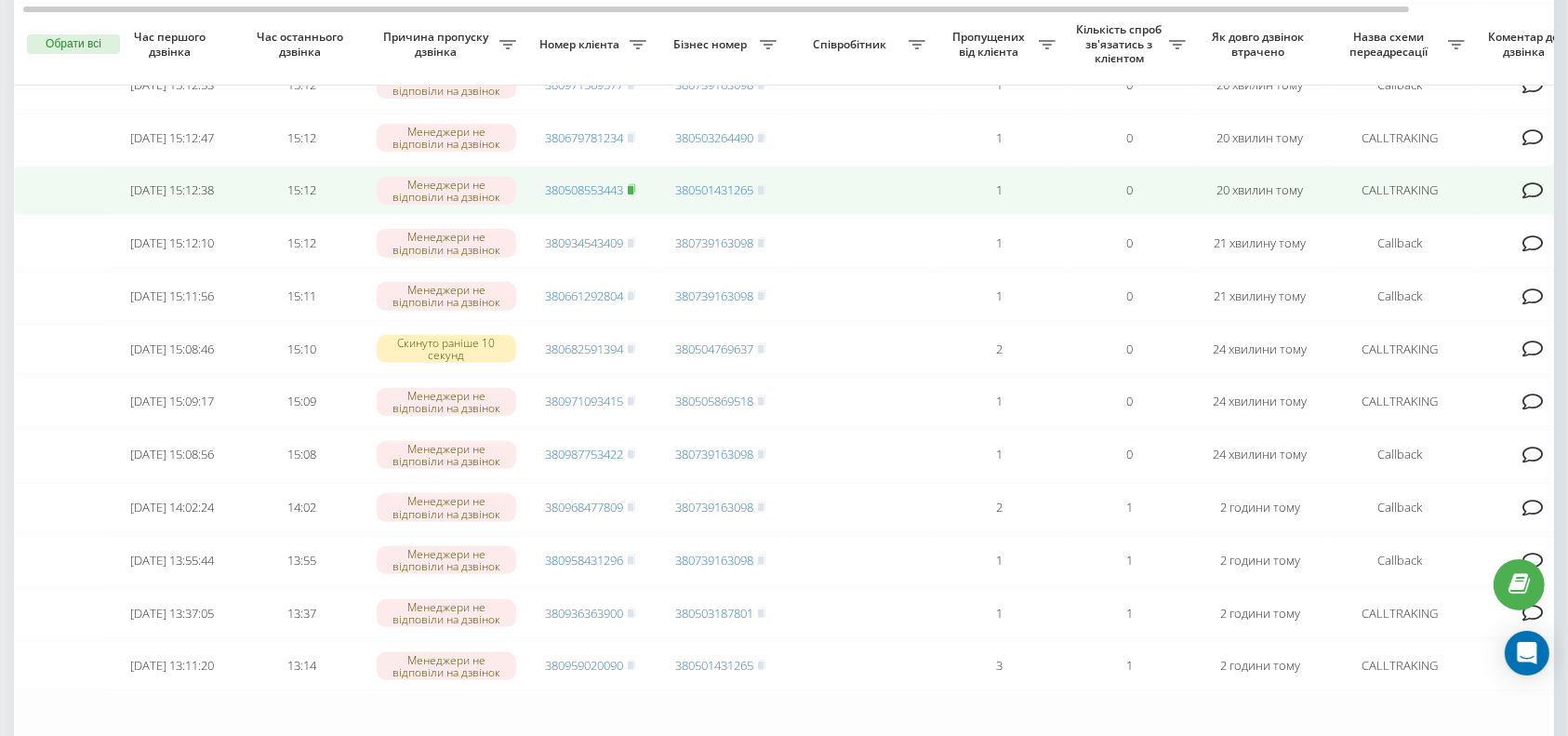 click 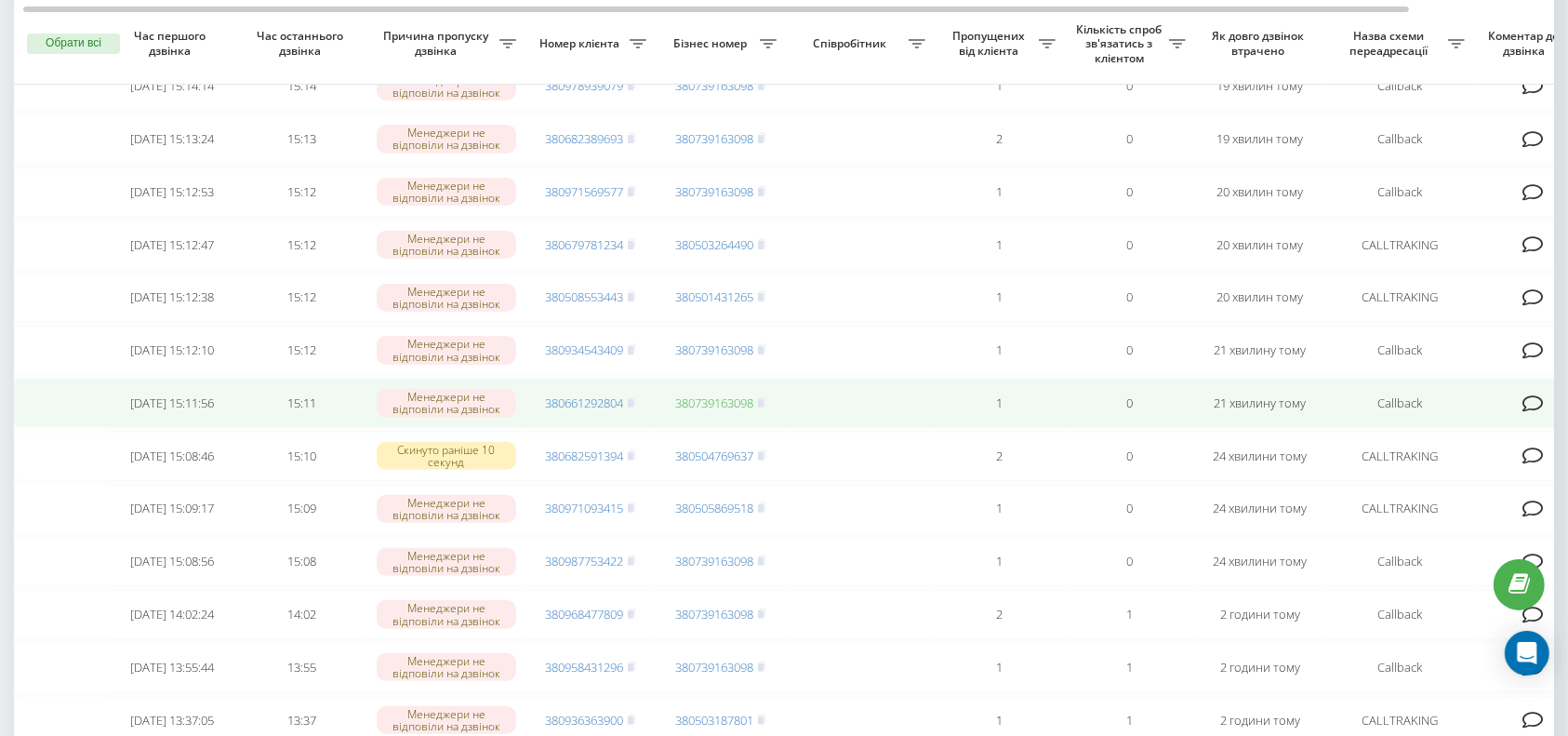 scroll, scrollTop: 496, scrollLeft: 0, axis: vertical 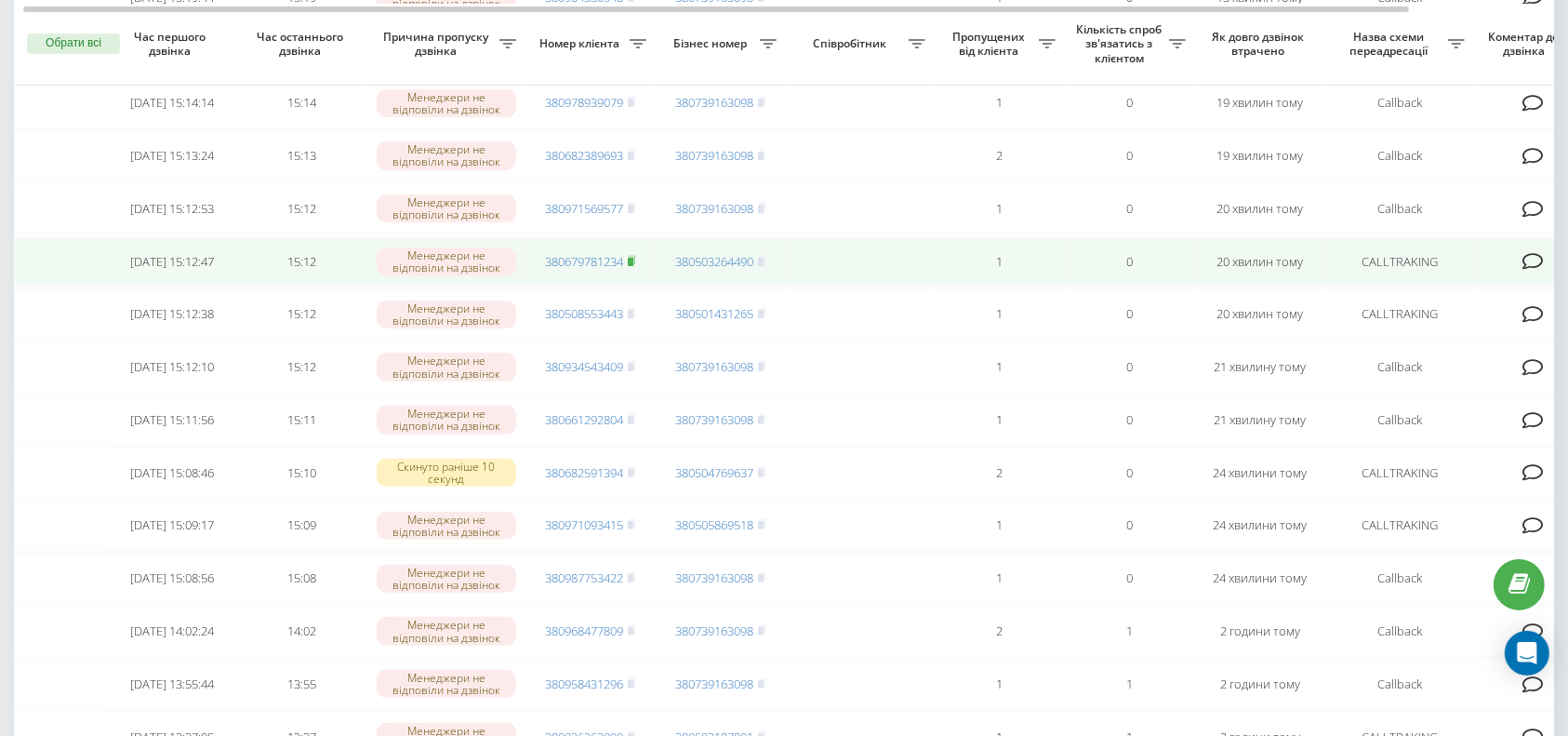 click 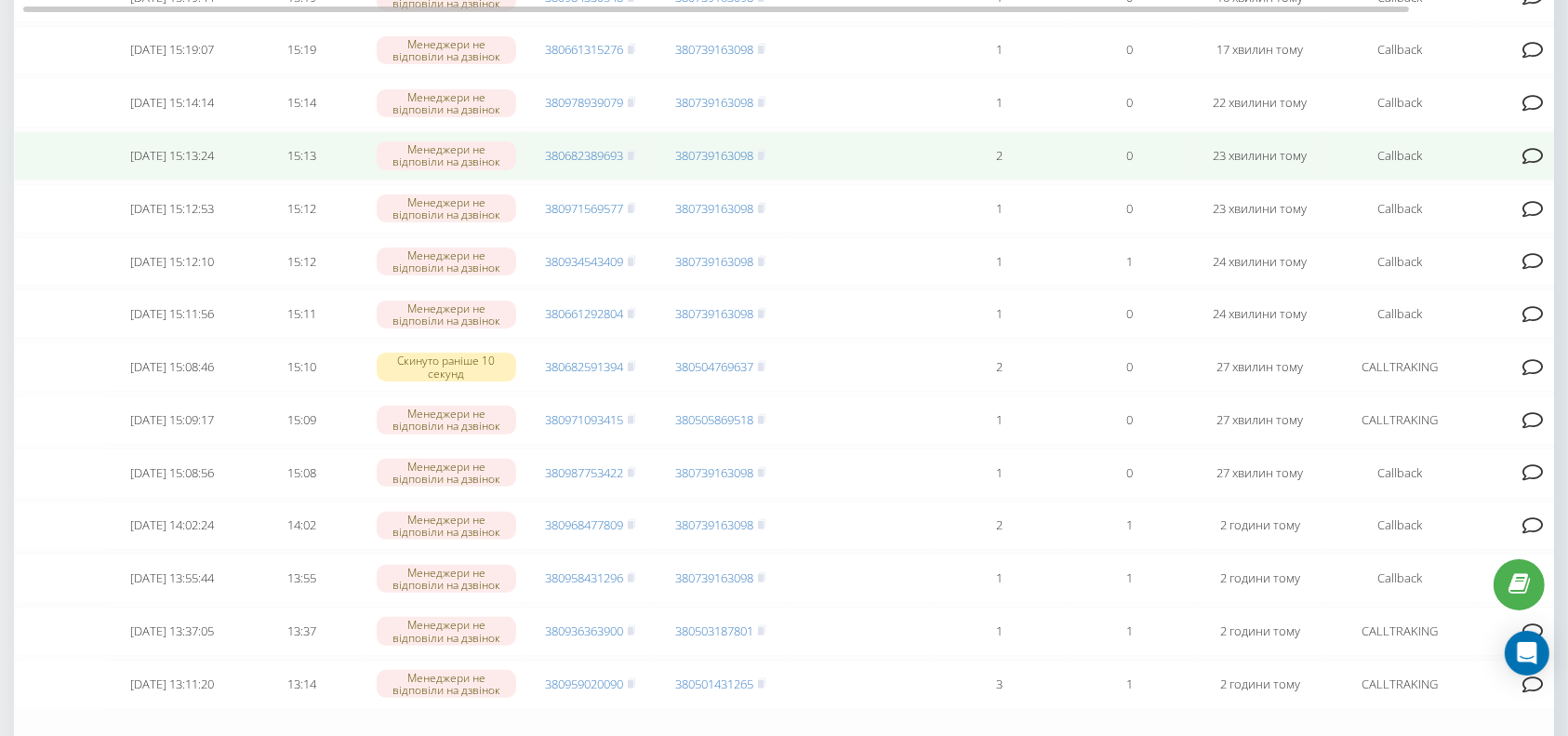 scroll, scrollTop: 668, scrollLeft: 0, axis: vertical 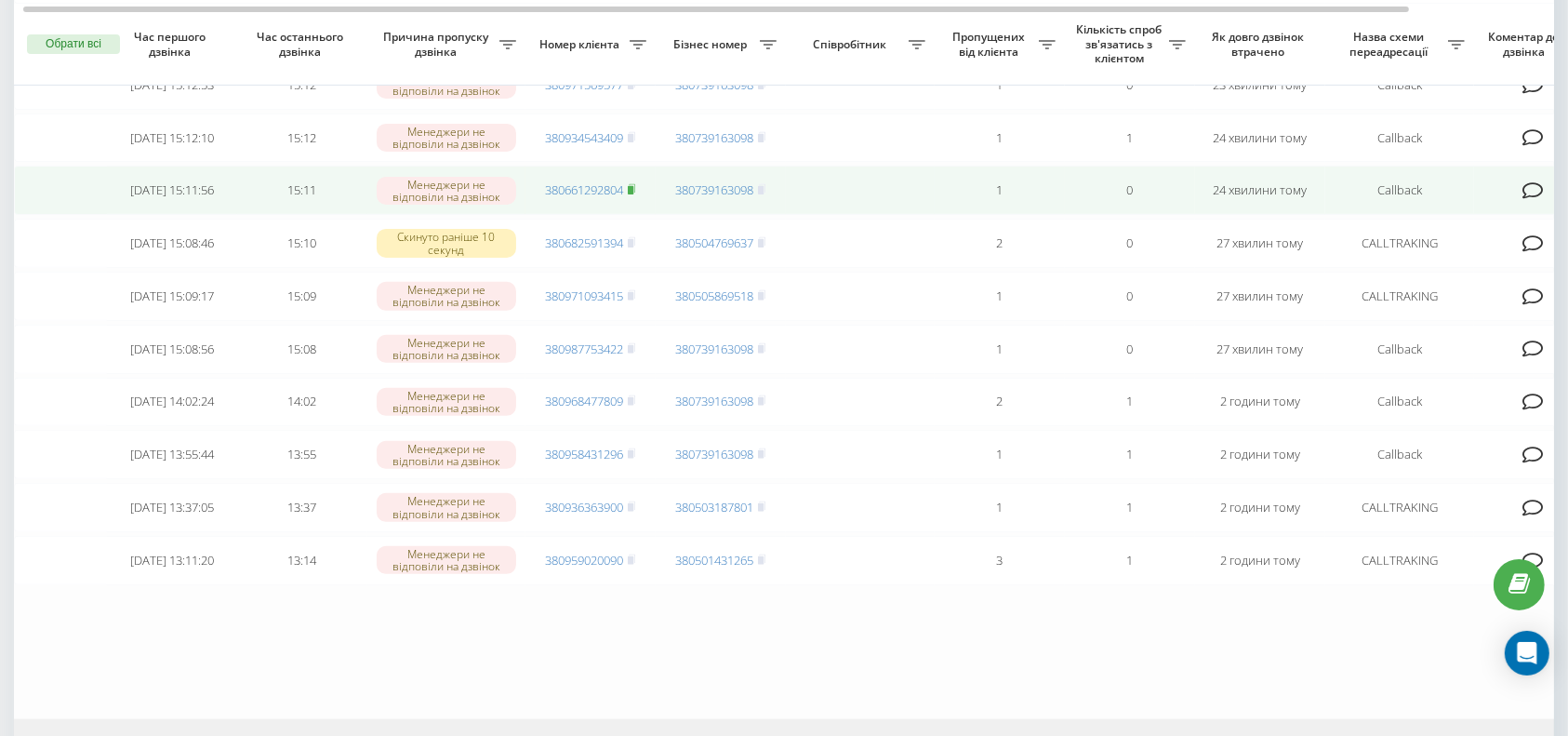 click 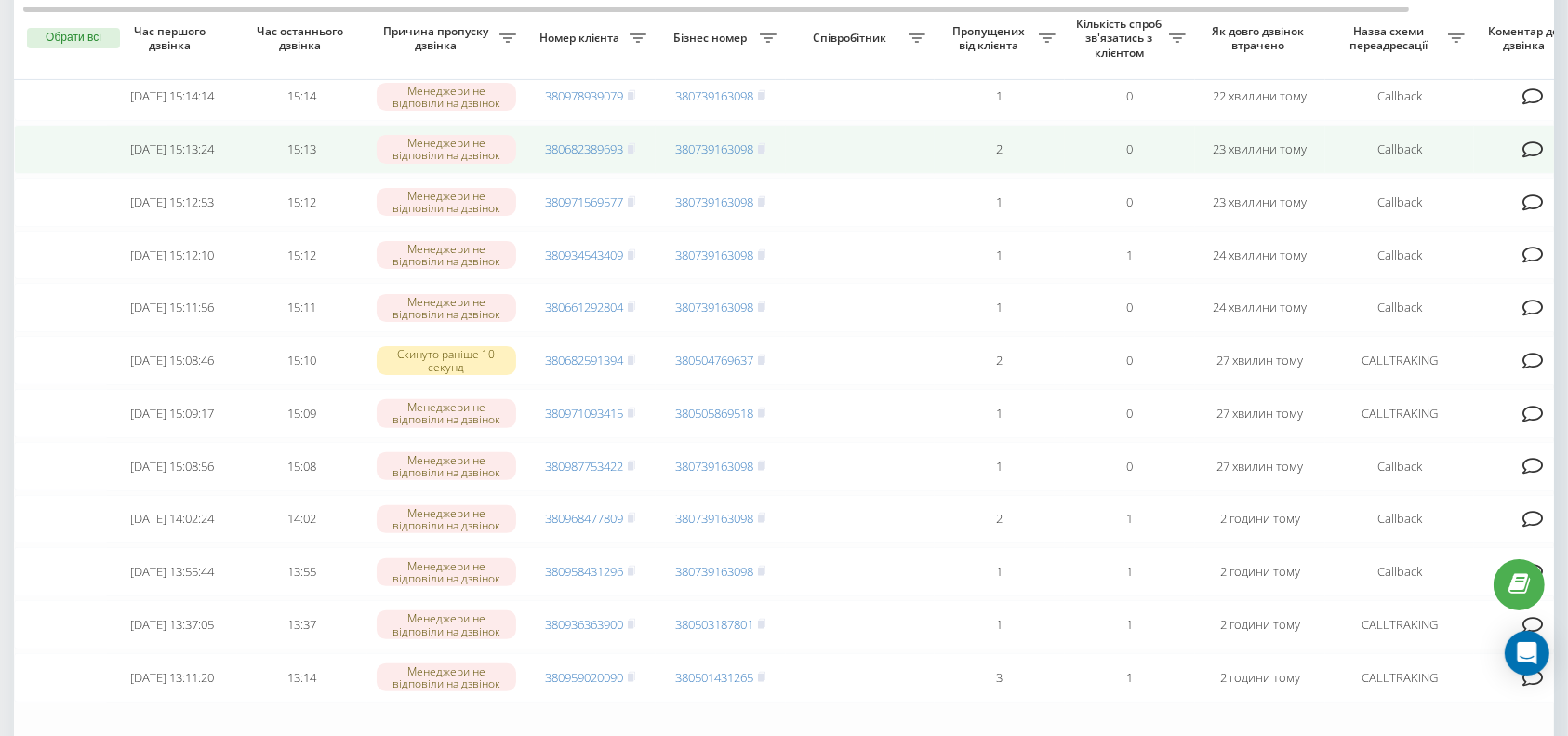 scroll, scrollTop: 496, scrollLeft: 0, axis: vertical 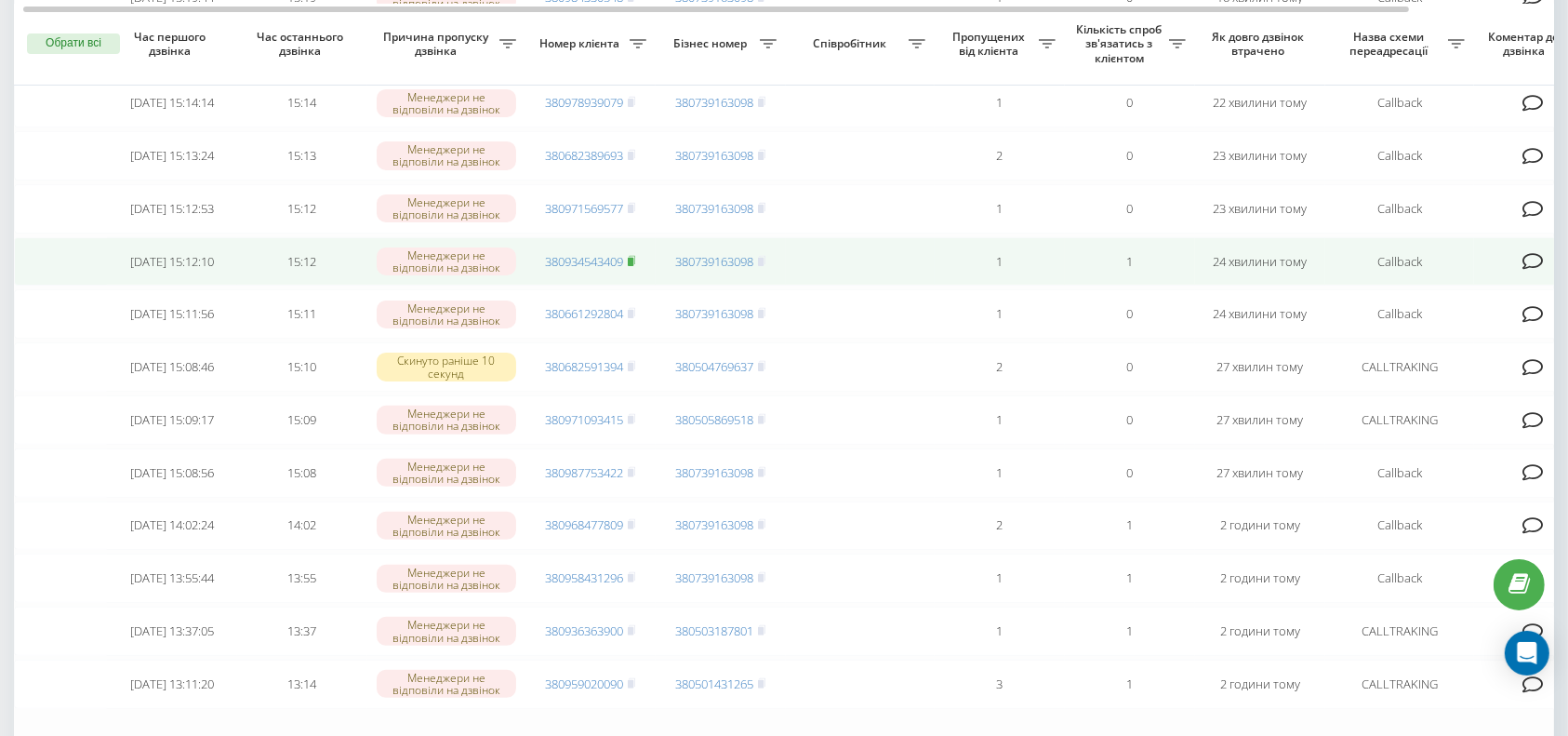 click 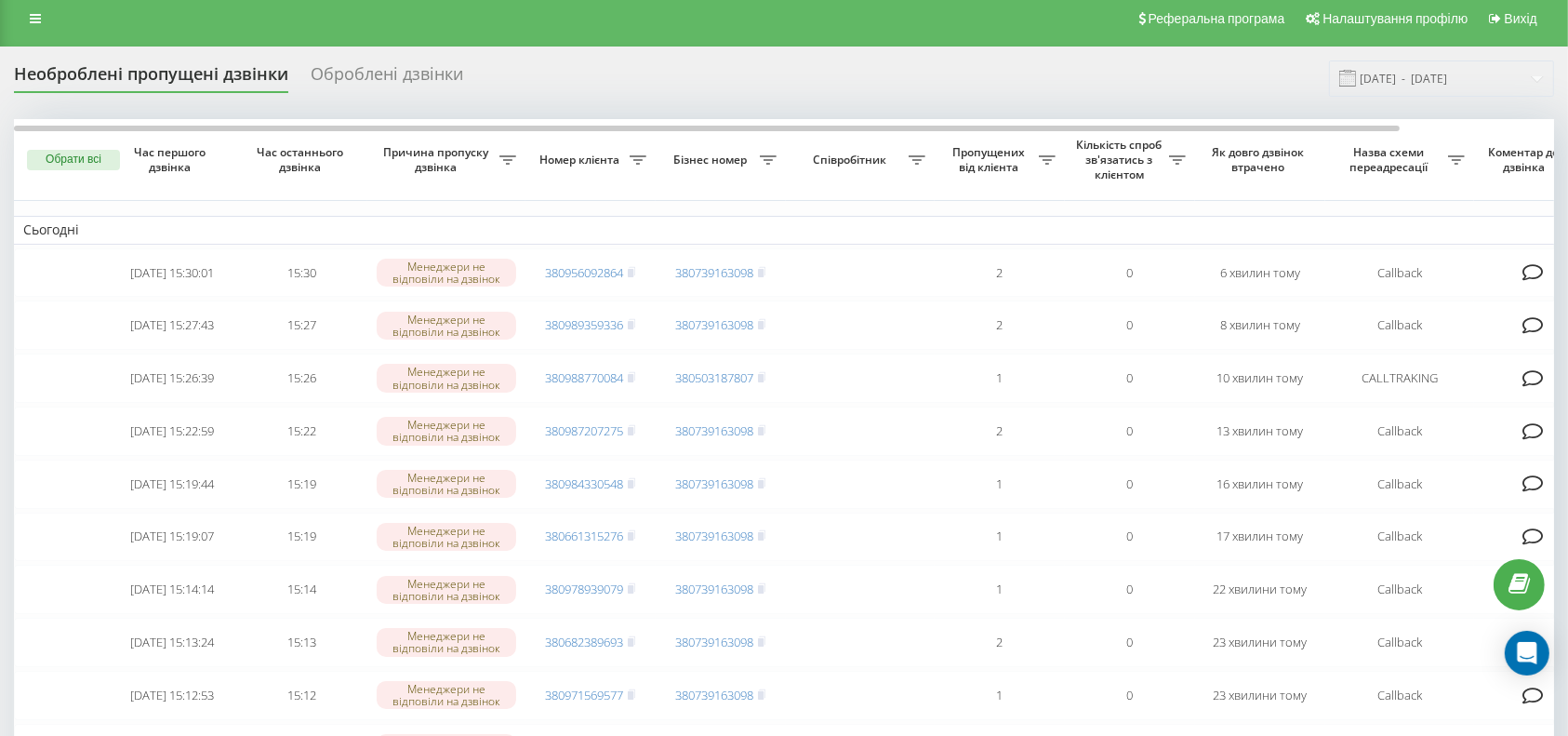 scroll, scrollTop: 0, scrollLeft: 0, axis: both 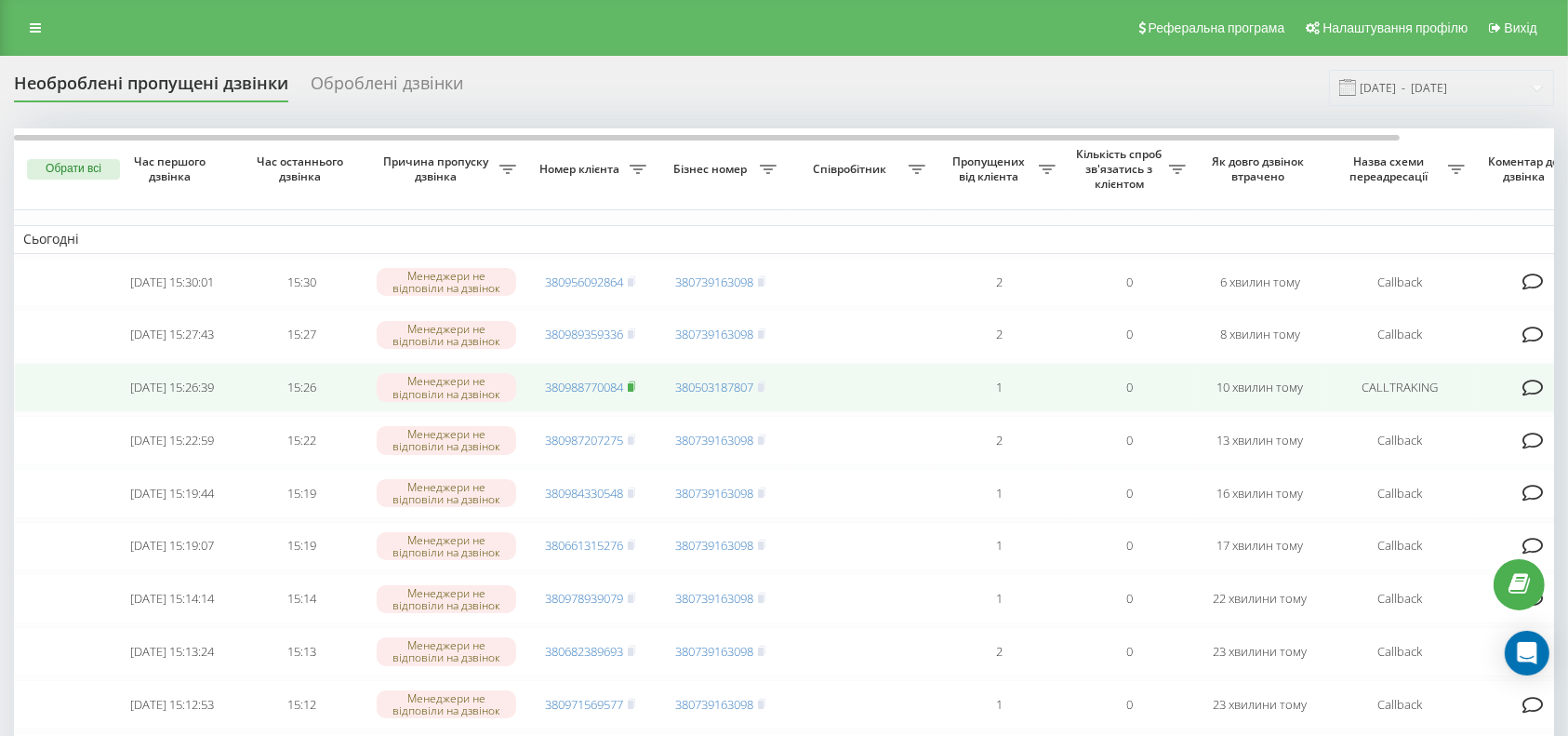click 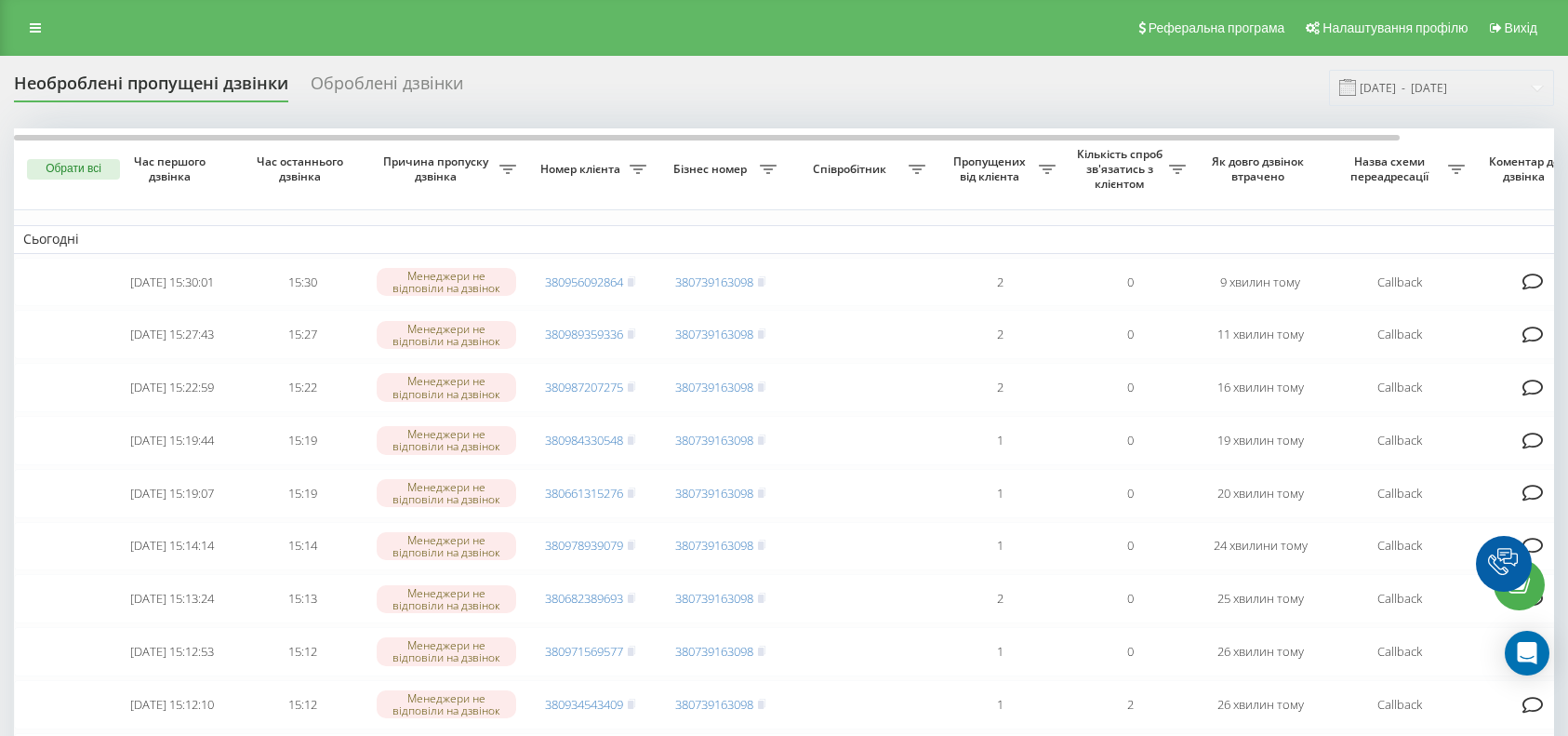 scroll, scrollTop: 0, scrollLeft: 0, axis: both 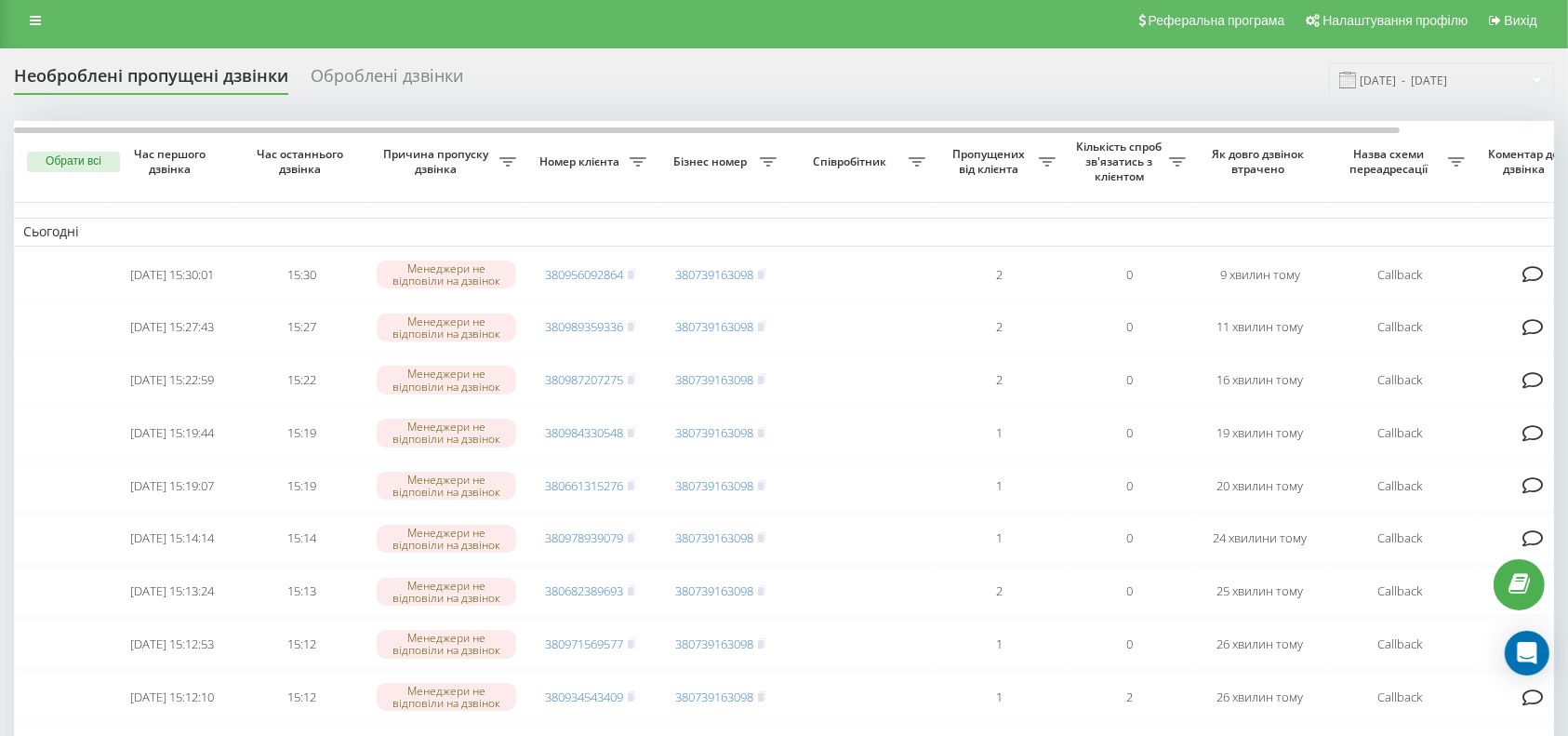 click on "Оброблені дзвінки" at bounding box center (387, 80) 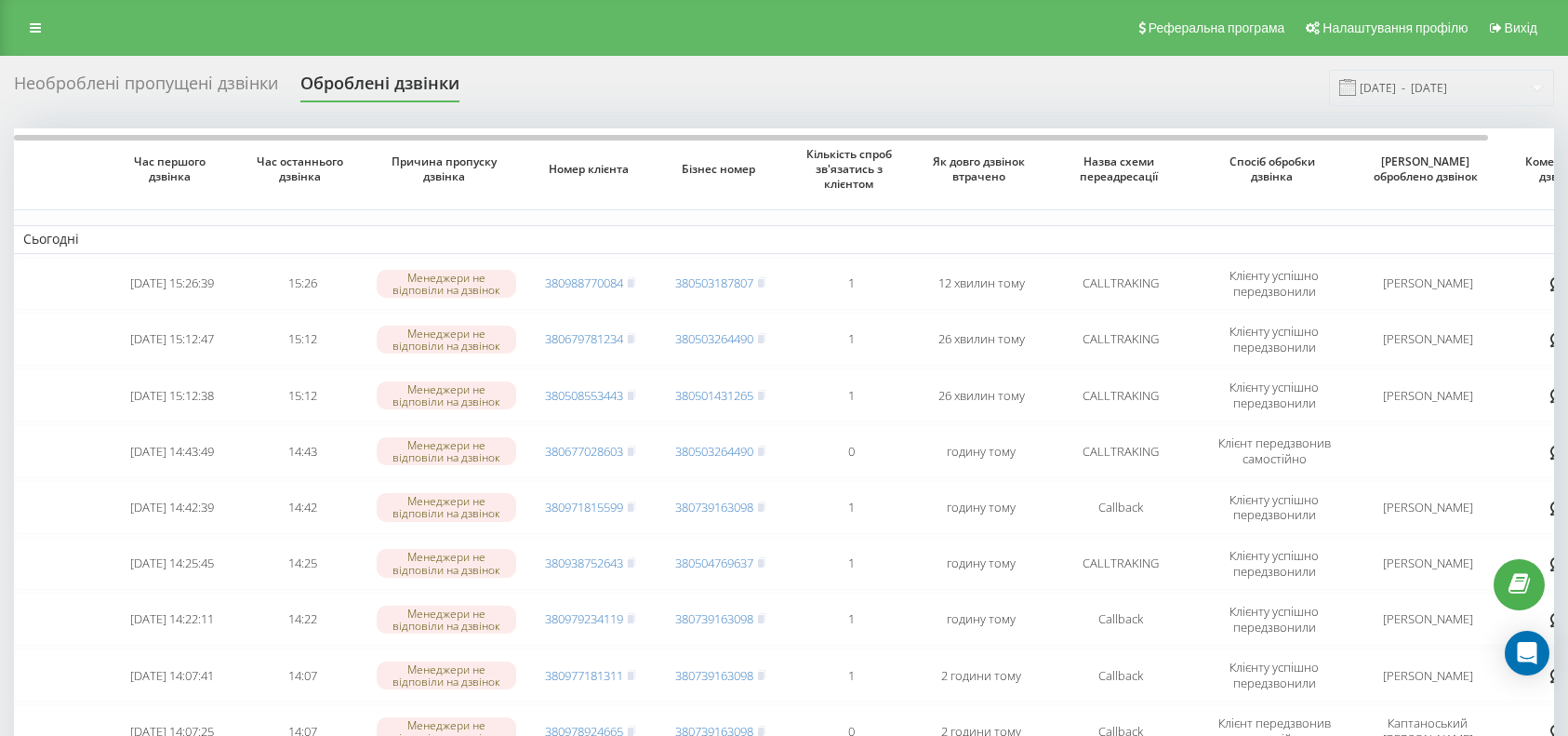 scroll, scrollTop: 0, scrollLeft: 0, axis: both 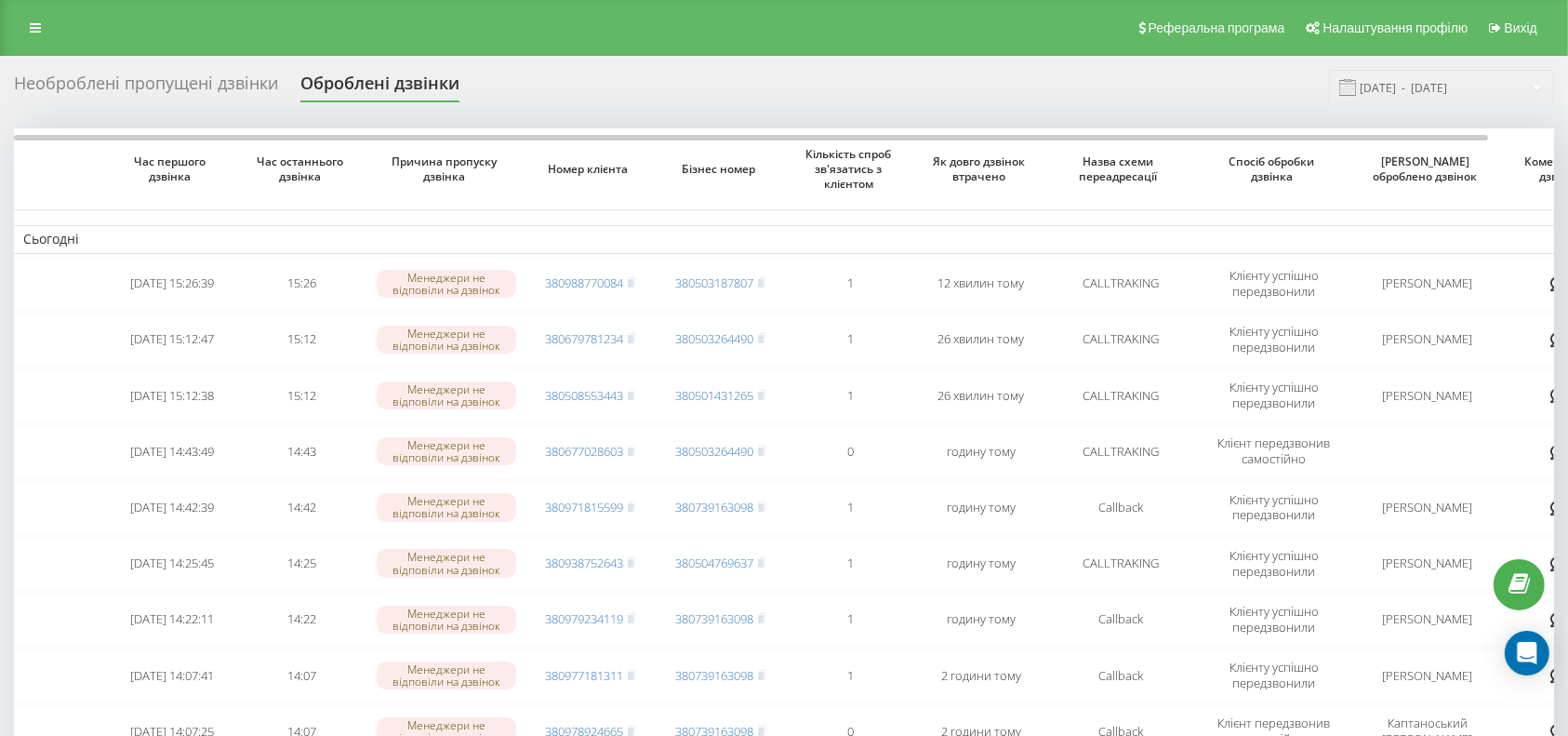 click on "Необроблені пропущені дзвінки Оброблені дзвінки 11.06.2025  -  11.07.2025 Час першого дзвінка Час останнього дзвінка Причина пропуску дзвінка Номер клієнта Бізнес номер Кількість спроб зв'язатись з клієнтом Як довго дзвінок втрачено Назва схеми переадресації Спосіб обробки дзвінка Ким оброблено дзвінок Коментар до дзвінка Сьогодні 2025-07-11 15:26:39 15:26 Менеджери не відповіли на дзвінок 380988770084 380503187807 1 12 хвилин тому CALLTRAKING Клієнту успішно передзвонили Діма Жовнірук 2025-07-11 15:12:47 15:12 Менеджери не відповіли на дзвінок 380679781234 380503264490 1 26 хвилин тому CALLTRAKING Діма Жовнірук 15:12 1 0" at bounding box center [784, 594] 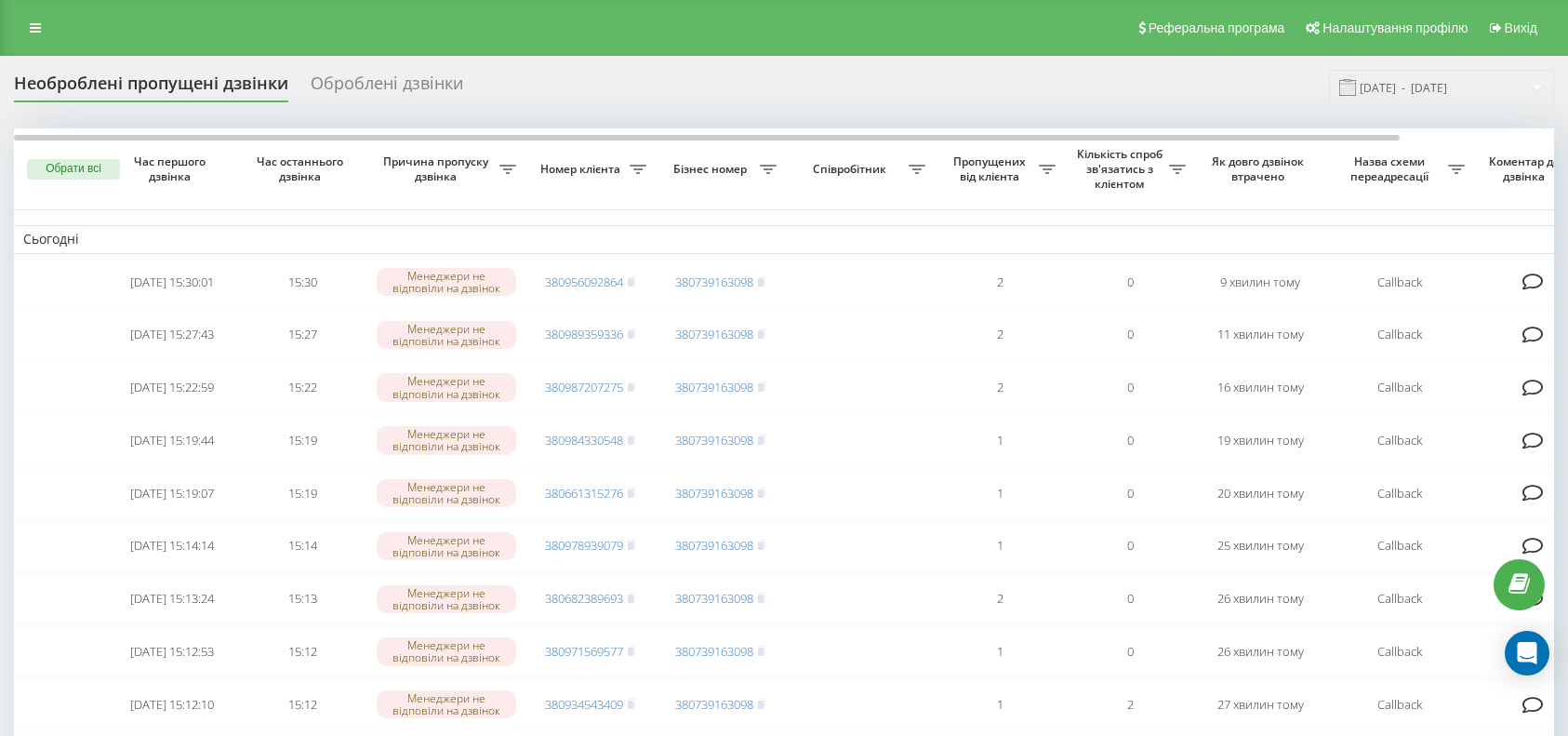 scroll, scrollTop: 0, scrollLeft: 0, axis: both 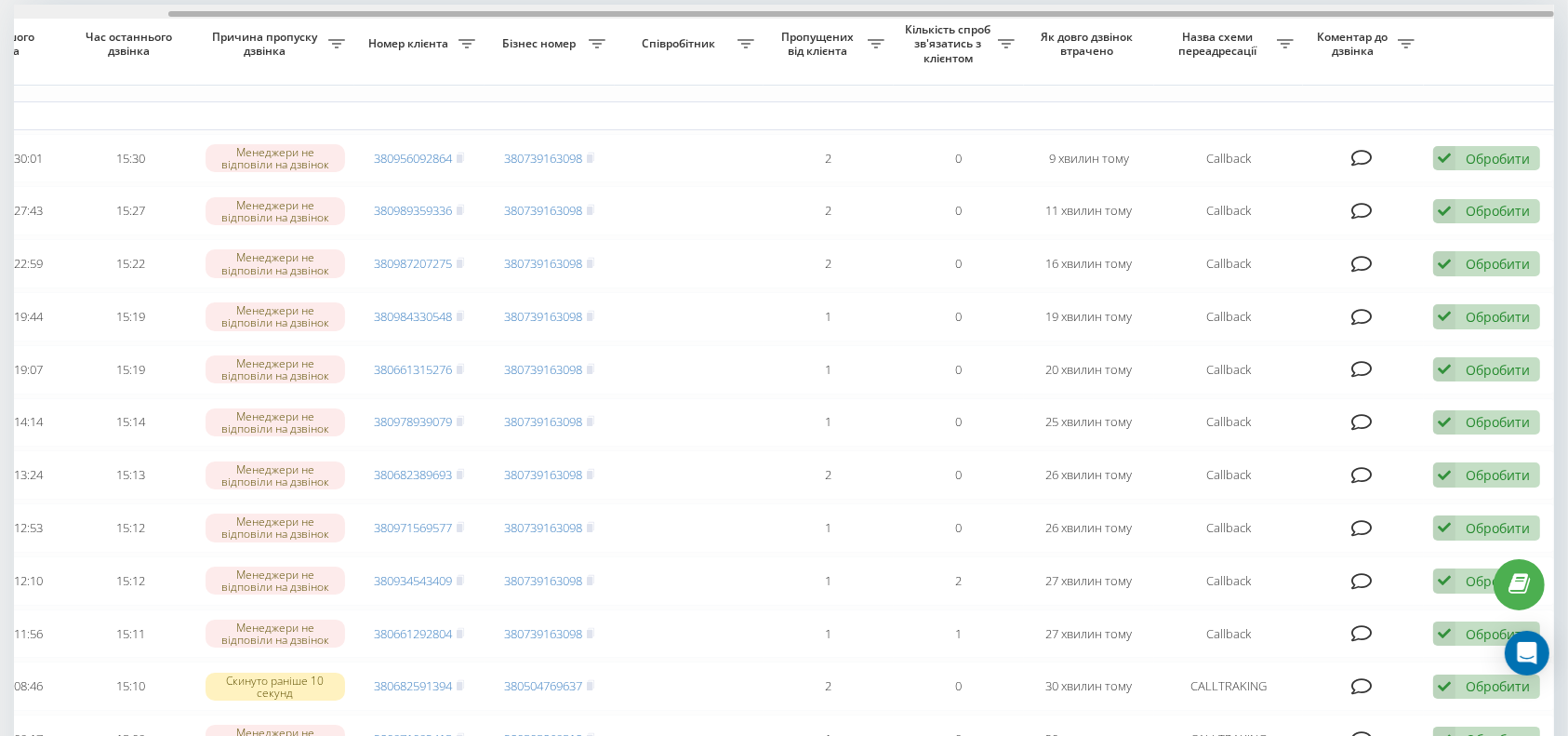 drag, startPoint x: 1122, startPoint y: 15, endPoint x: 1522, endPoint y: 11, distance: 400.02 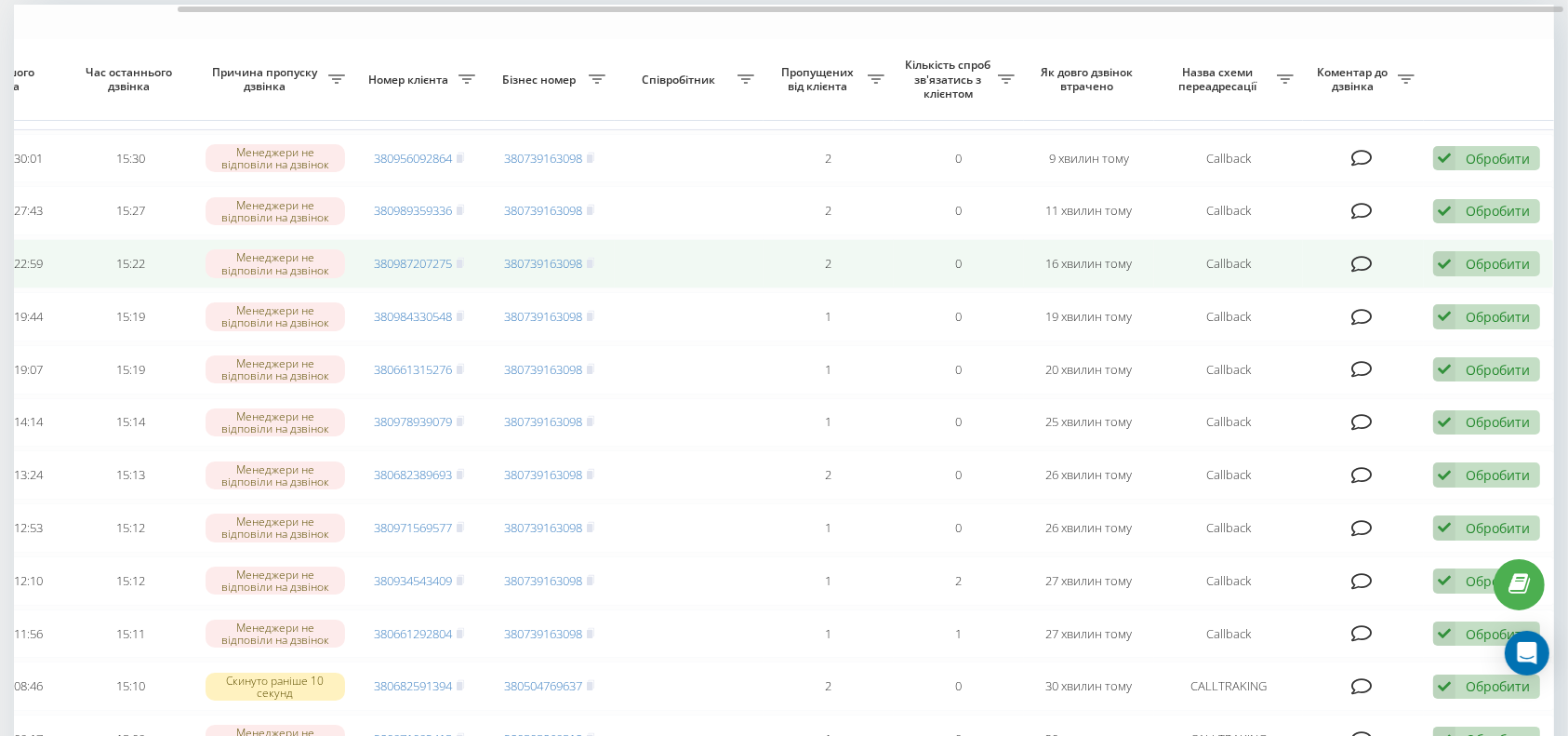 scroll, scrollTop: 248, scrollLeft: 0, axis: vertical 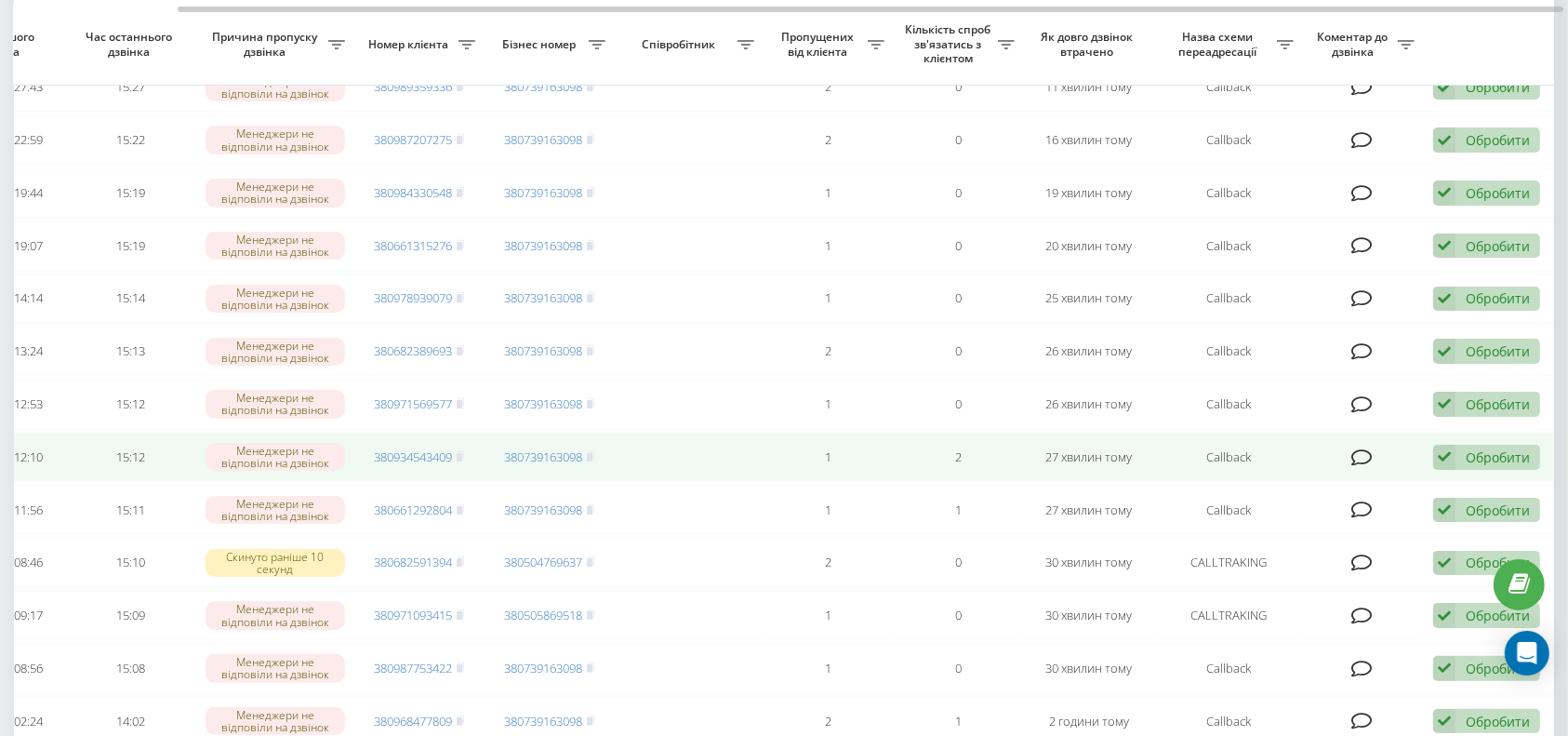 click on "Обробити" at bounding box center (1497, 457) 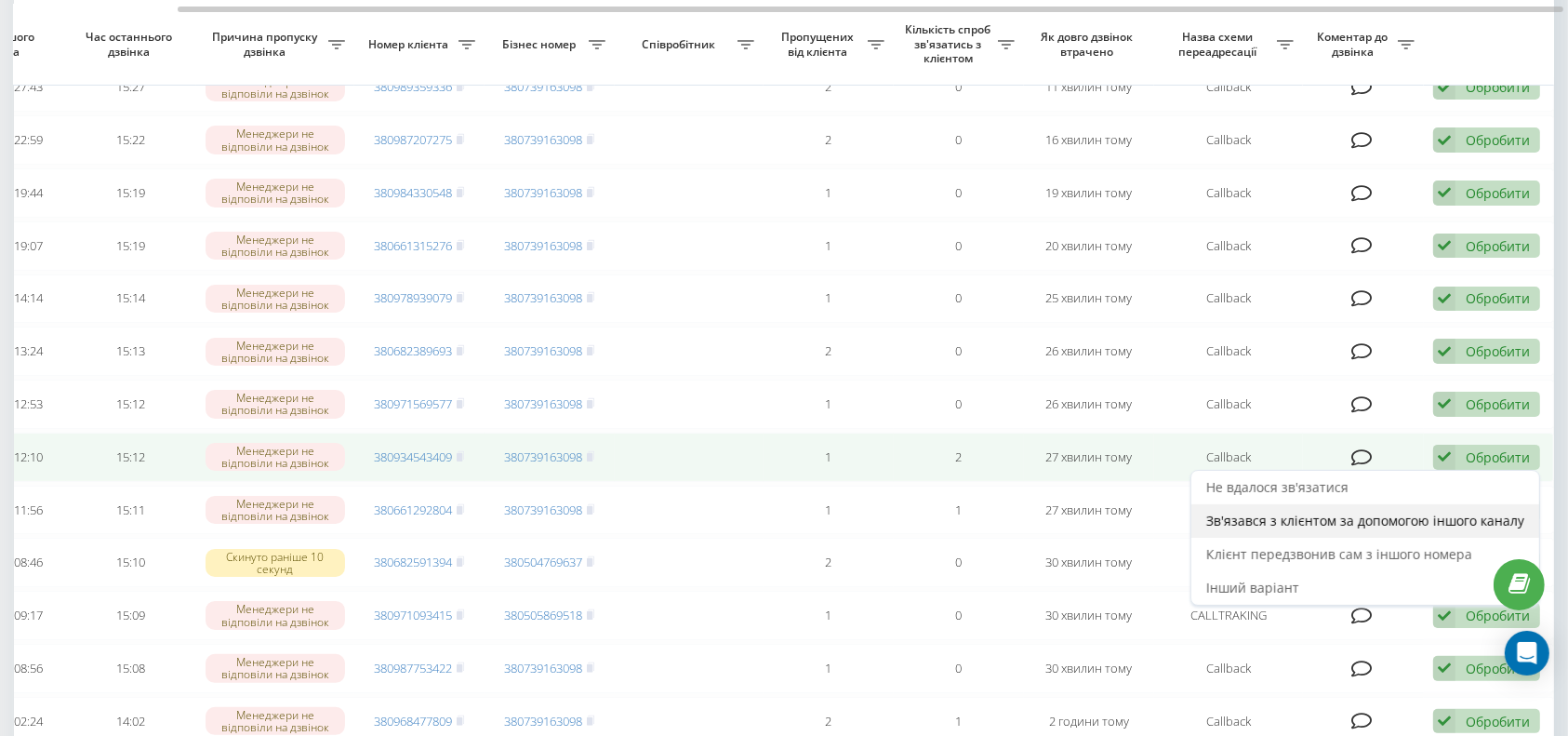 click on "Зв'язався з клієнтом за допомогою іншого каналу" at bounding box center (1365, 521) 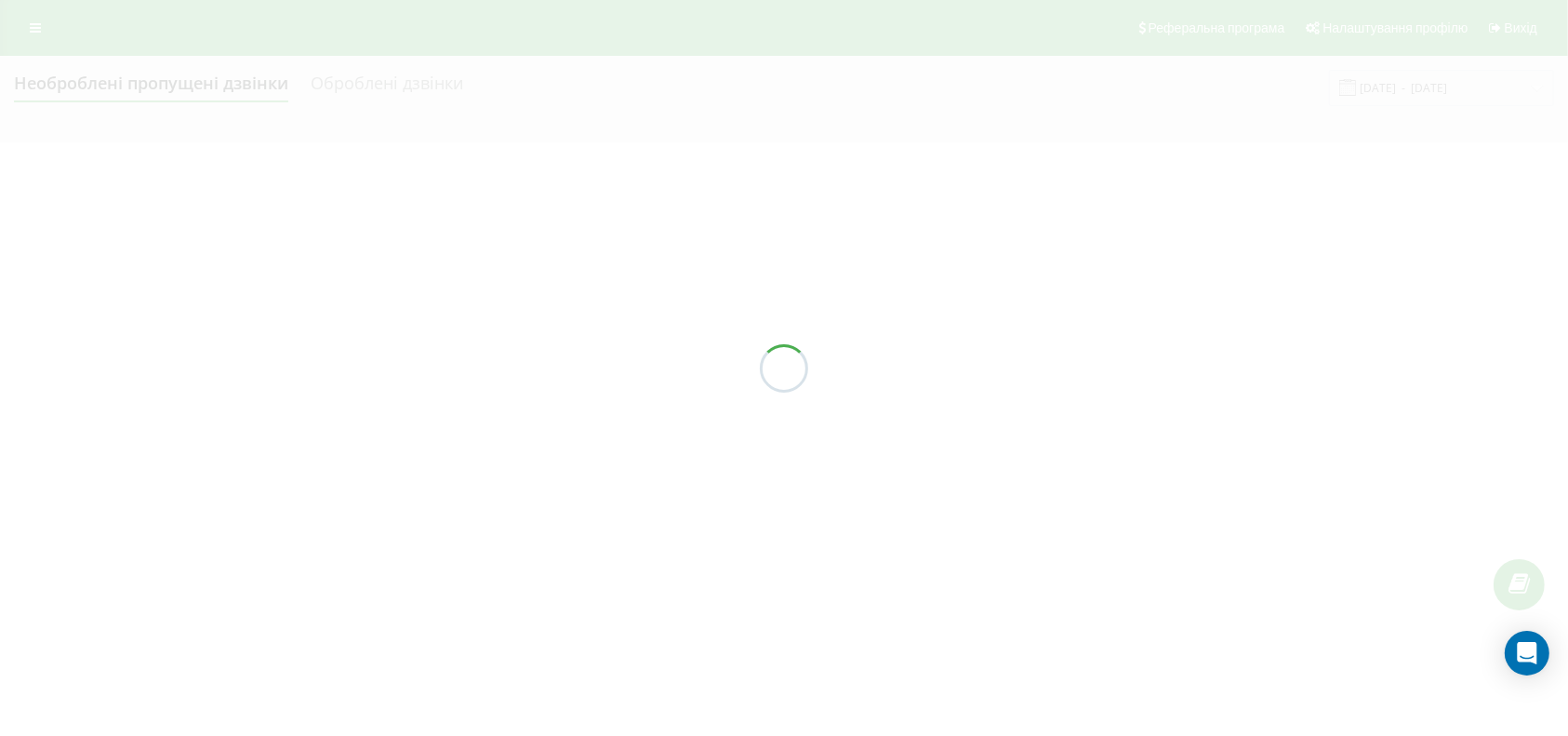 scroll, scrollTop: 0, scrollLeft: 0, axis: both 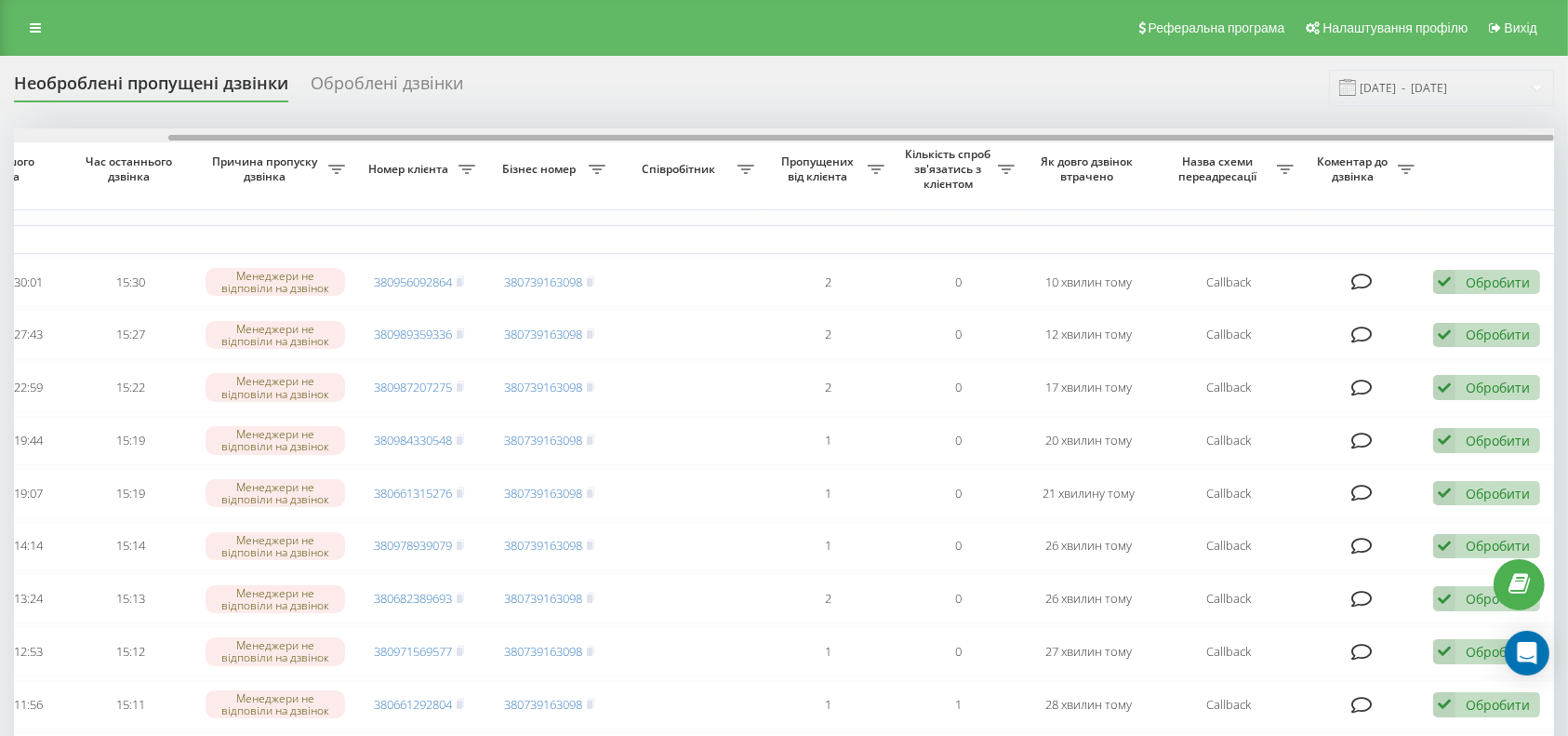 drag, startPoint x: 1384, startPoint y: 135, endPoint x: 1557, endPoint y: 137, distance: 173.01156 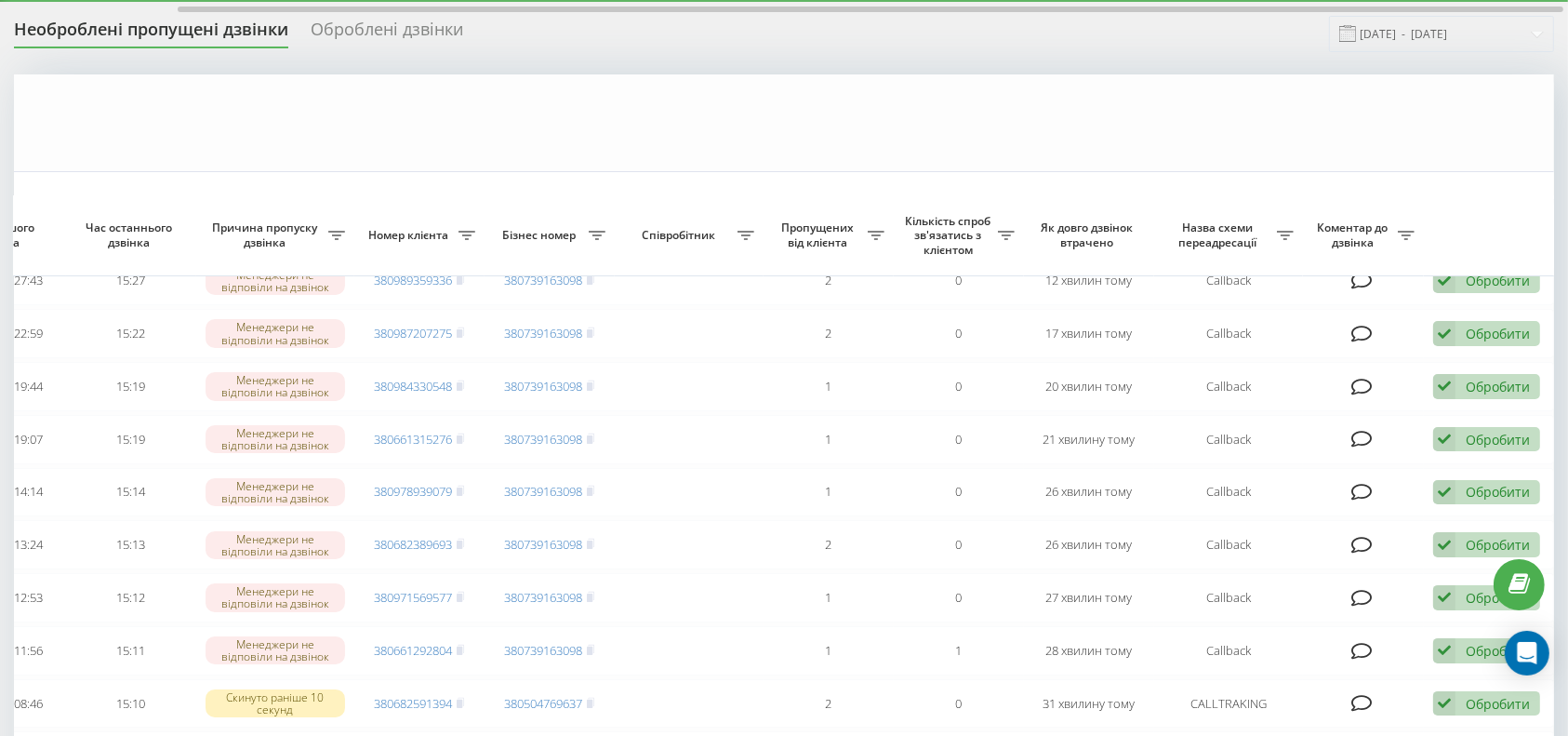 scroll, scrollTop: 0, scrollLeft: 0, axis: both 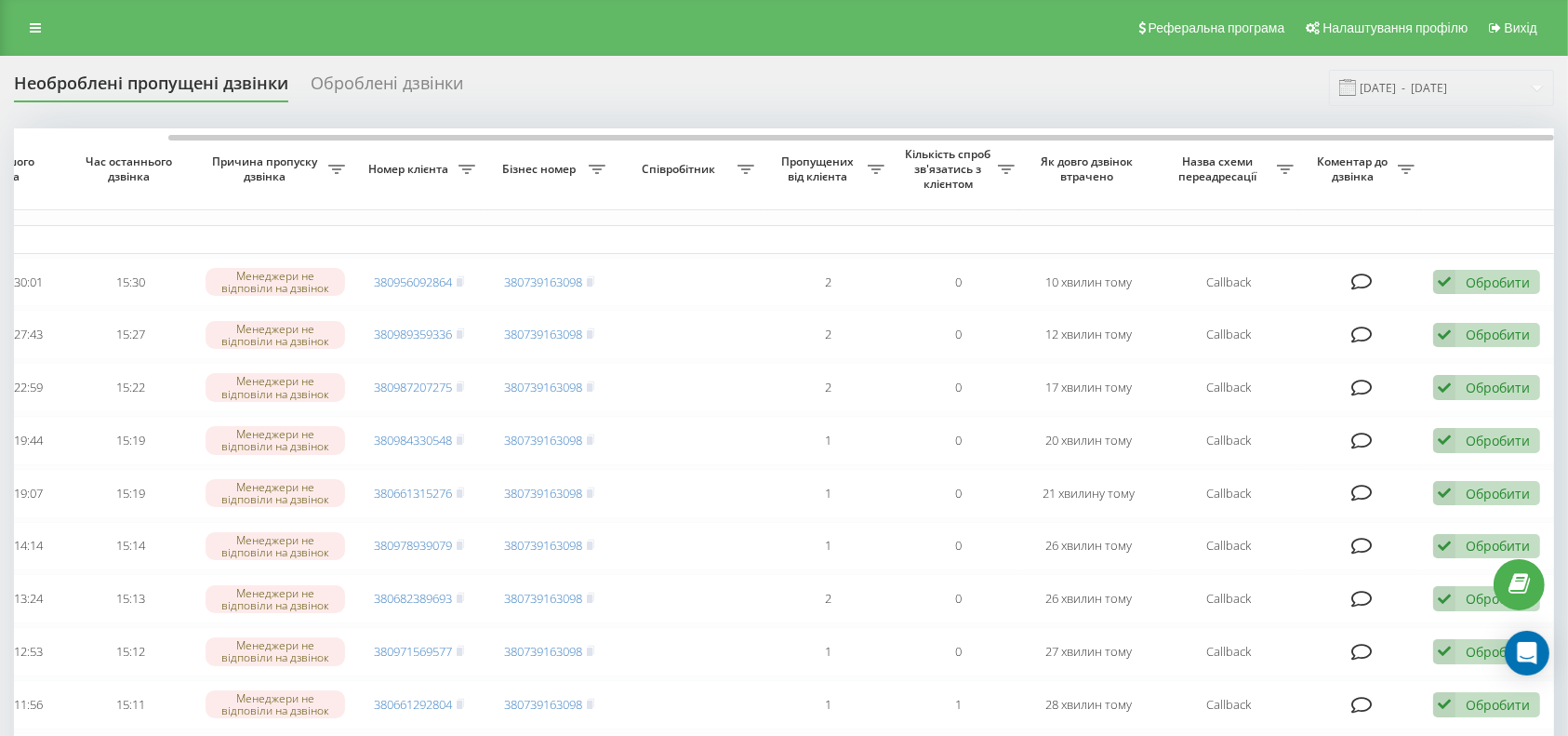 click on "Необроблені пропущені дзвінки Оброблені дзвінки" at bounding box center [249, 87] 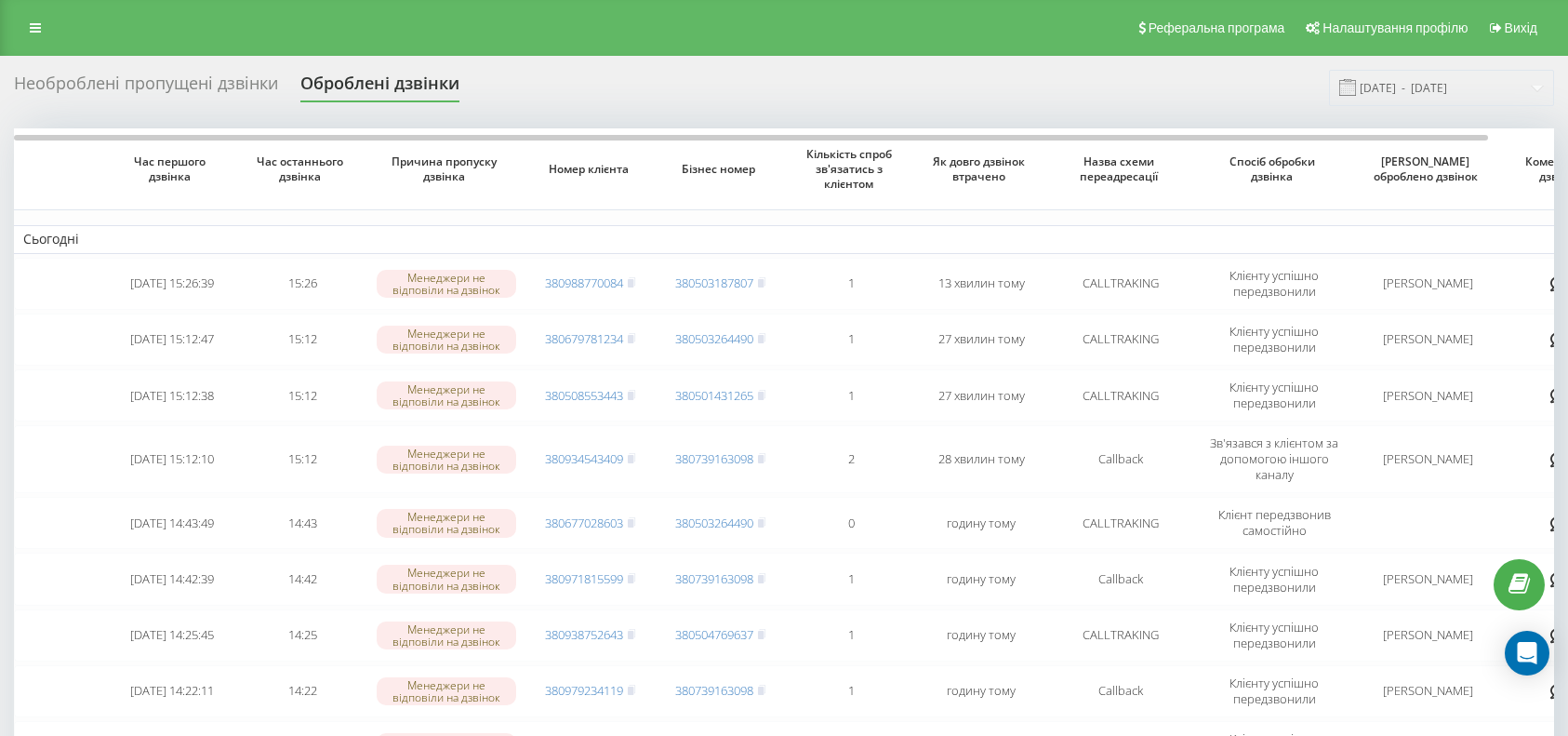 scroll, scrollTop: 0, scrollLeft: 0, axis: both 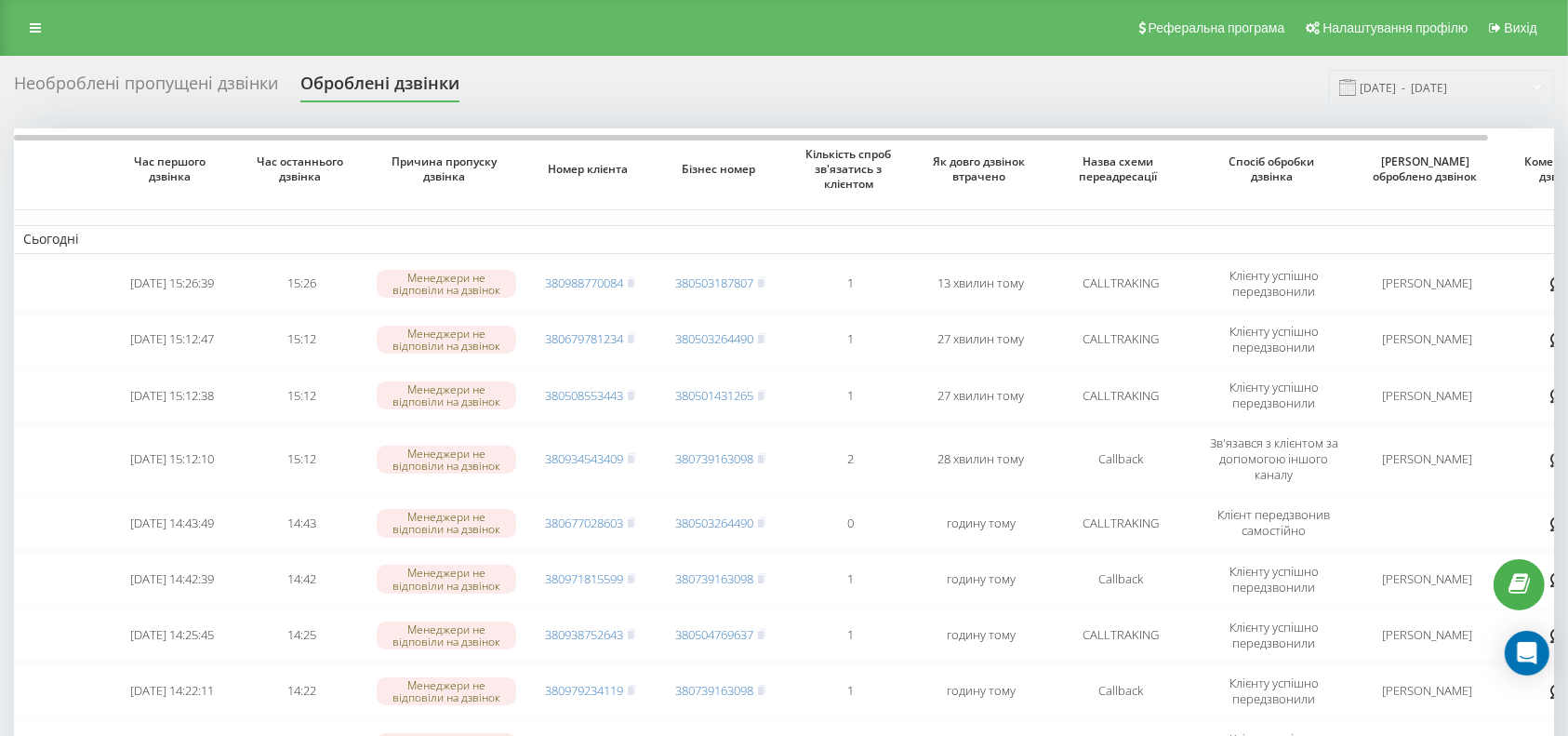 click on "Необроблені пропущені дзвінки Оброблені дзвінки 11.06.2025  -  11.07.2025 Час першого дзвінка Час останнього дзвінка Причина пропуску дзвінка Номер клієнта Бізнес номер Кількість спроб зв'язатись з клієнтом Як довго дзвінок втрачено Назва схеми переадресації Спосіб обробки дзвінка Ким оброблено дзвінок Коментар до дзвінка Сьогодні 2025-07-11 15:26:39 15:26 Менеджери не відповіли на дзвінок 380988770084 380503187807 1 13 хвилин тому CALLTRAKING Клієнту успішно передзвонили Діма Жовнірук 2025-07-11 15:12:47 15:12 Менеджери не відповіли на дзвінок 380679781234 380503264490 1 27 хвилин тому CALLTRAKING Діма Жовнірук 15:12 1 2" at bounding box center [784, 601] 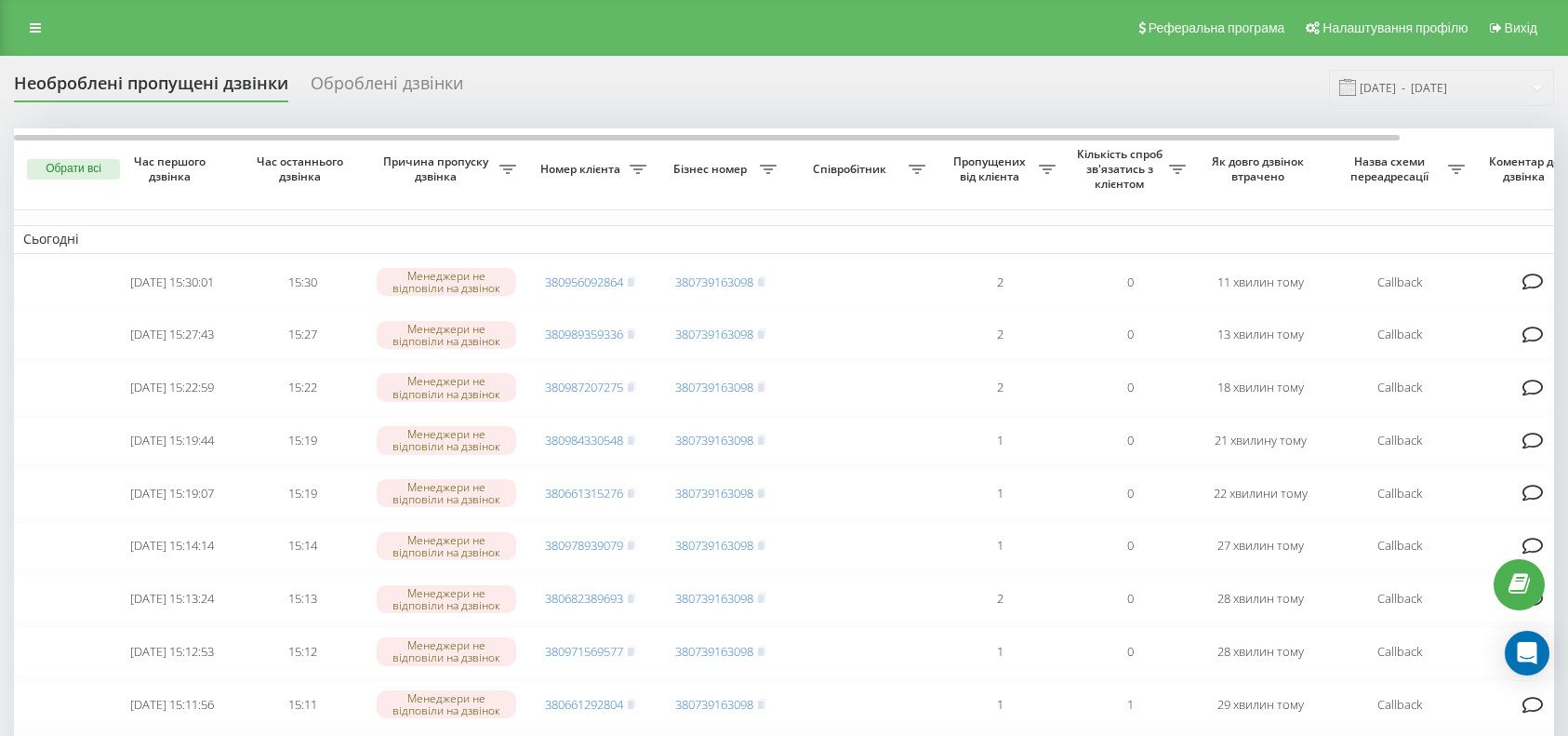 scroll, scrollTop: 0, scrollLeft: 0, axis: both 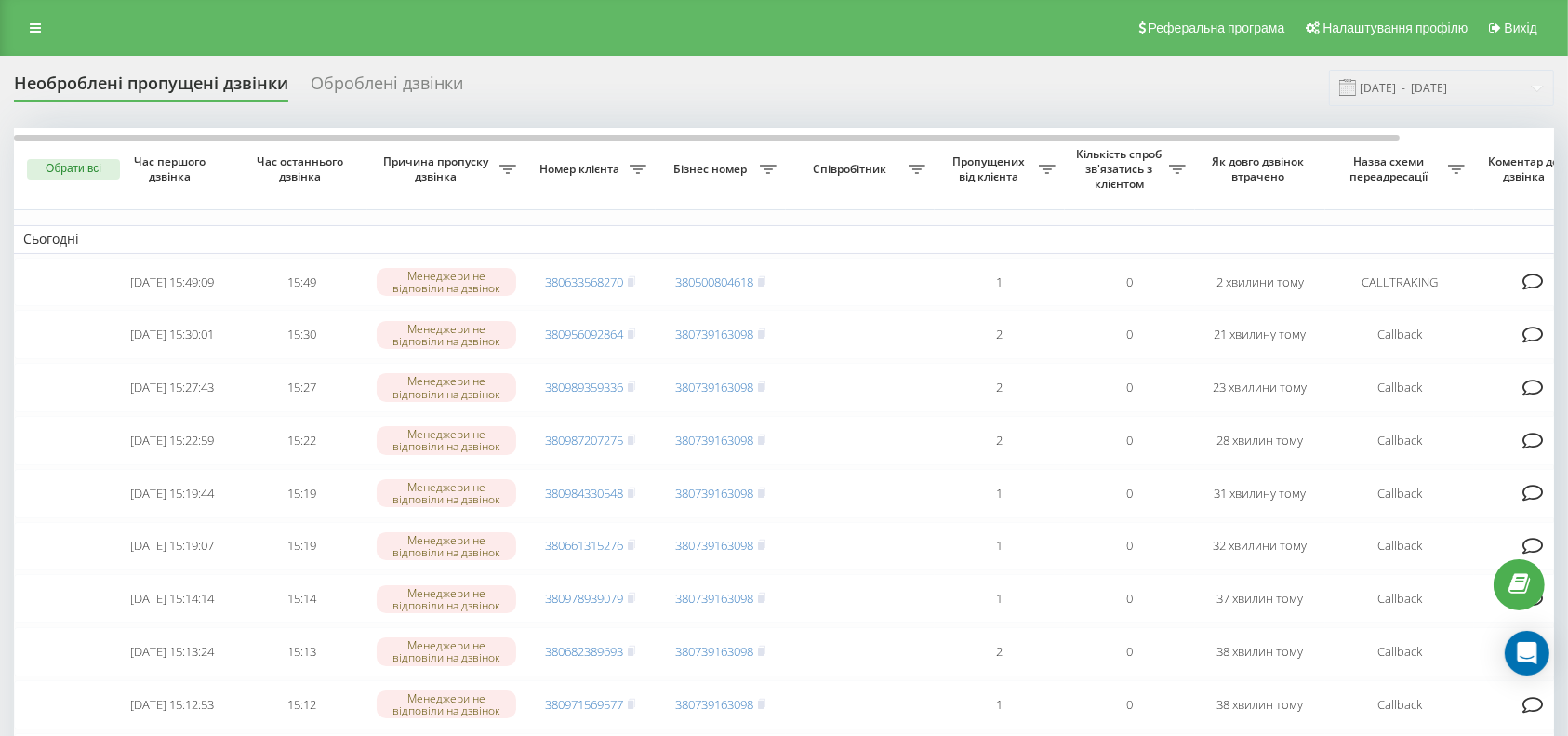 click on "Оброблені дзвінки" at bounding box center (387, 87) 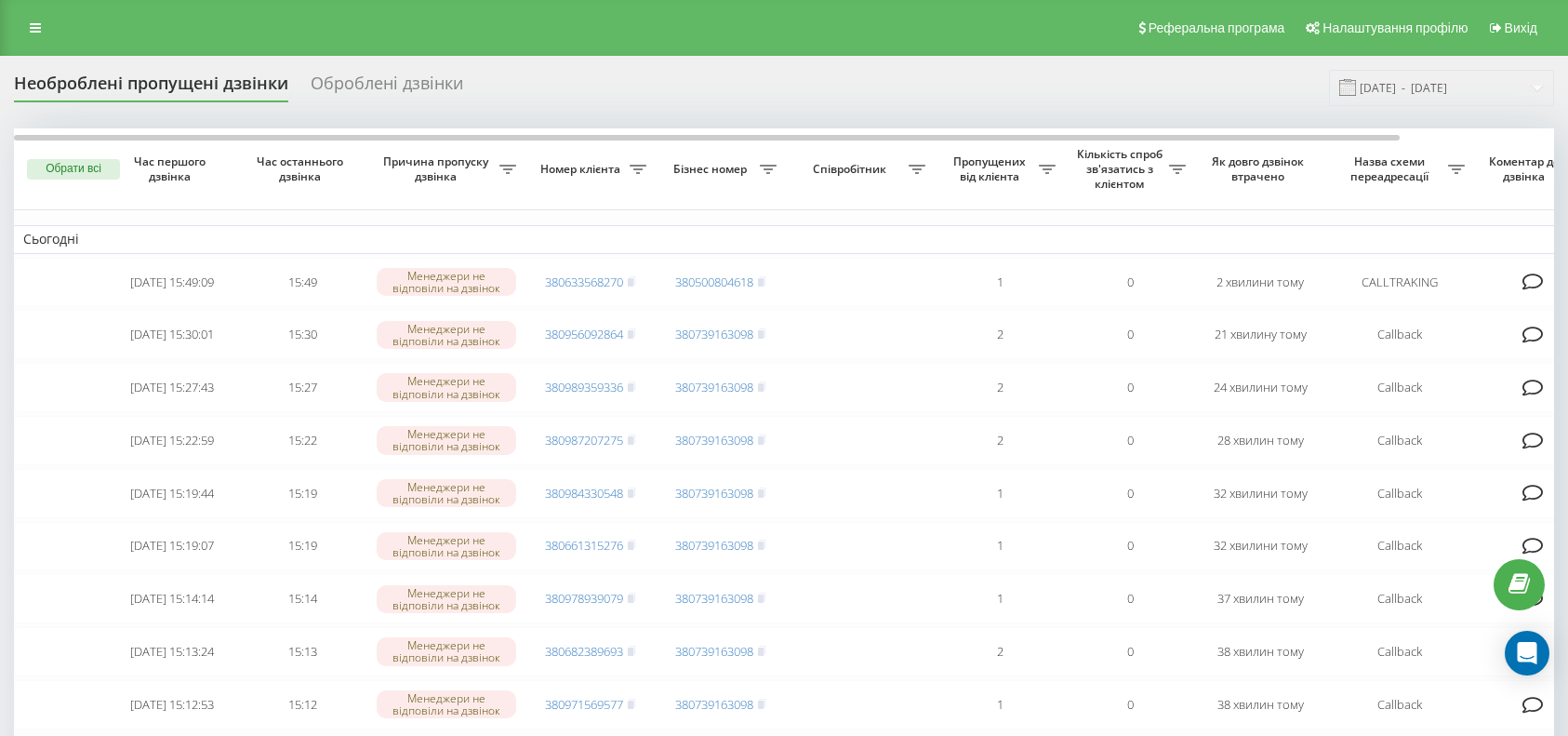 scroll, scrollTop: 0, scrollLeft: 0, axis: both 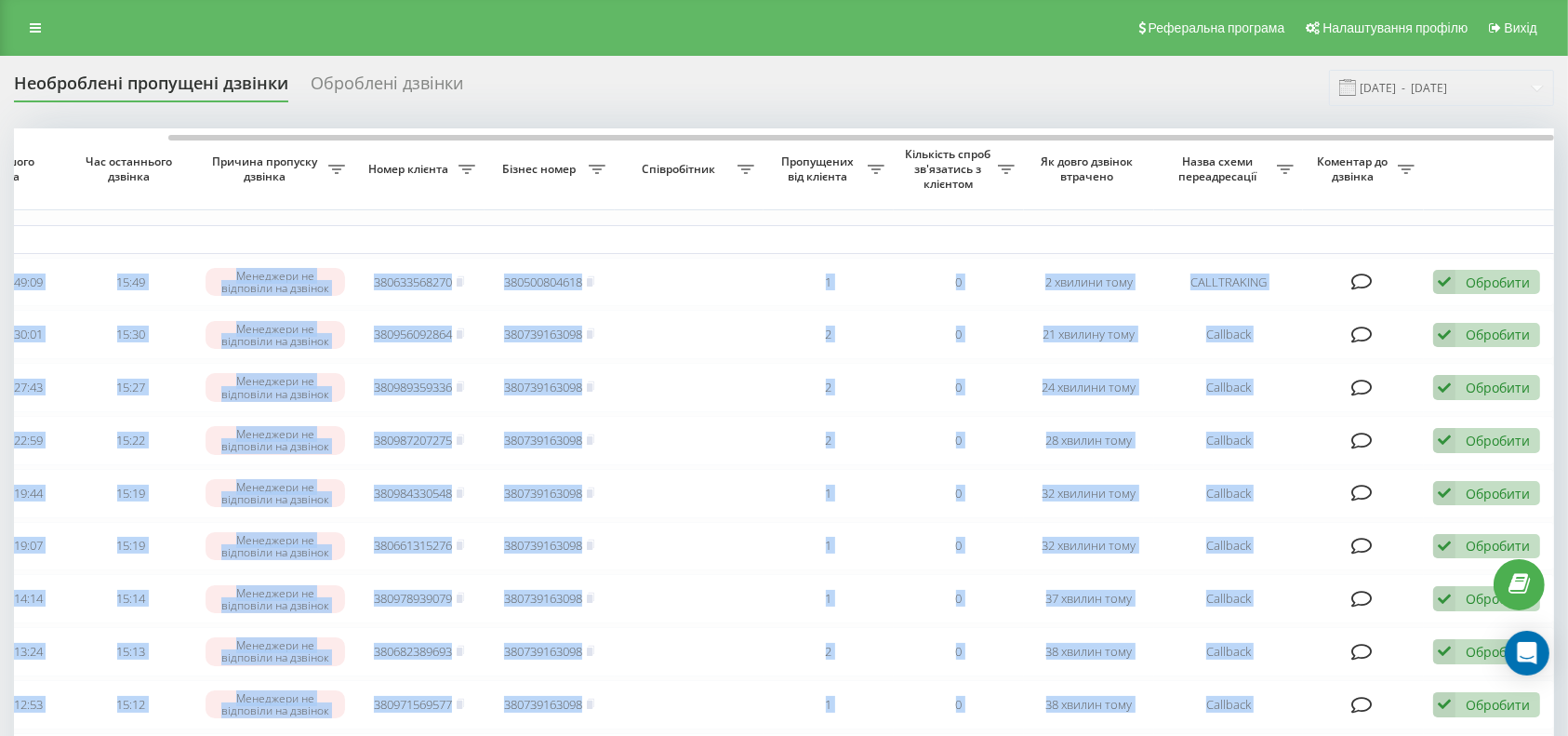 drag, startPoint x: 1111, startPoint y: 130, endPoint x: 1366, endPoint y: 191, distance: 262.19458 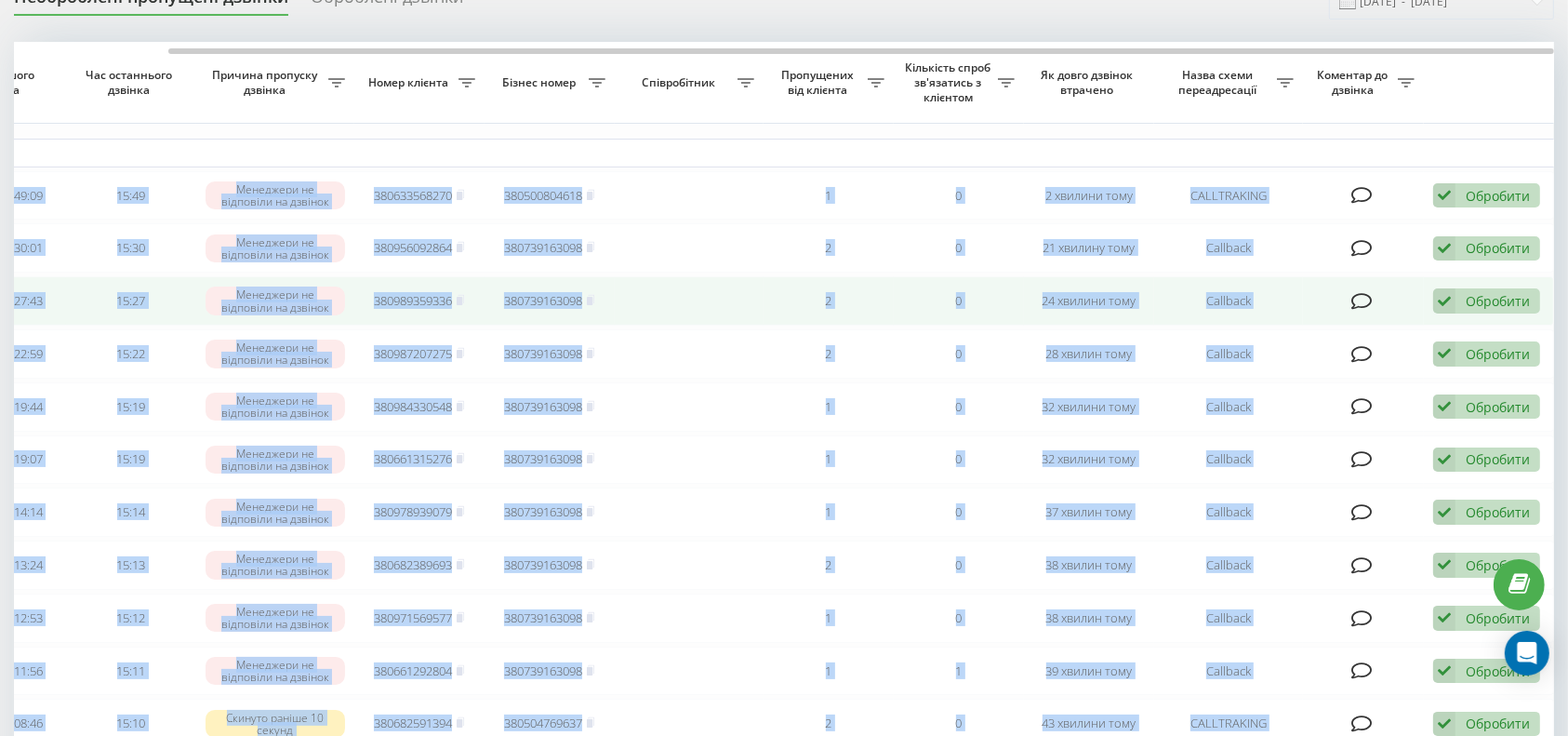 scroll, scrollTop: 248, scrollLeft: 0, axis: vertical 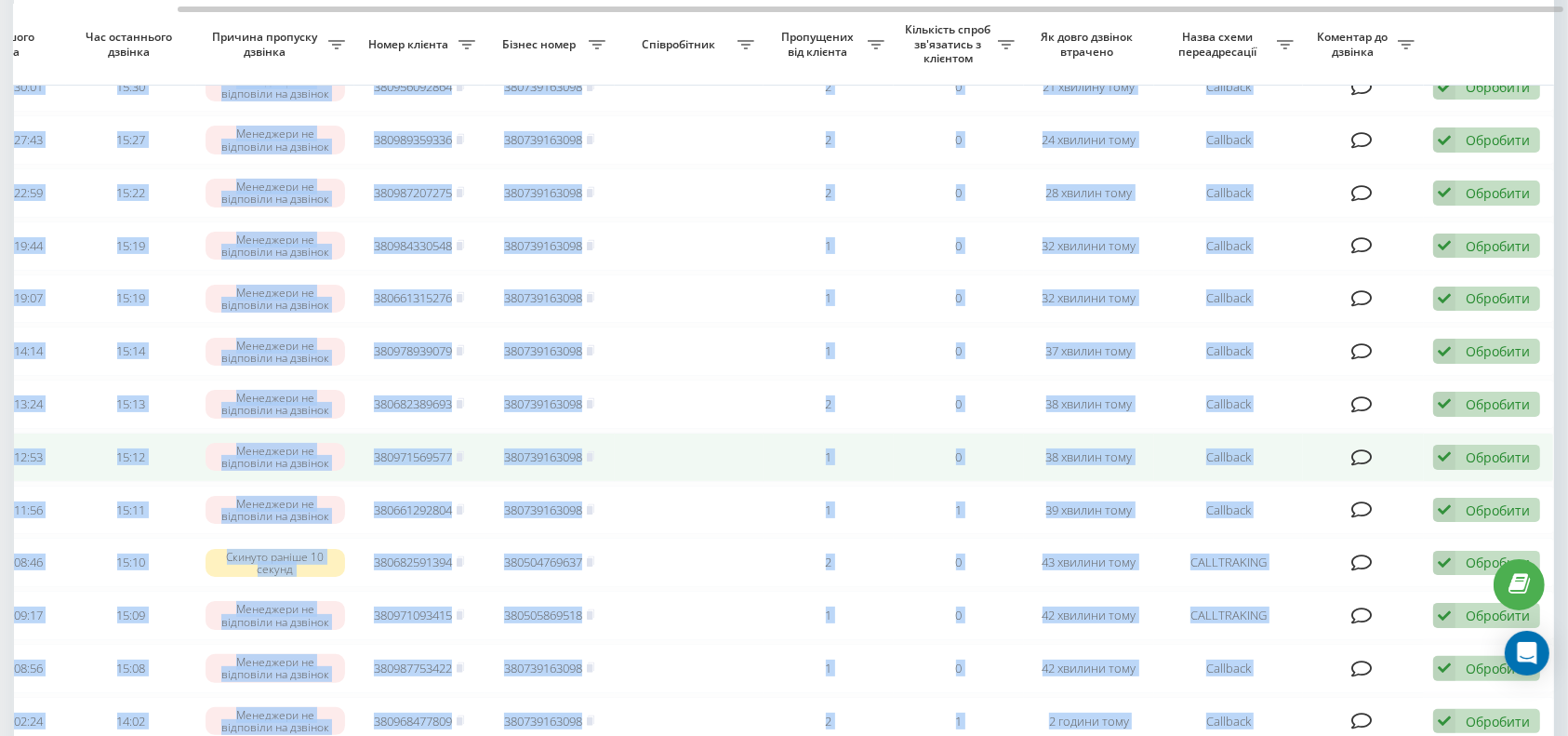 click on "Обробити" at bounding box center [1497, 457] 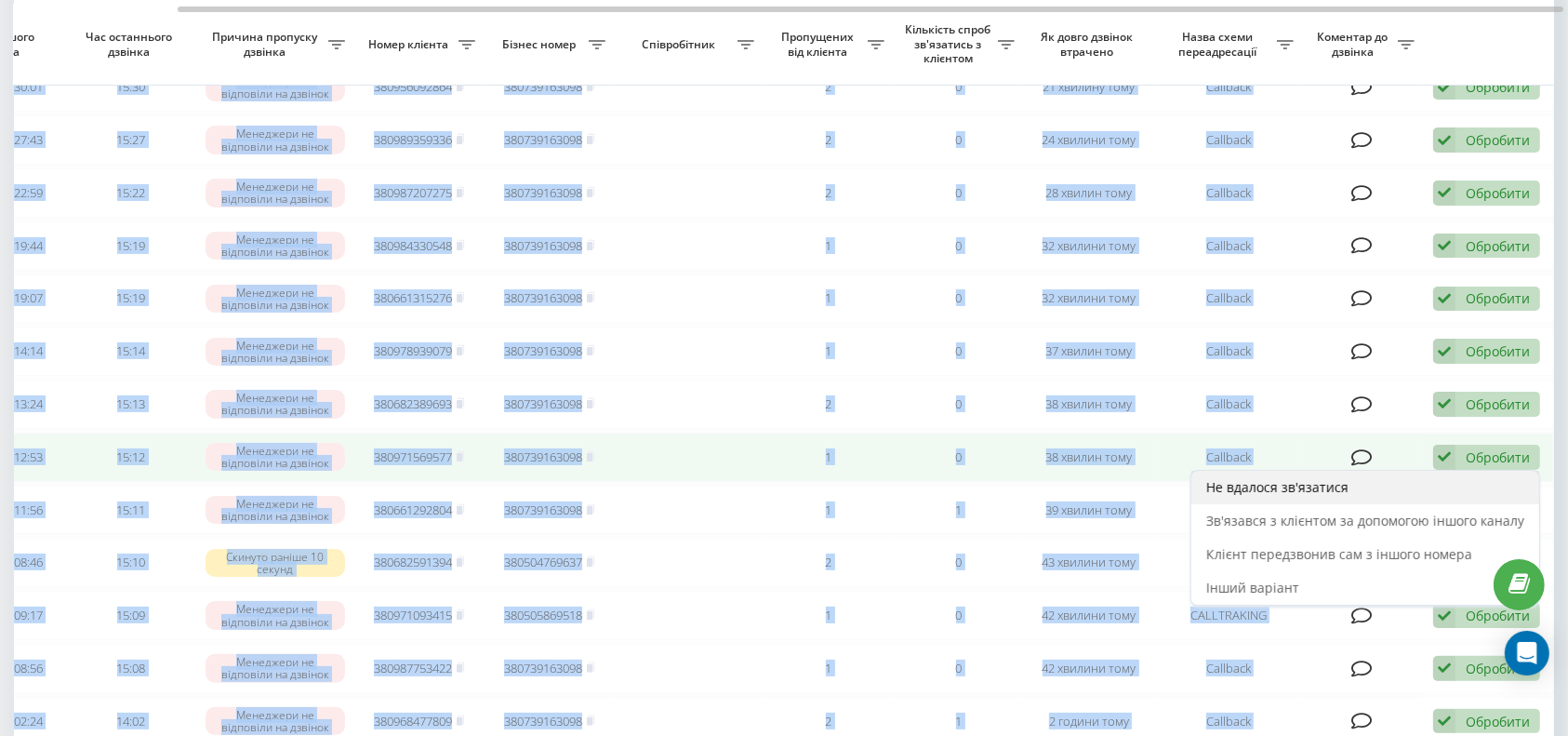 click on "Не вдалося зв'язатися" at bounding box center (1365, 488) 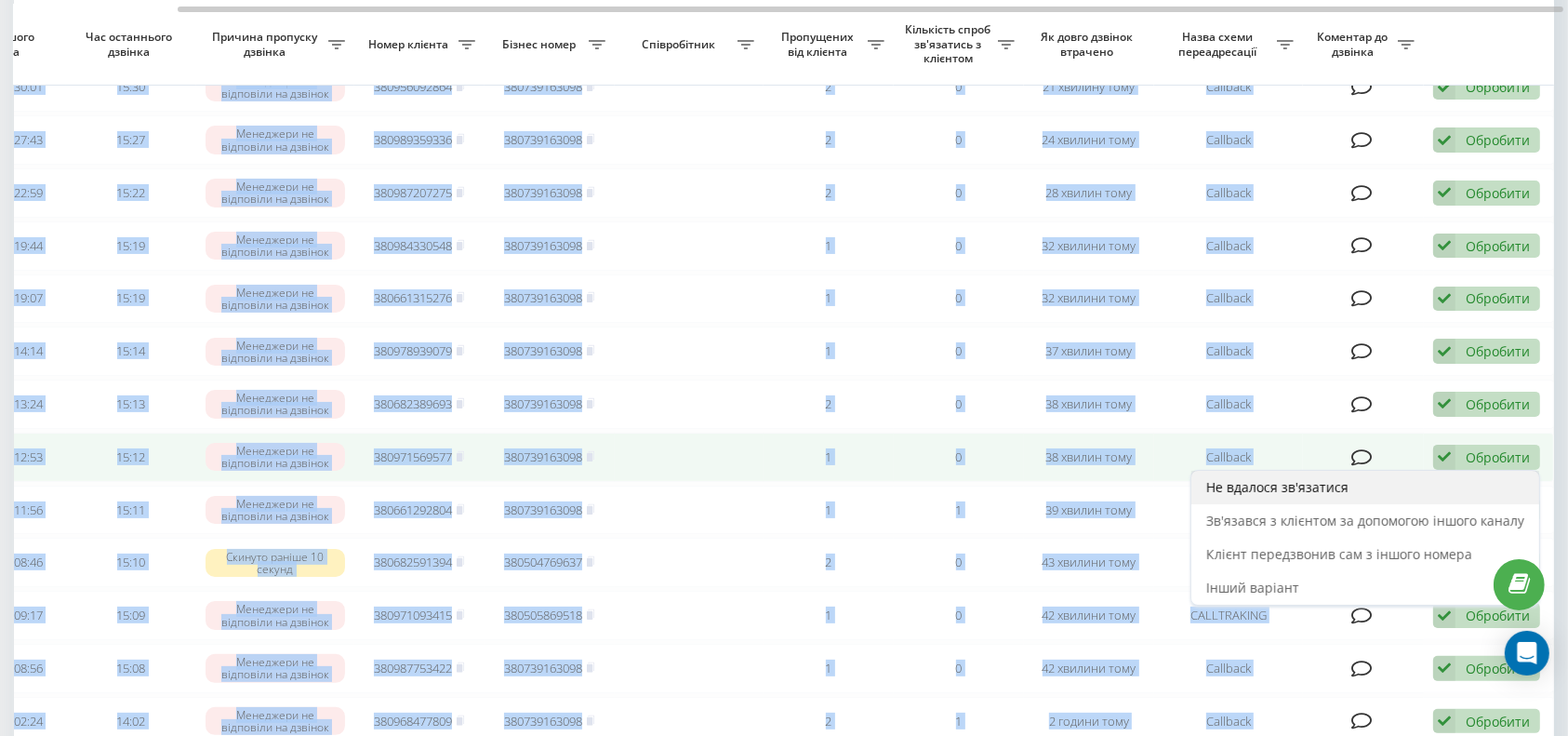 scroll, scrollTop: 0, scrollLeft: 0, axis: both 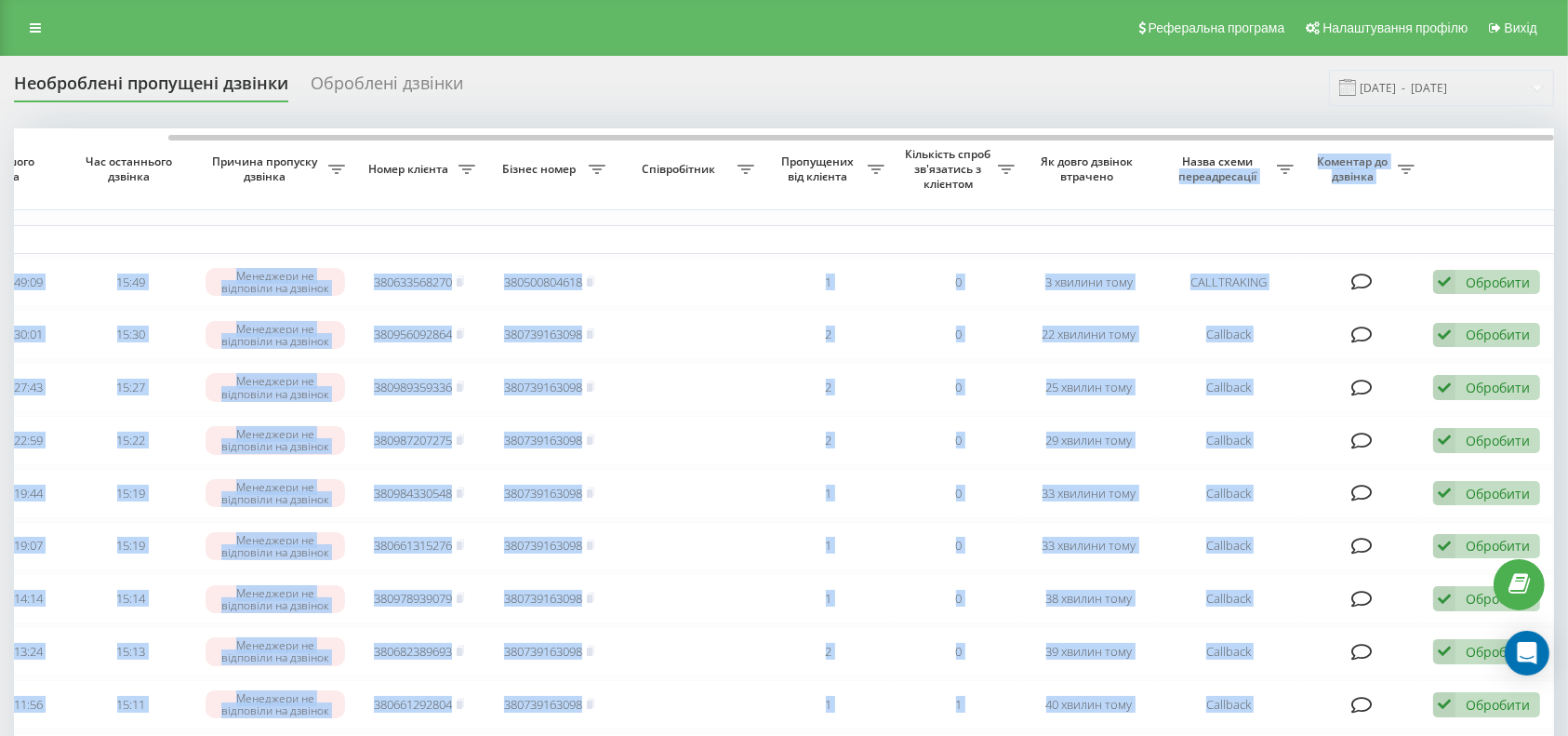 drag, startPoint x: 1012, startPoint y: 140, endPoint x: 1271, endPoint y: 162, distance: 259.93268 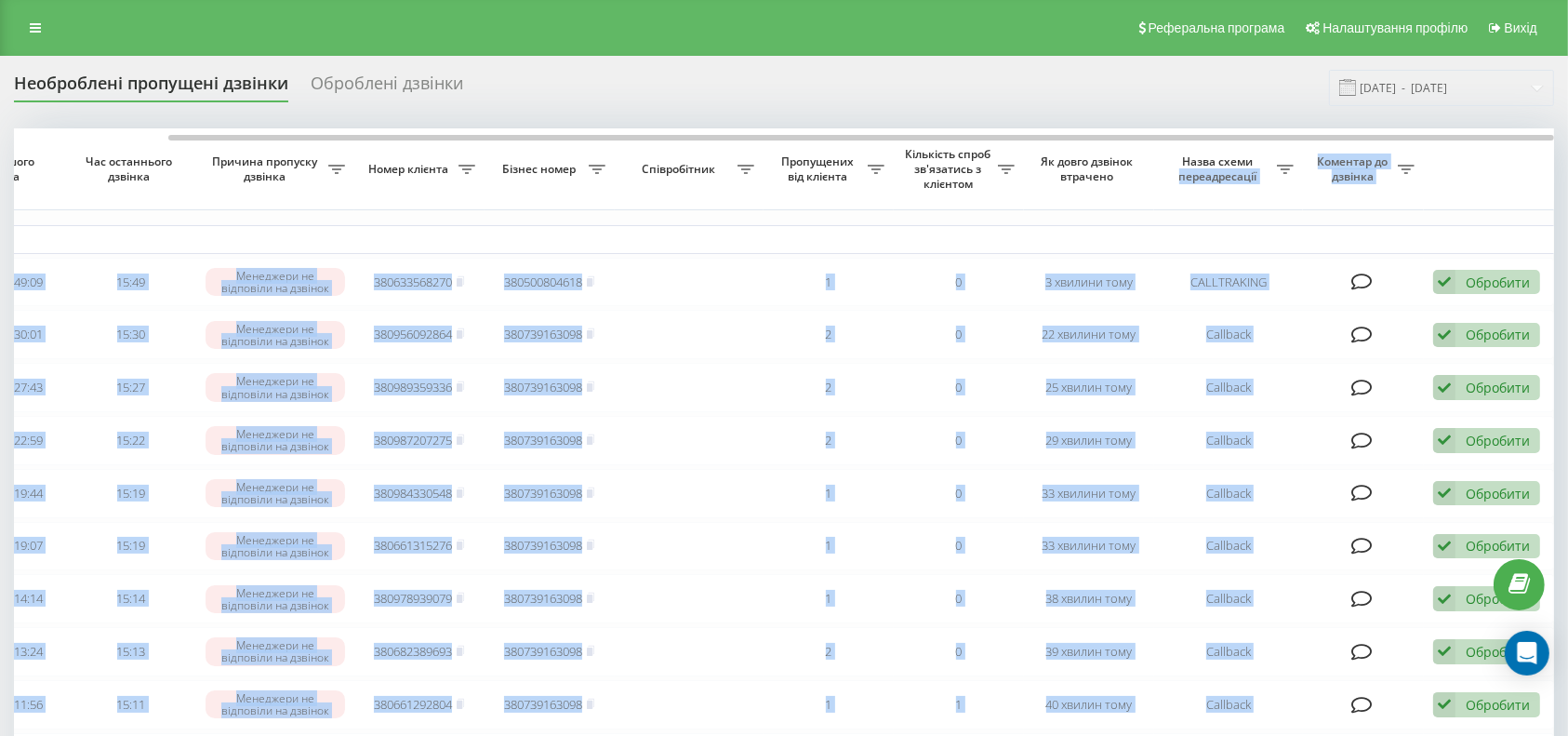 click on "Необроблені пропущені дзвінки Оброблені дзвінки [DATE]  -  [DATE] Обрати всі Час першого дзвінка Час останнього дзвінка Причина пропуску дзвінка Номер клієнта Бізнес номер Співробітник Пропущених від клієнта Кількість спроб зв'язатись з клієнтом Як довго дзвінок втрачено Назва схеми переадресації Коментар до дзвінка Сьогодні [DATE] 15:49:09 15:49 Менеджери не відповіли на дзвінок 380633568270 380500804618 1 0 3 хвилини тому CALLTRAKING Обробити Не вдалося зв'язатися Зв'язався з клієнтом за допомогою іншого каналу Клієнт передзвонив сам з іншого номера Інший варіант [DATE] 15:30:01 2" at bounding box center (784, 941) 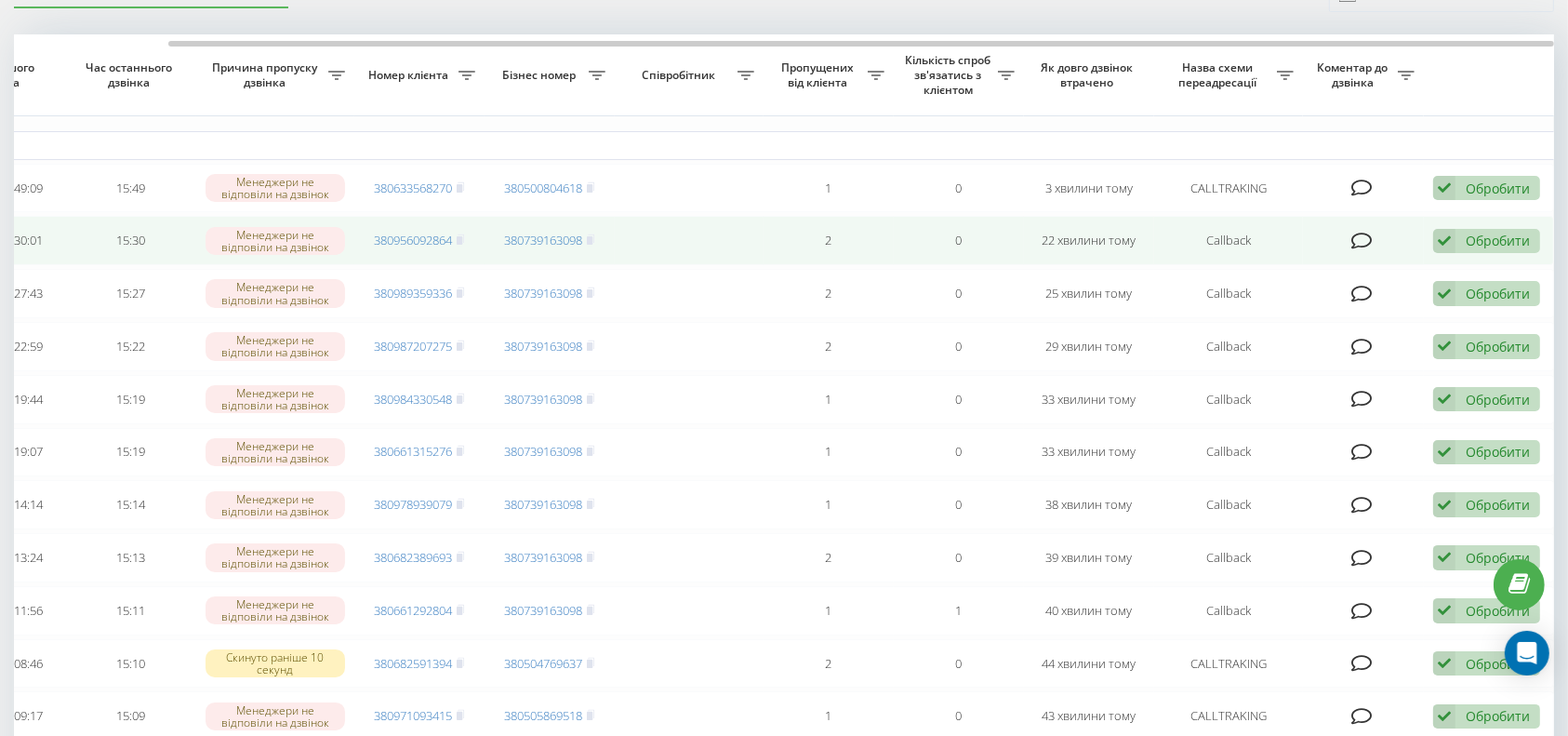 scroll, scrollTop: 372, scrollLeft: 0, axis: vertical 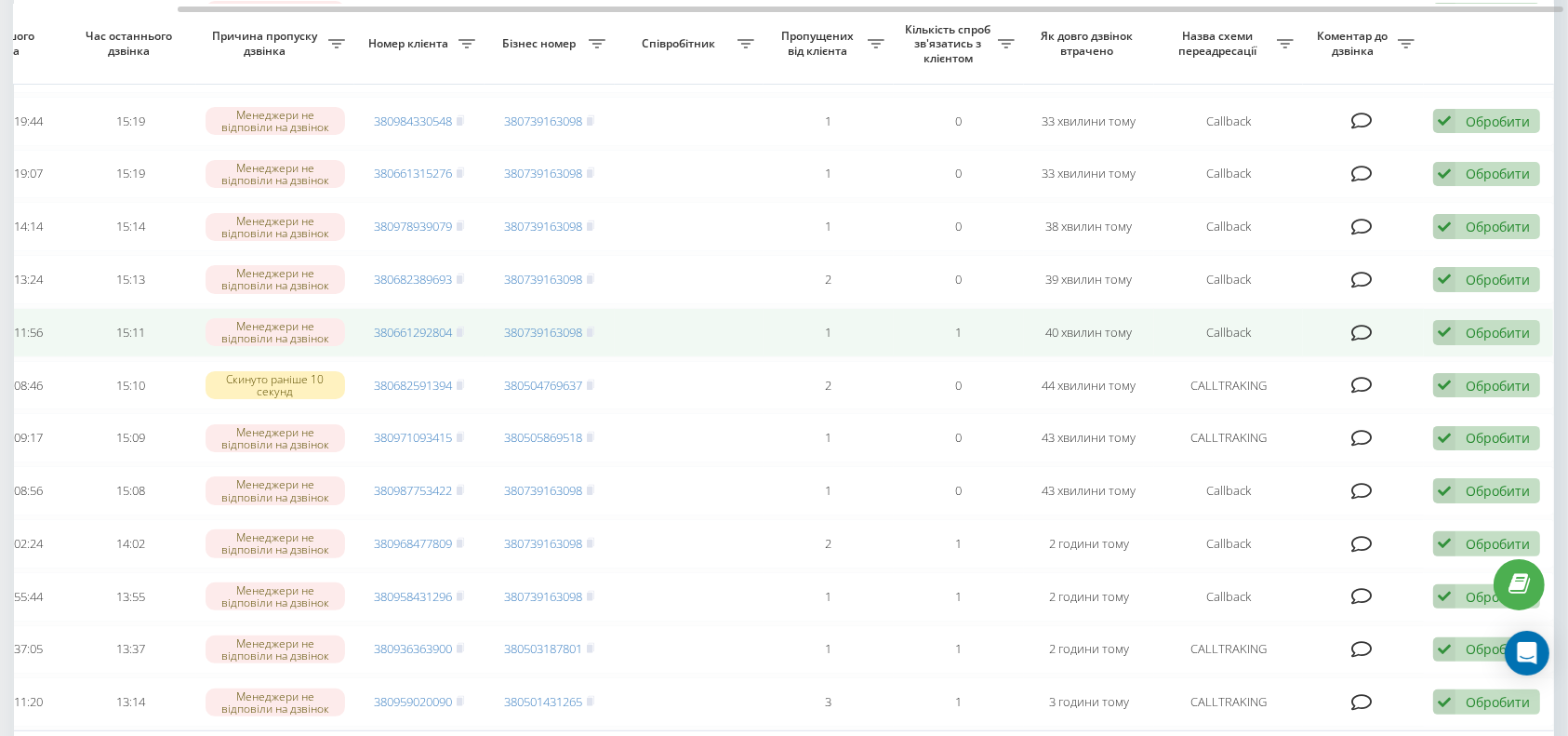 click on "Обробити" at bounding box center (1497, 332) 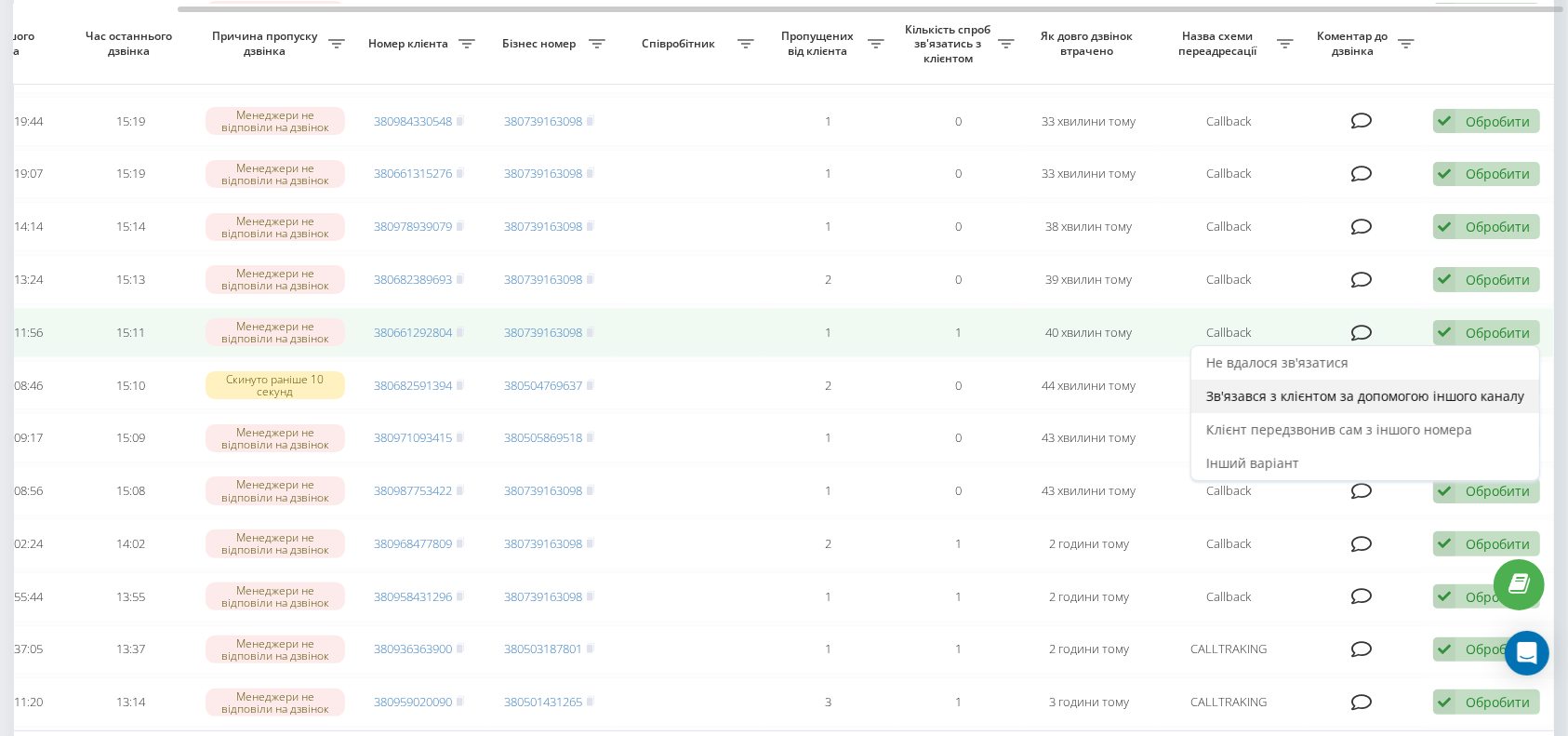 click on "Зв'язався з клієнтом за допомогою іншого каналу" at bounding box center (1365, 395) 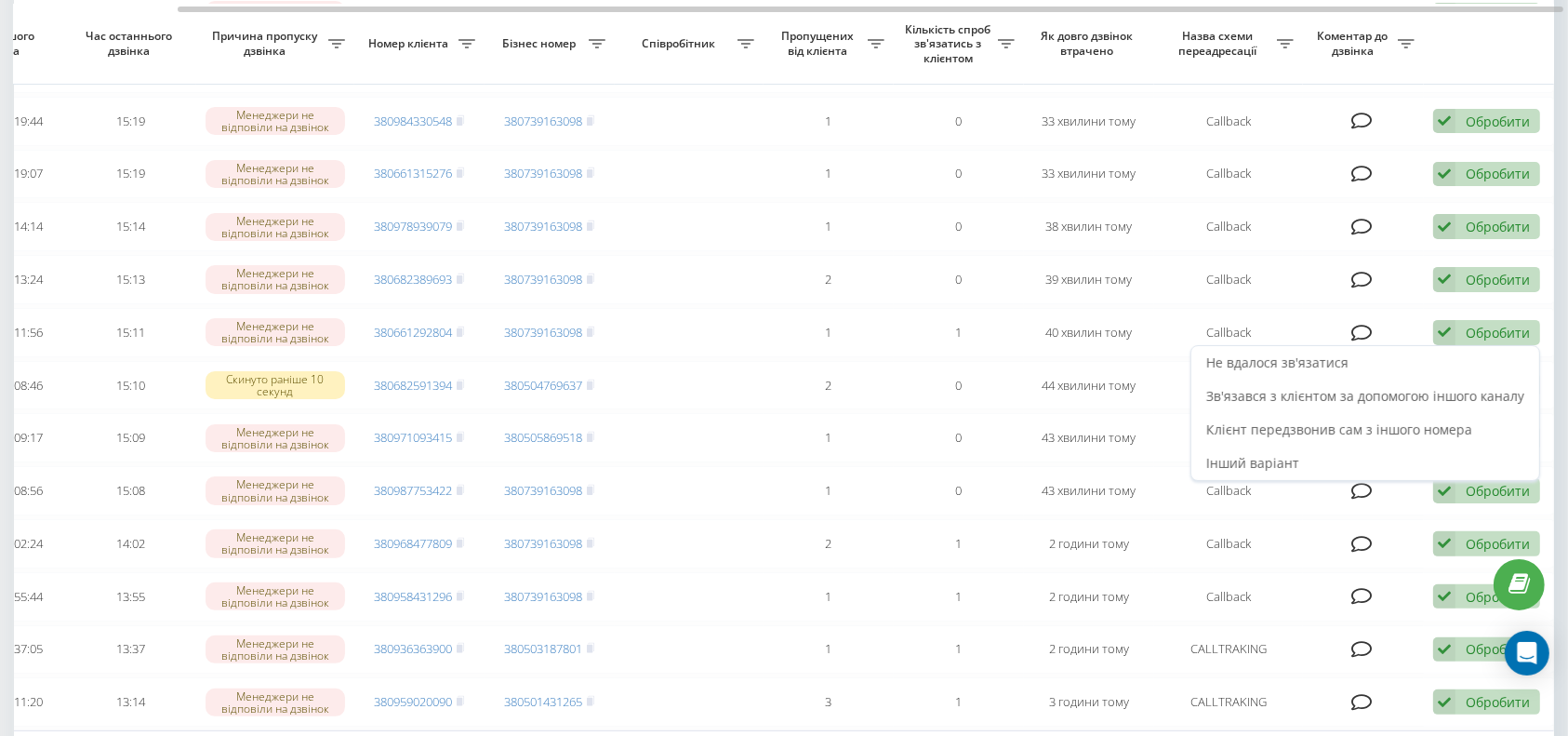 scroll, scrollTop: 0, scrollLeft: 0, axis: both 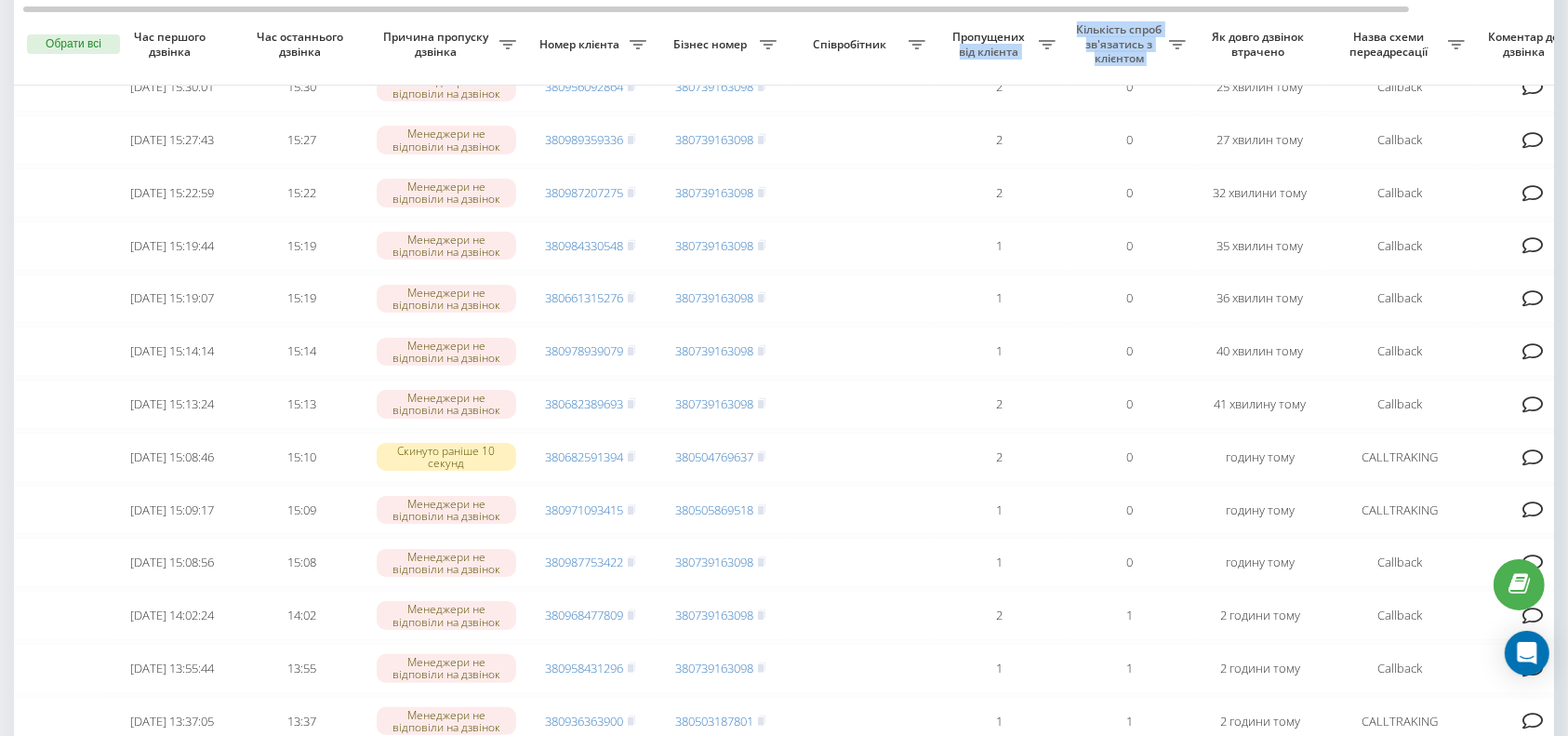 drag, startPoint x: 1035, startPoint y: 17, endPoint x: 1176, endPoint y: 32, distance: 141.79563 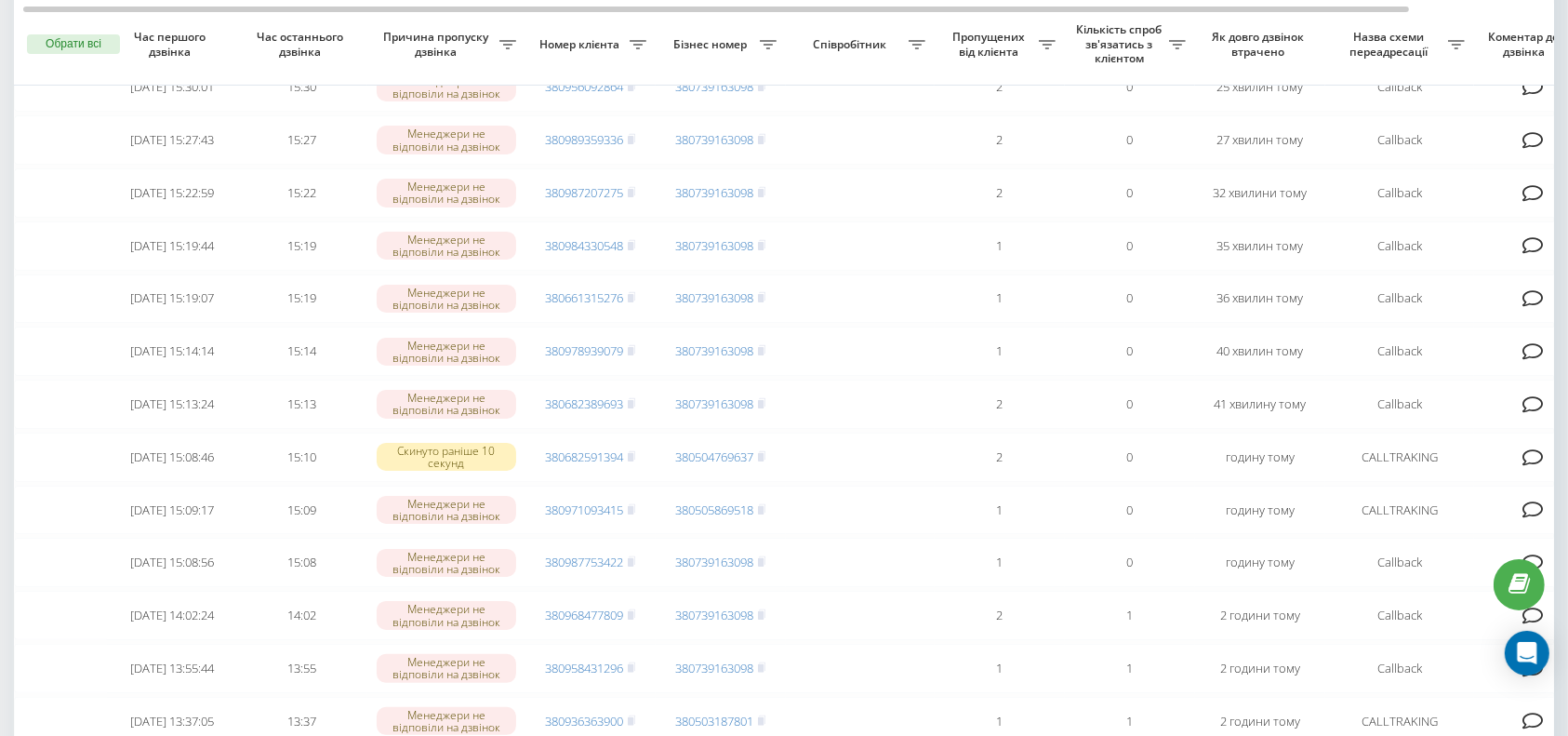 scroll, scrollTop: 0, scrollLeft: 171, axis: horizontal 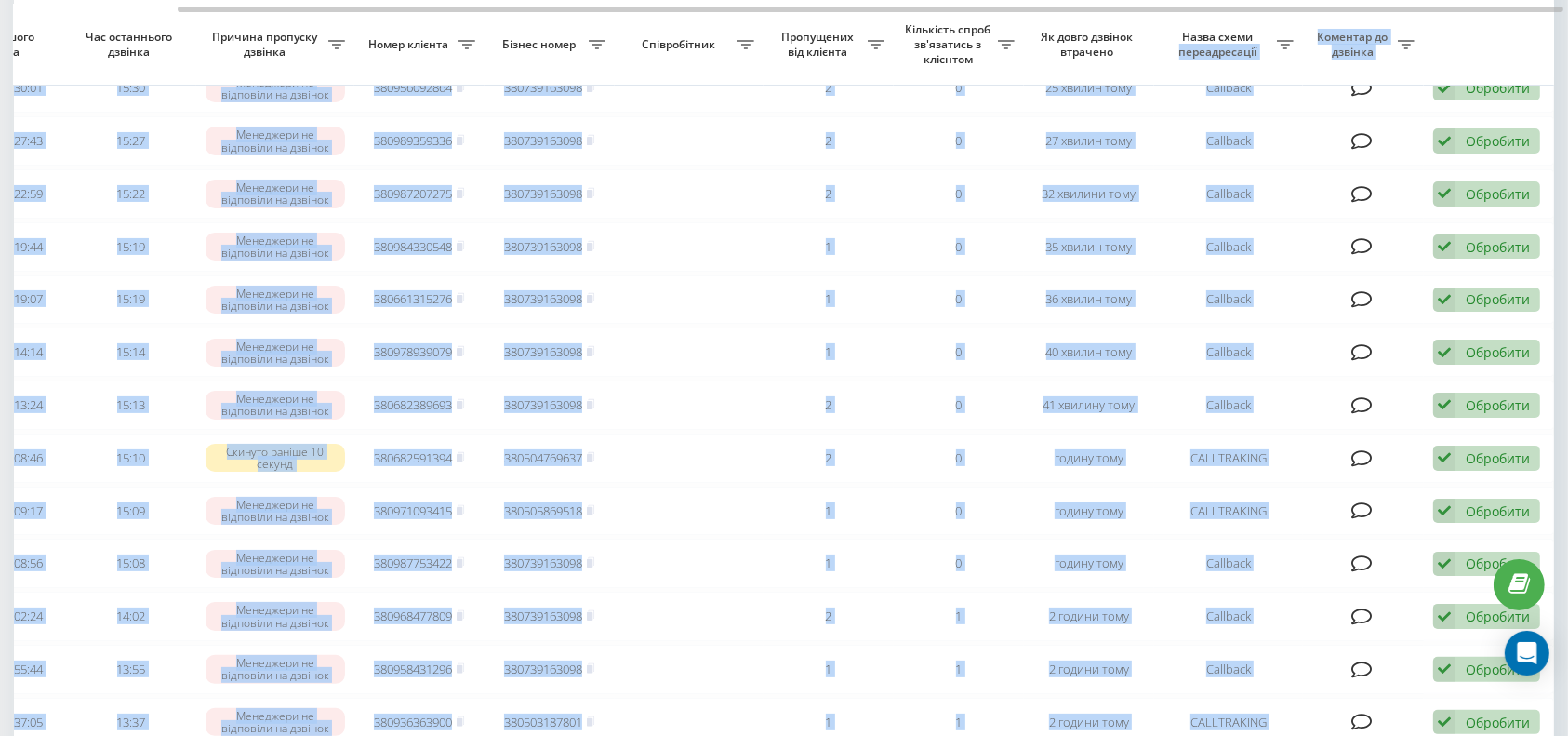drag, startPoint x: 1167, startPoint y: 4, endPoint x: 1268, endPoint y: 46, distance: 109 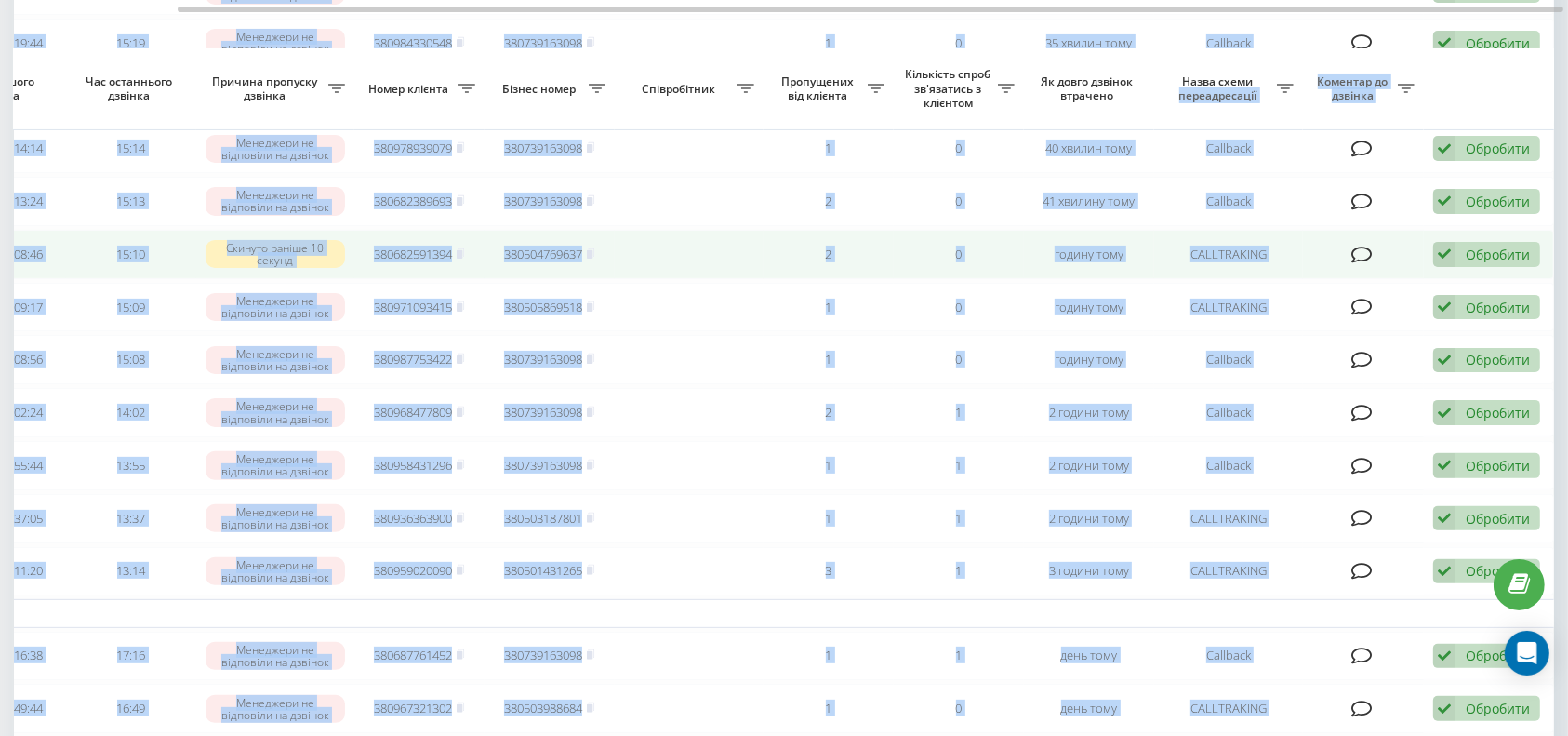 scroll, scrollTop: 495, scrollLeft: 0, axis: vertical 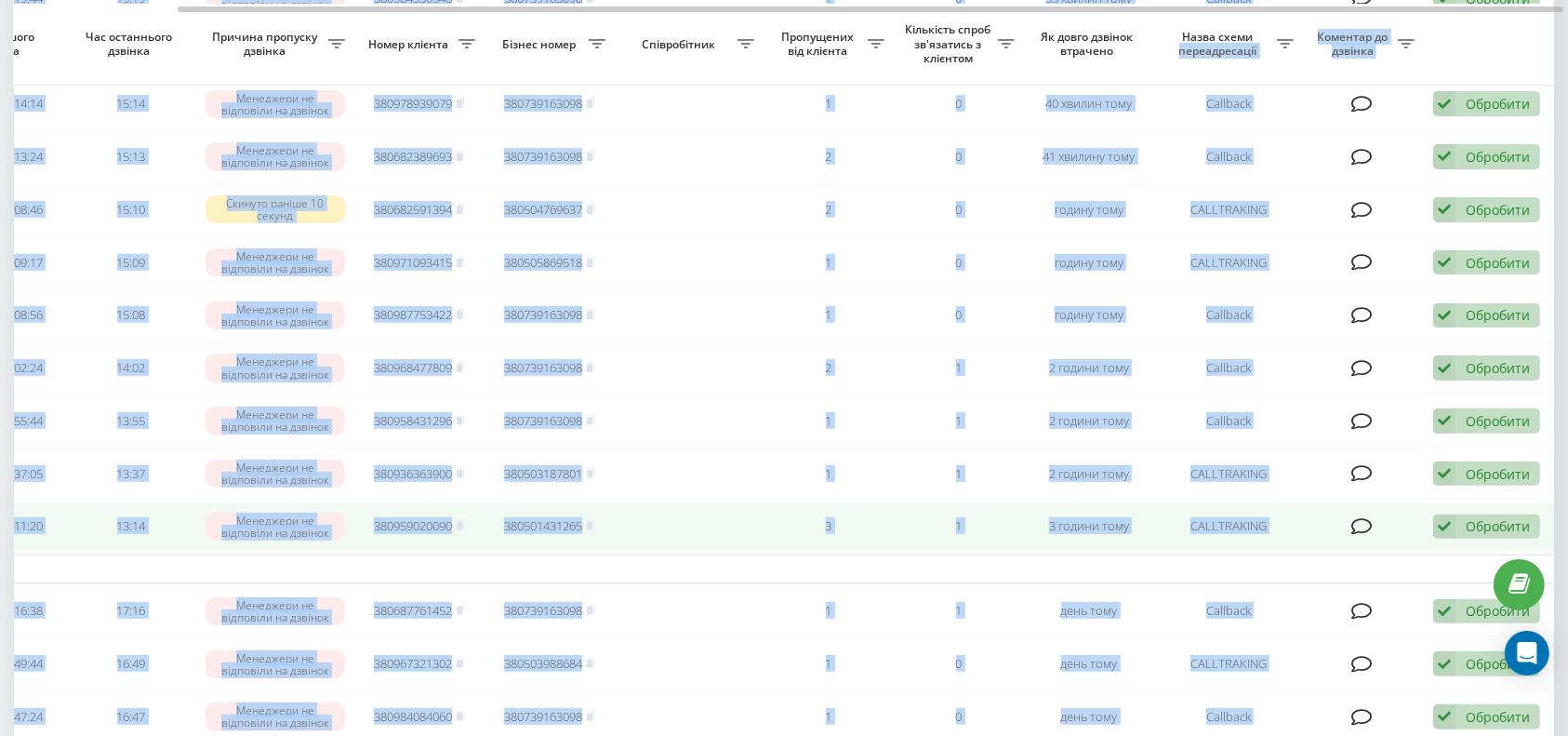 click on "3 години тому" at bounding box center [1089, 527] 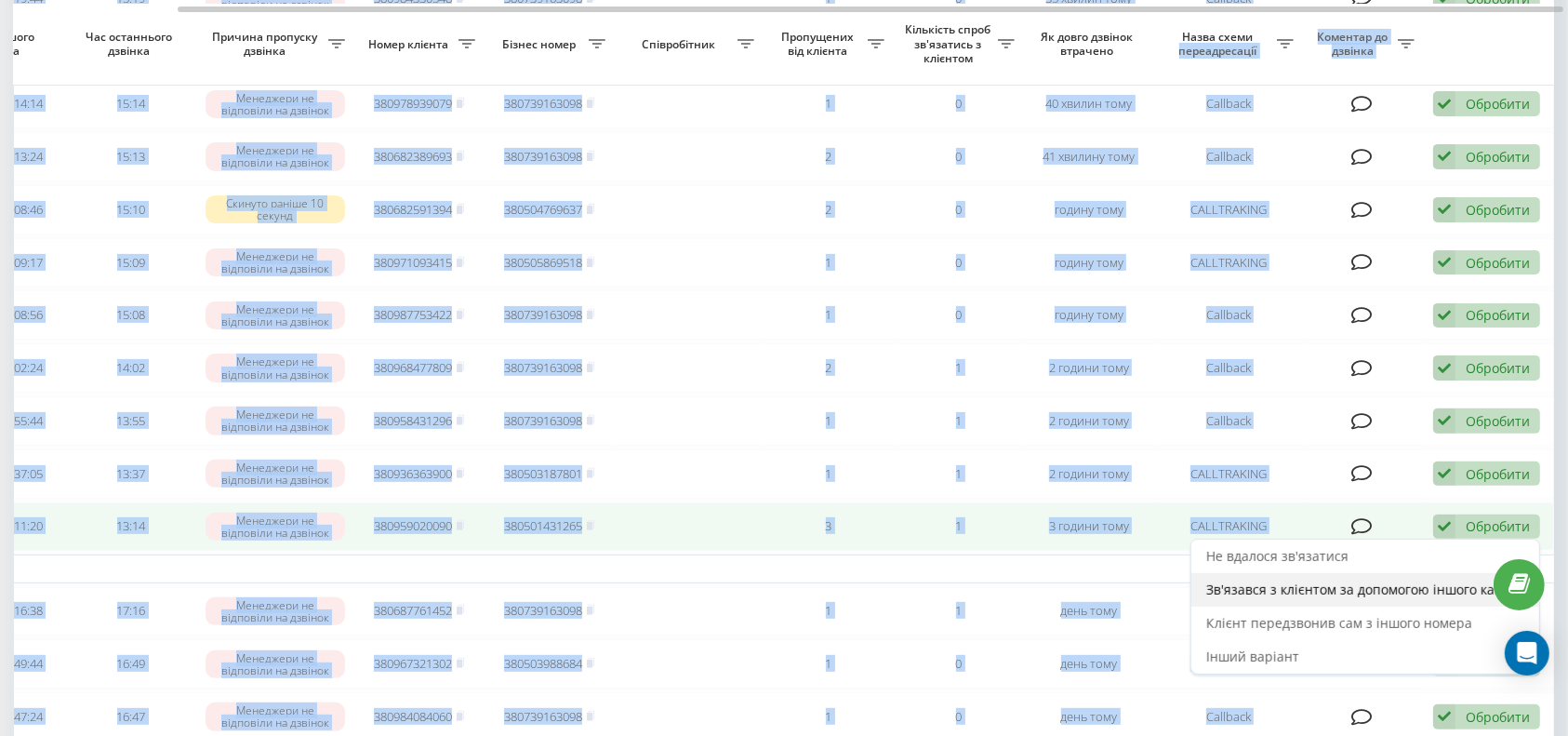 click on "Зв'язався з клієнтом за допомогою іншого каналу" at bounding box center [1365, 589] 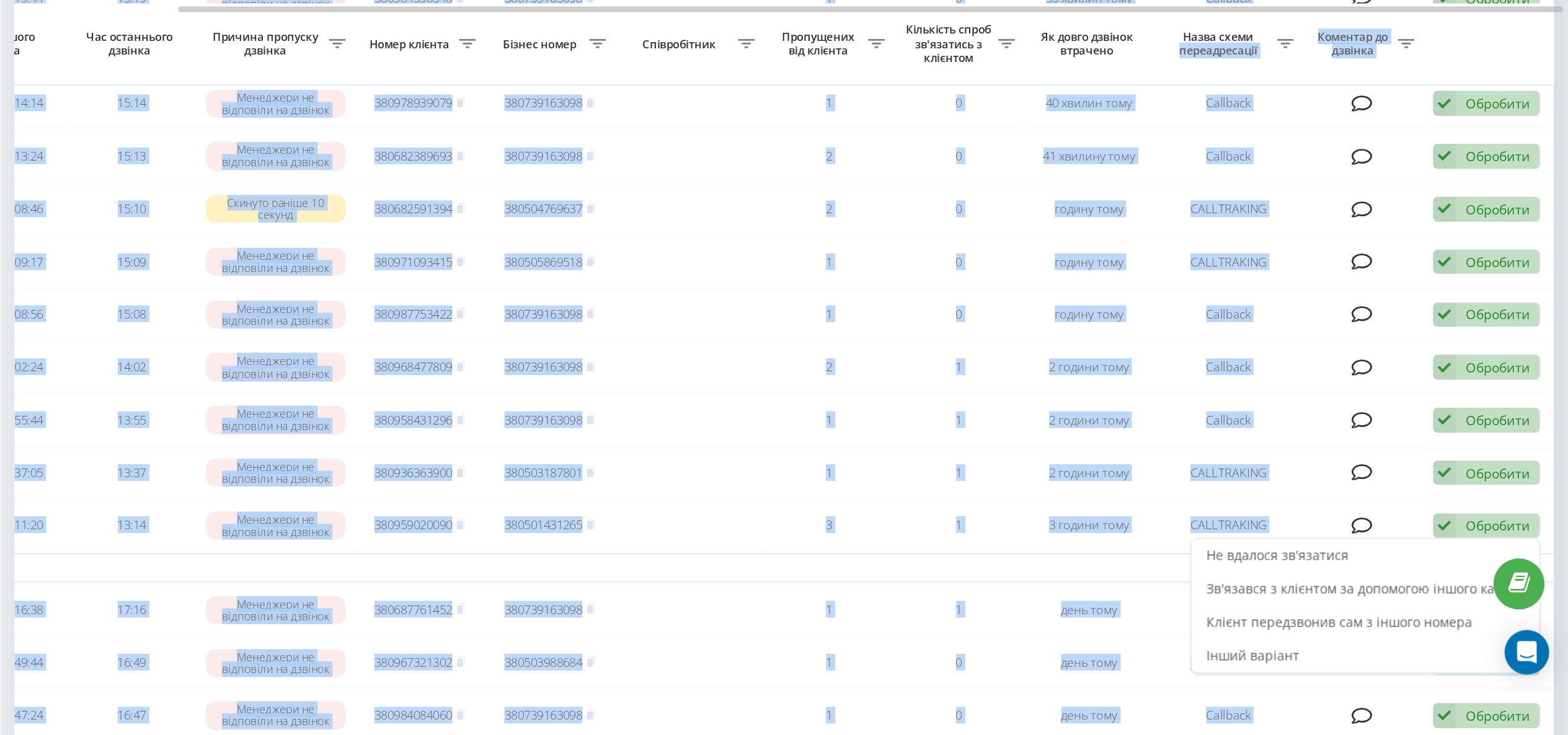 scroll, scrollTop: 0, scrollLeft: 0, axis: both 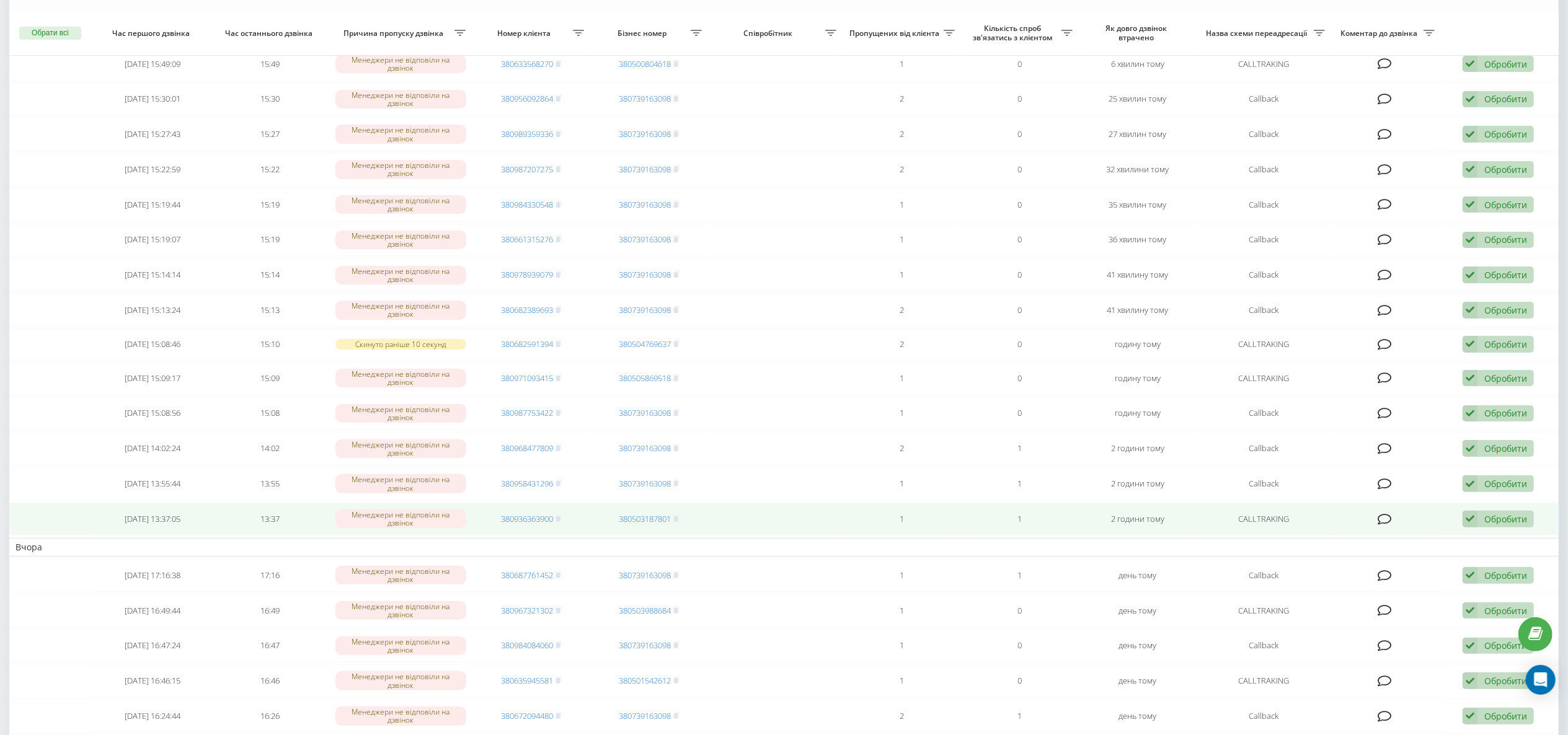 click at bounding box center [1470, 519] 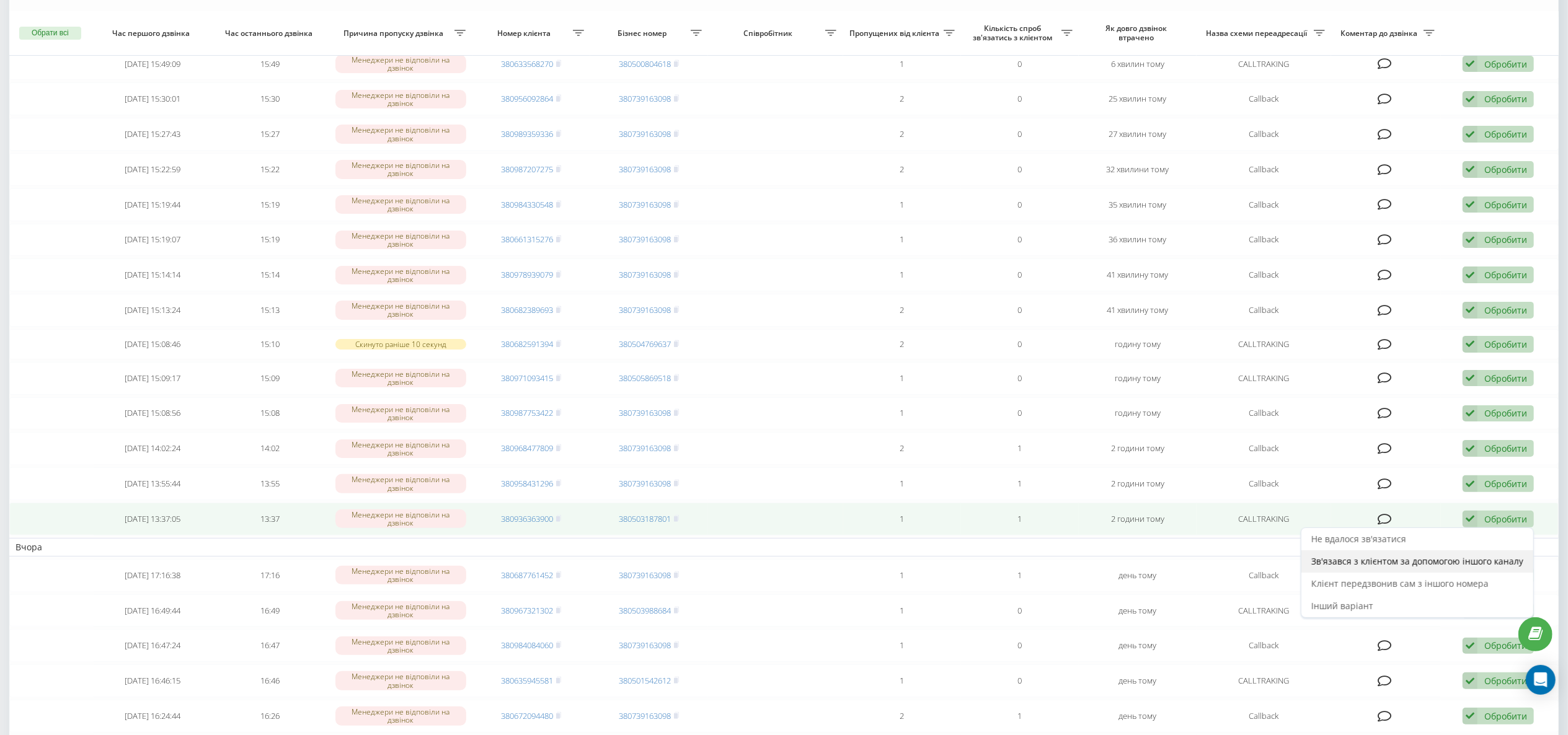 click on "Зв'язався з клієнтом за допомогою іншого каналу" at bounding box center [1417, 561] 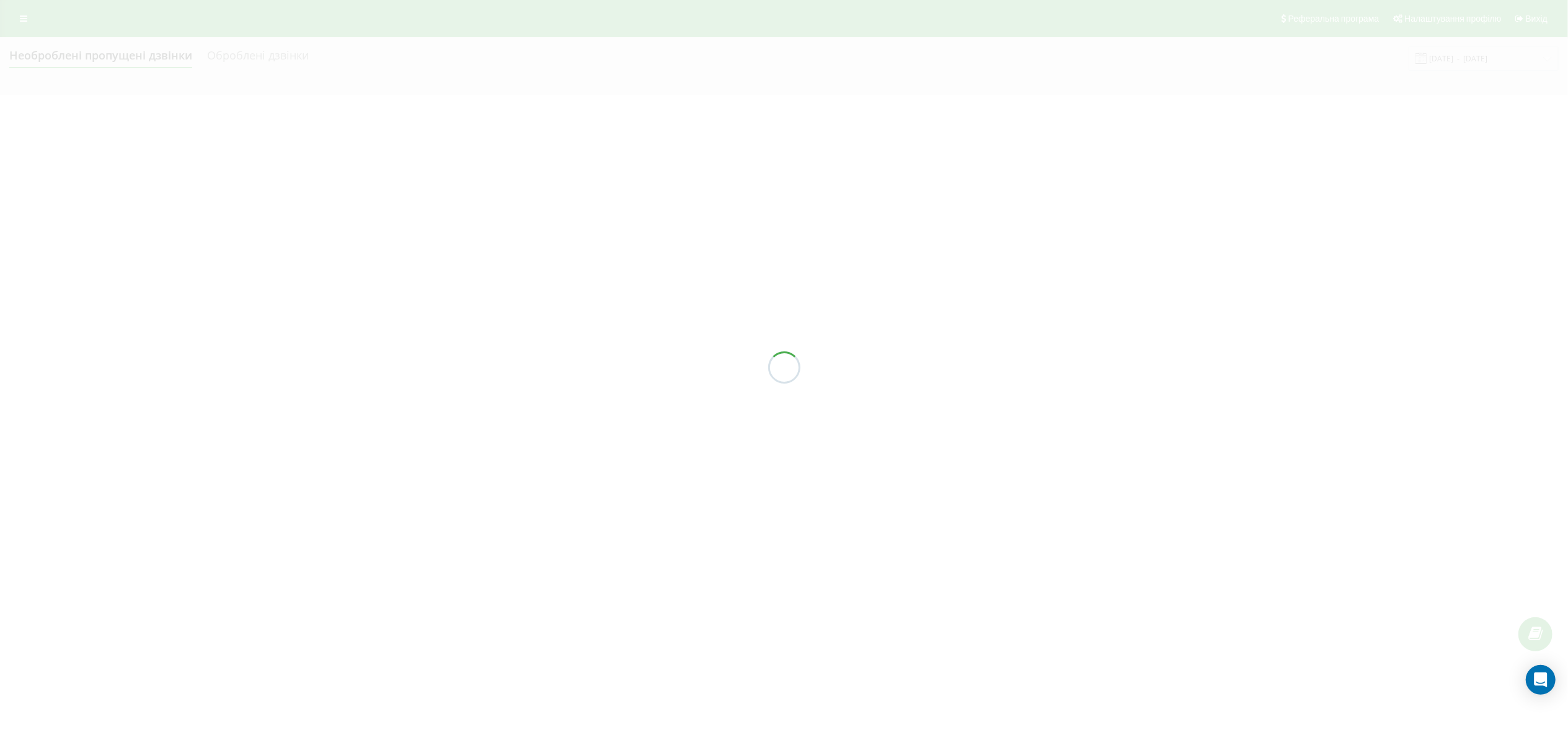scroll, scrollTop: 0, scrollLeft: 0, axis: both 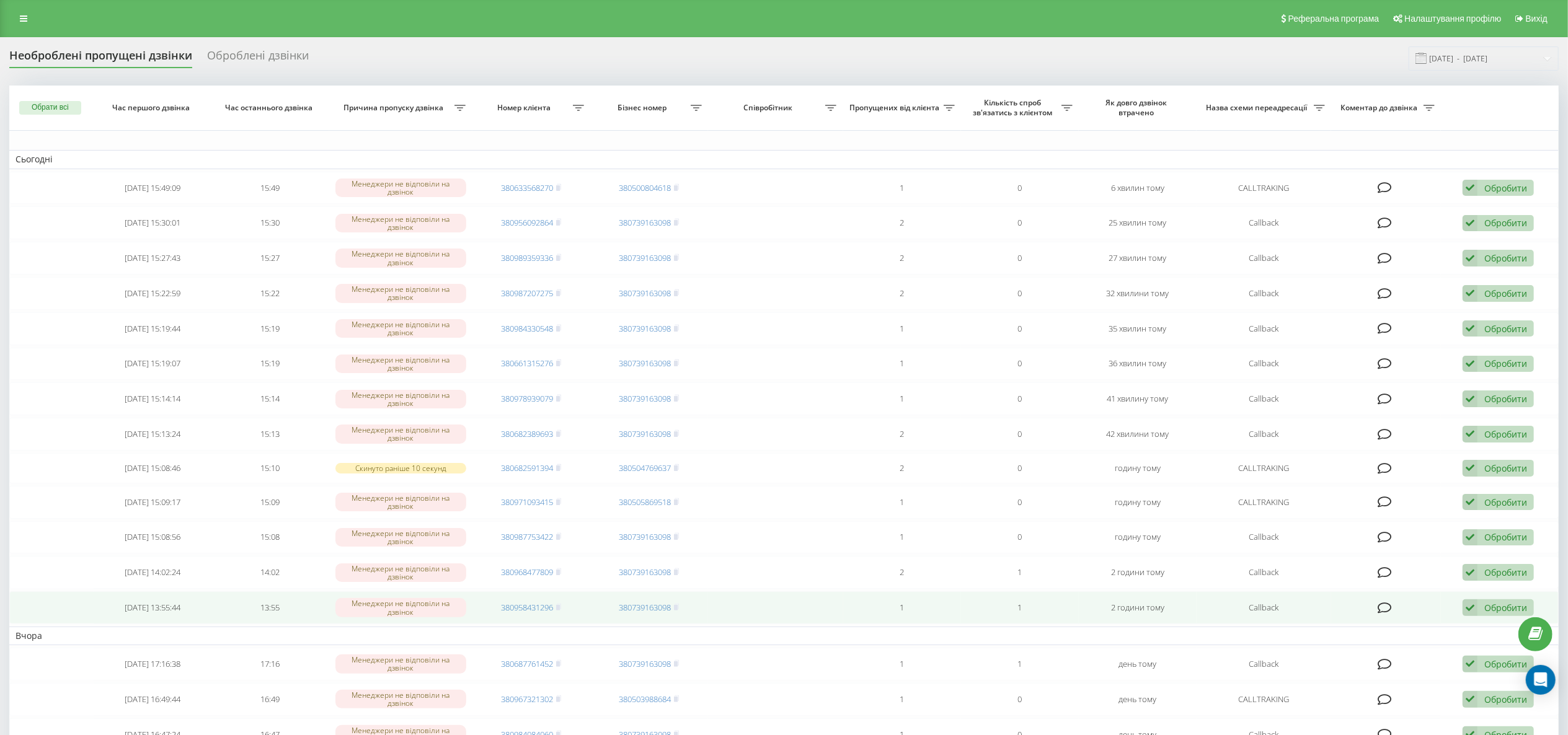 click on "Обробити" at bounding box center (1505, 607) 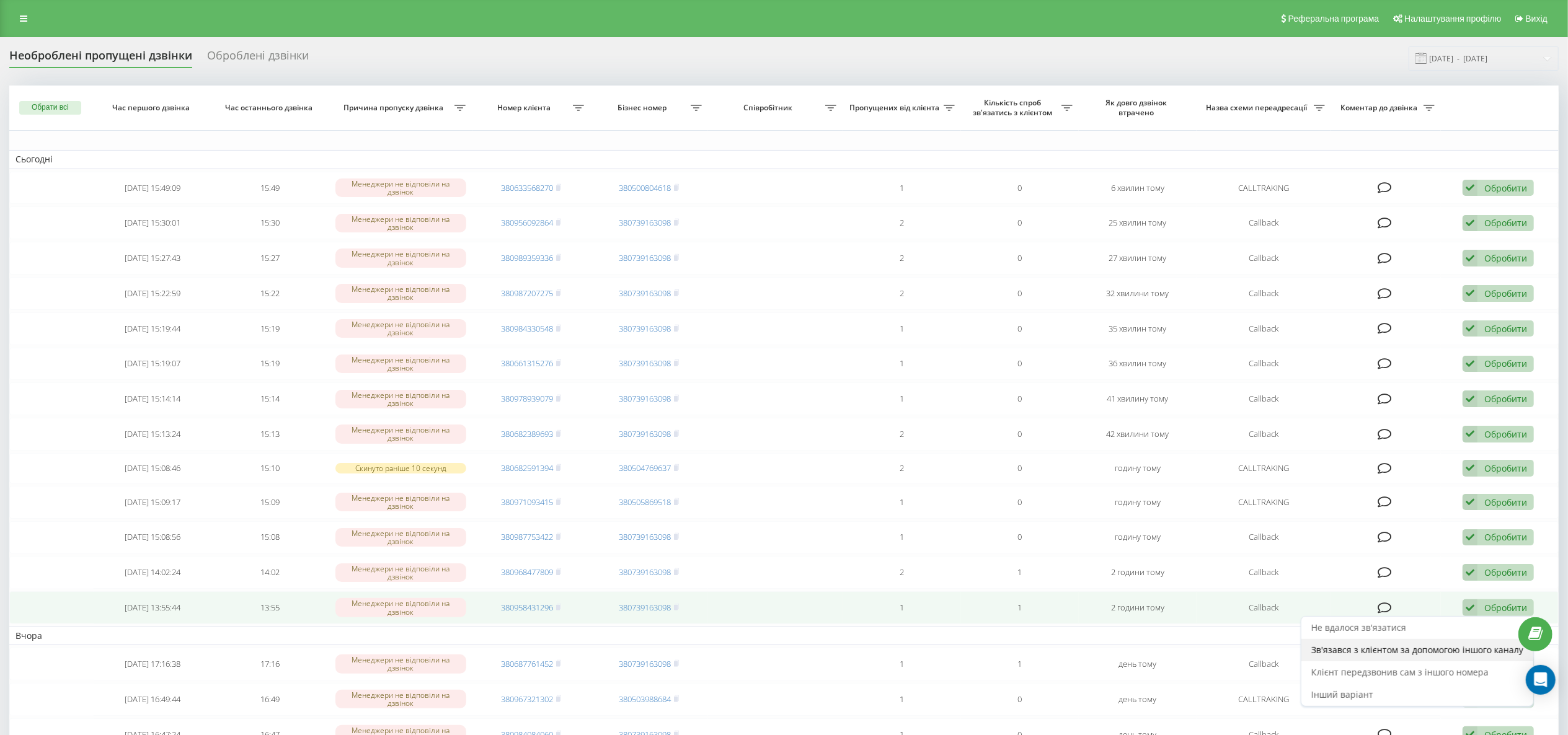 click on "Зв'язався з клієнтом за допомогою іншого каналу" at bounding box center [1417, 649] 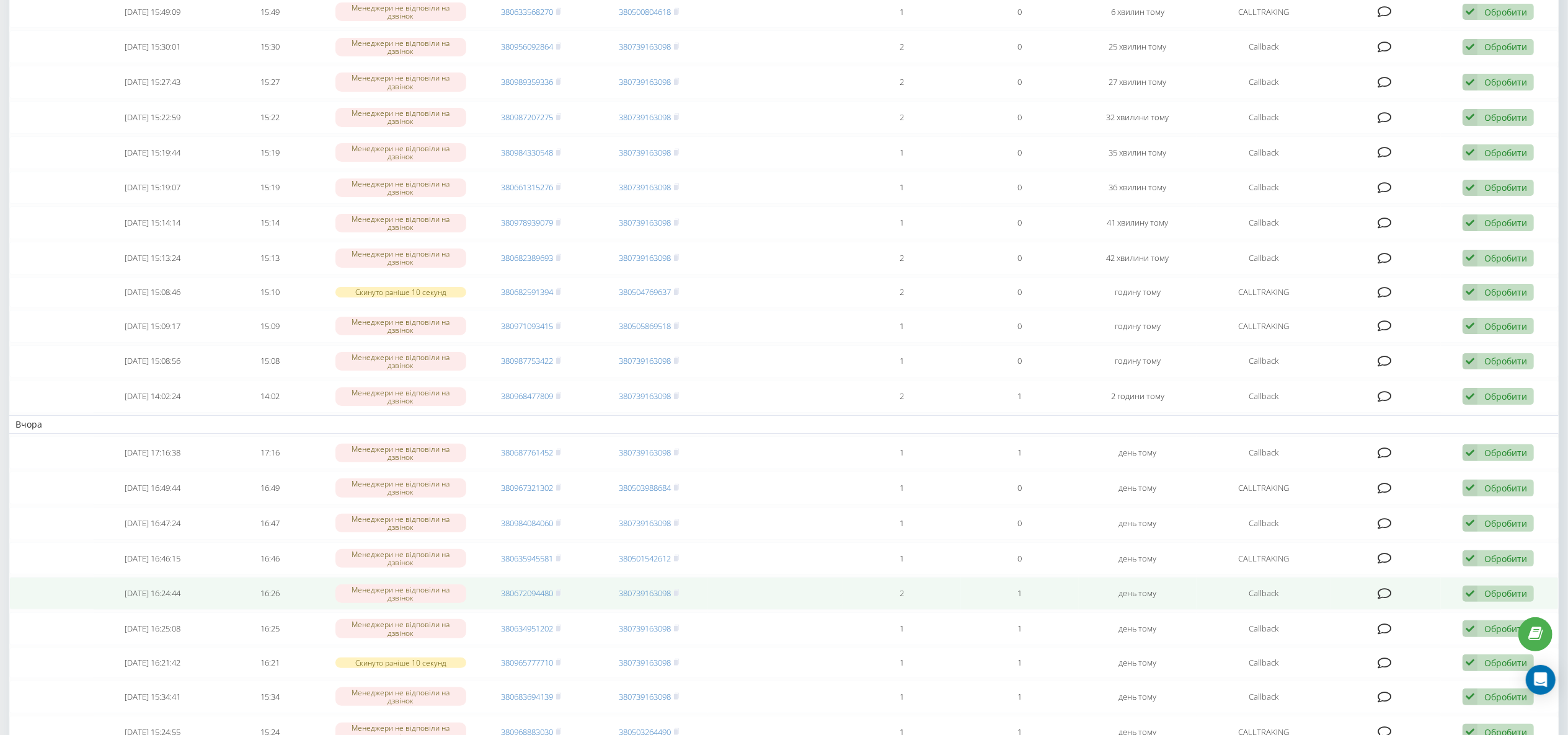 scroll, scrollTop: 248, scrollLeft: 0, axis: vertical 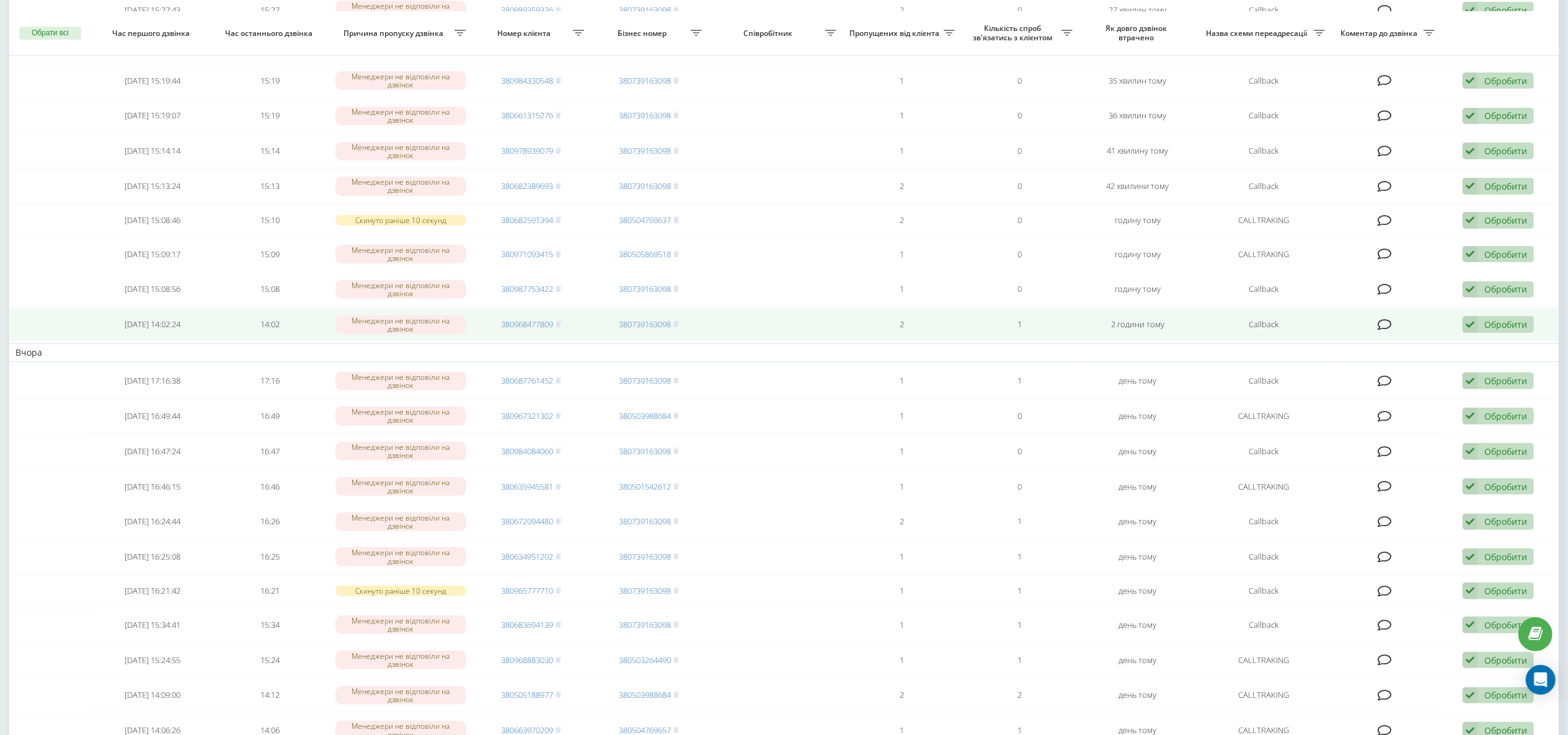click on "Обробити Не вдалося зв'язатися Зв'язався з клієнтом за допомогою іншого каналу Клієнт передзвонив сам з іншого номера Інший варіант" at bounding box center (1498, 324) 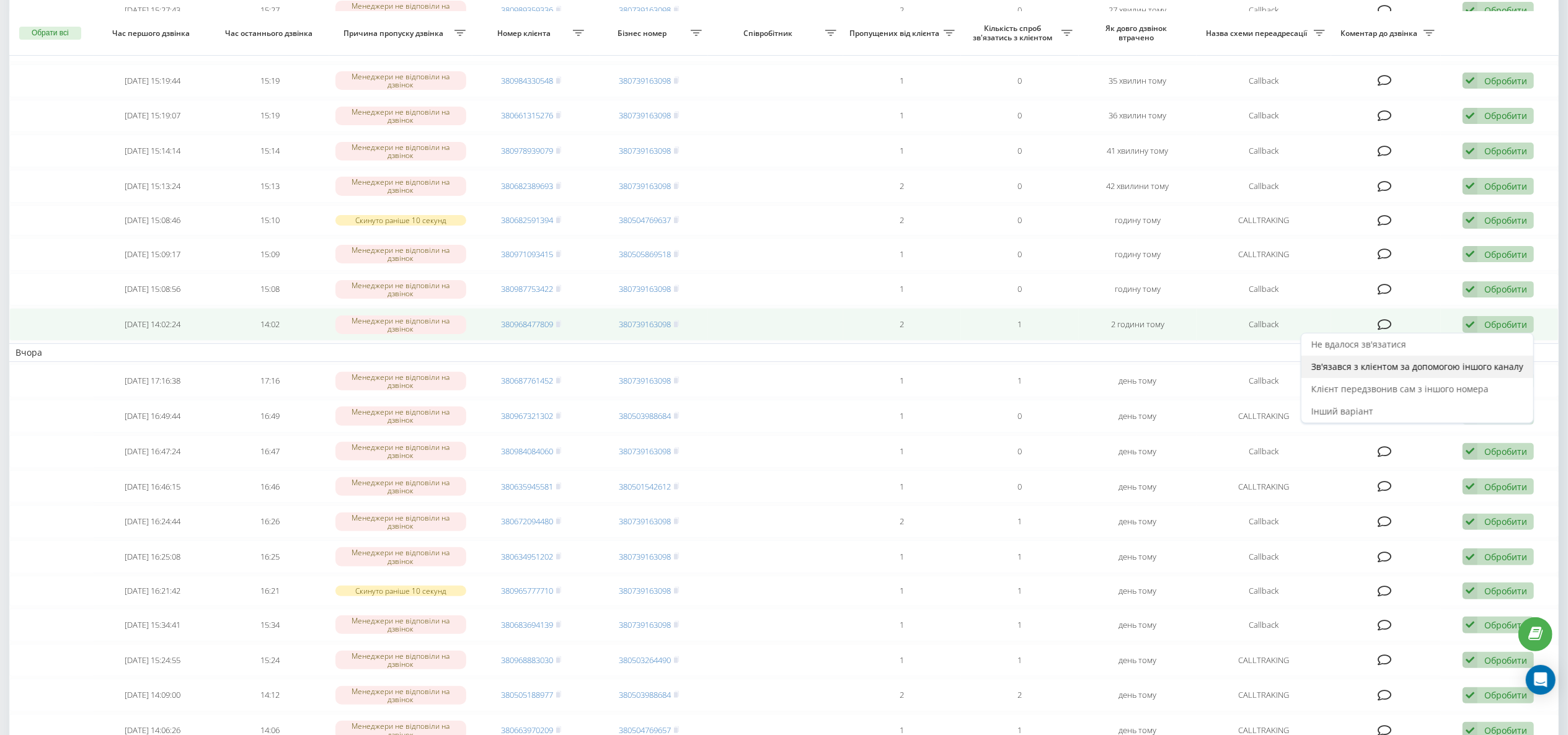 click on "Зв'язався з клієнтом за допомогою іншого каналу" at bounding box center (1417, 367) 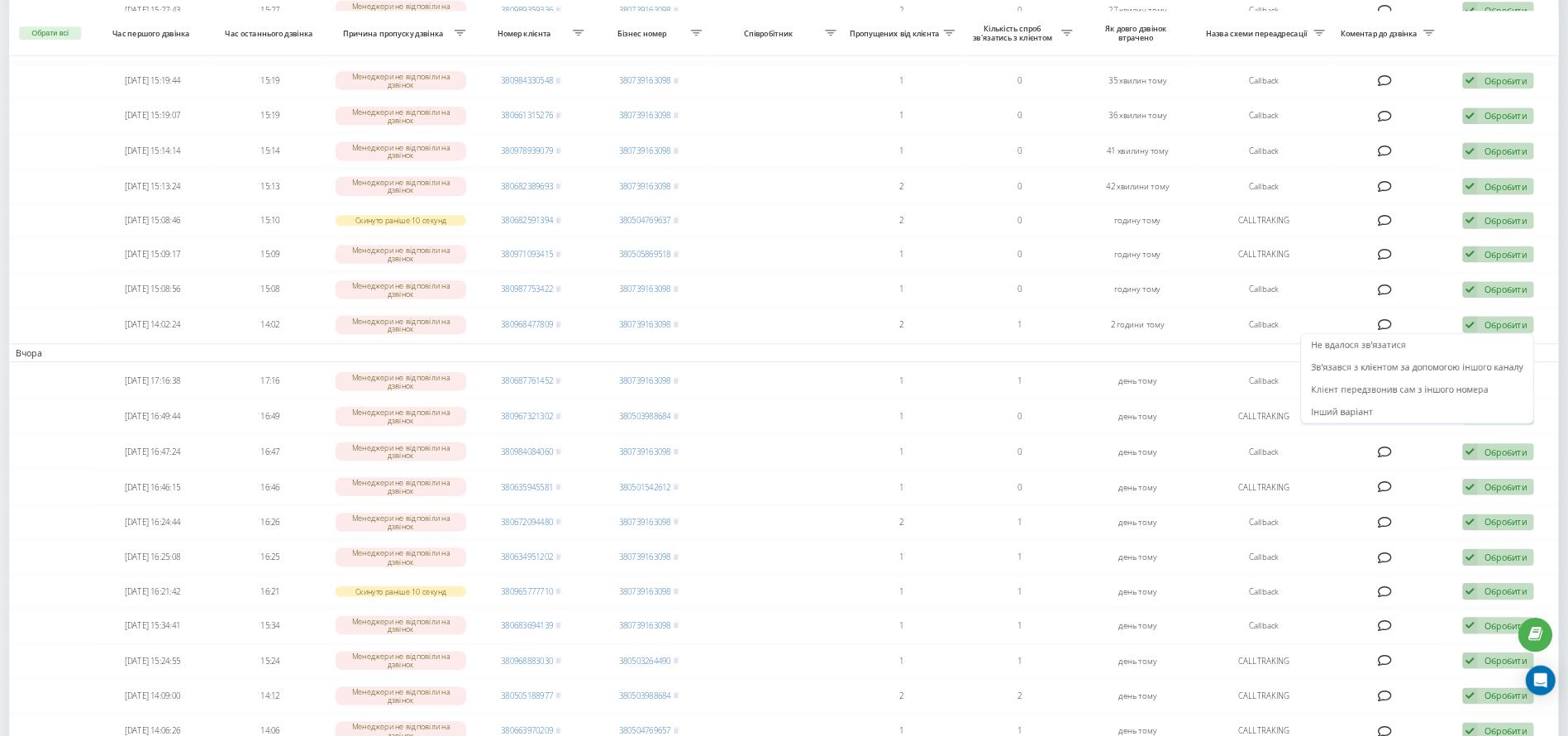 scroll, scrollTop: 0, scrollLeft: 0, axis: both 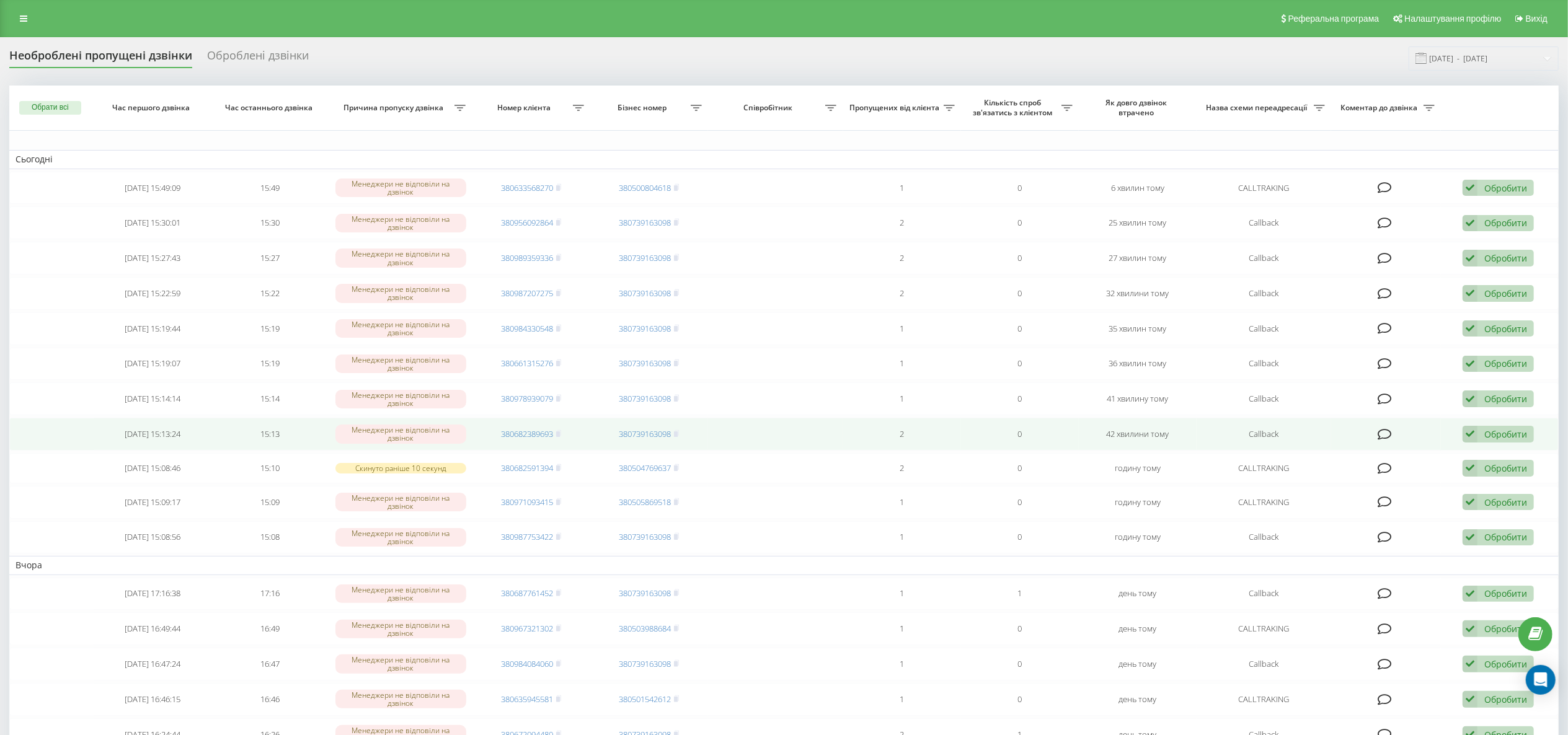 click at bounding box center [1470, 434] 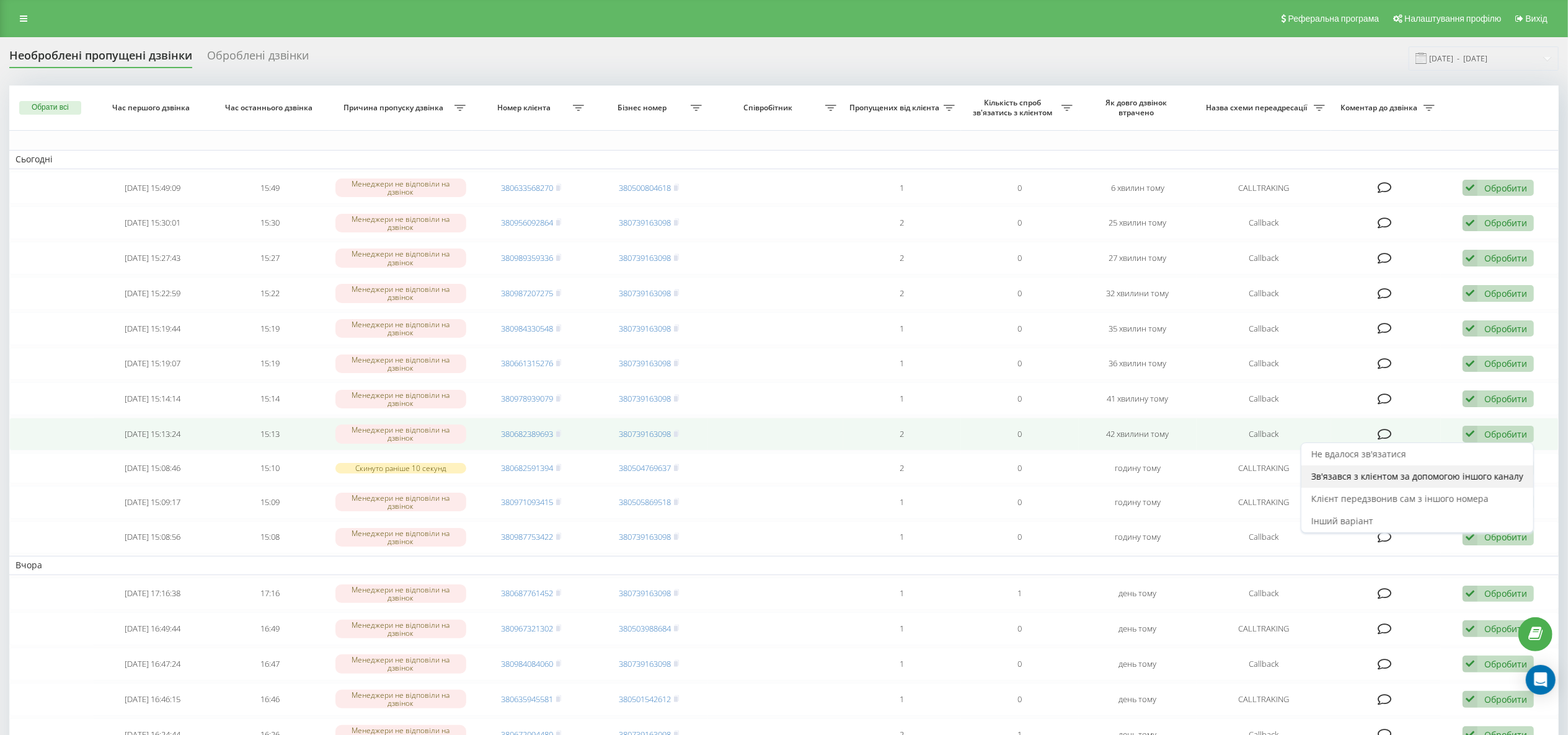 click on "Зв'язався з клієнтом за допомогою іншого каналу" at bounding box center (1417, 476) 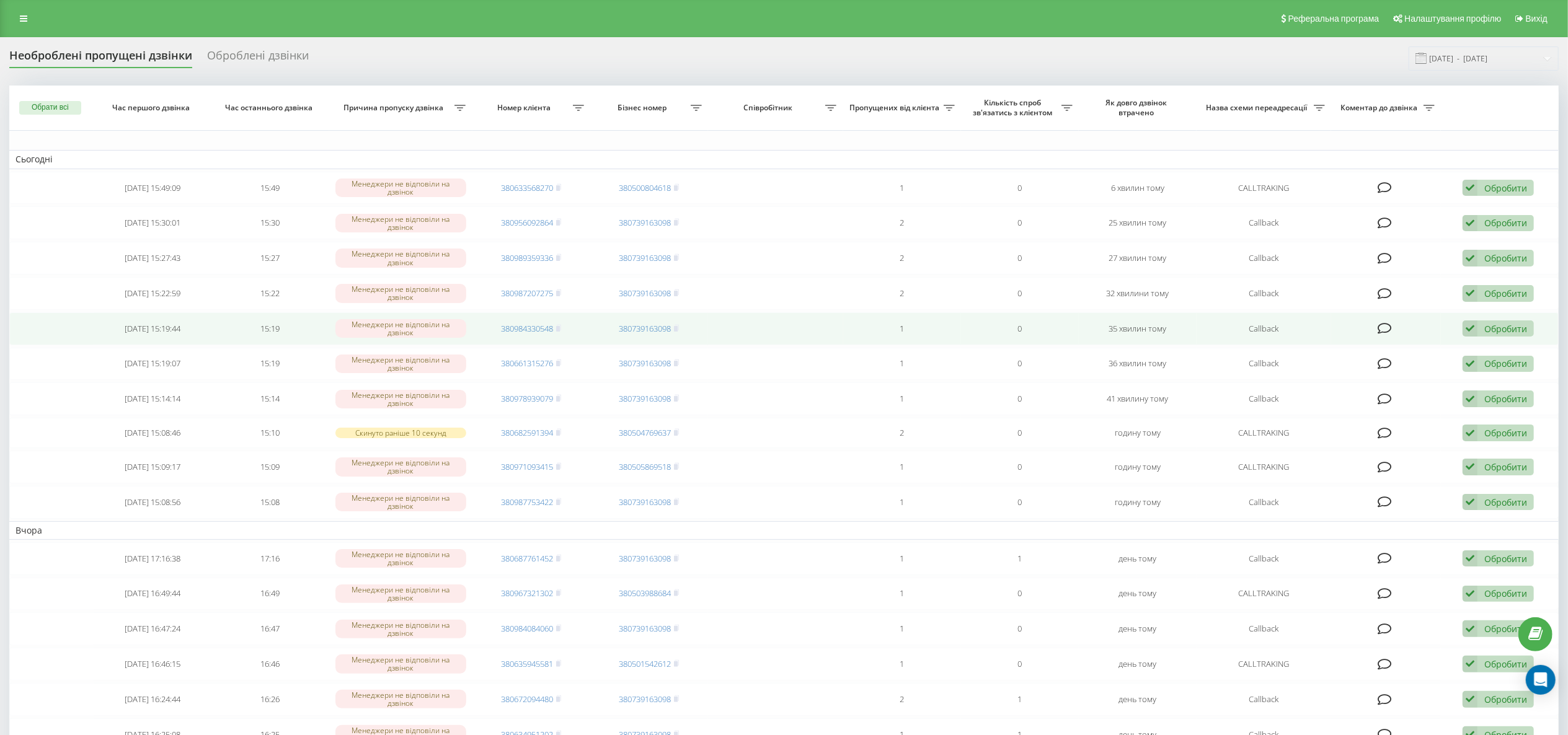 click on "Обробити" at bounding box center (1505, 328) 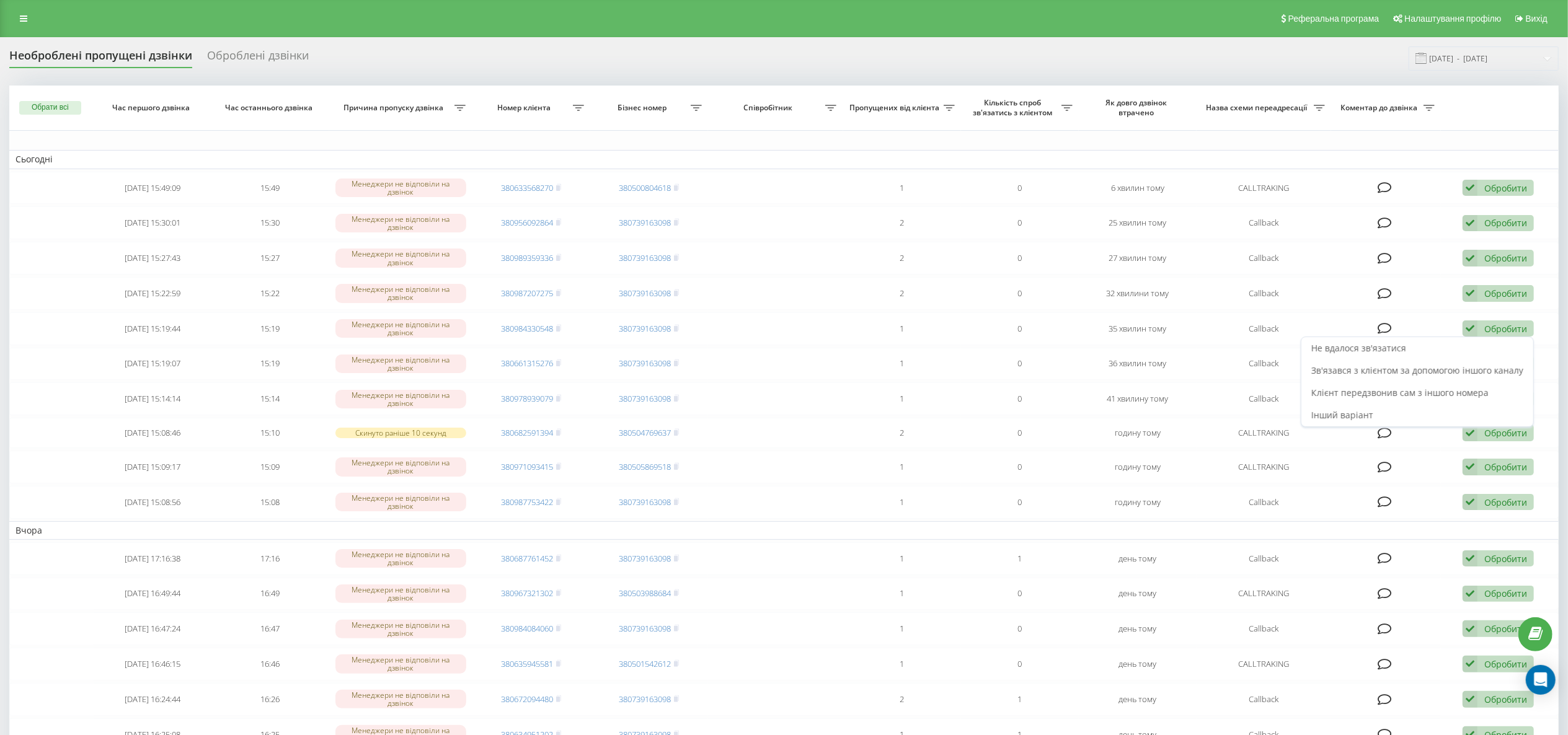 click on "Зв'язався з клієнтом за допомогою іншого каналу" at bounding box center [1417, 370] 